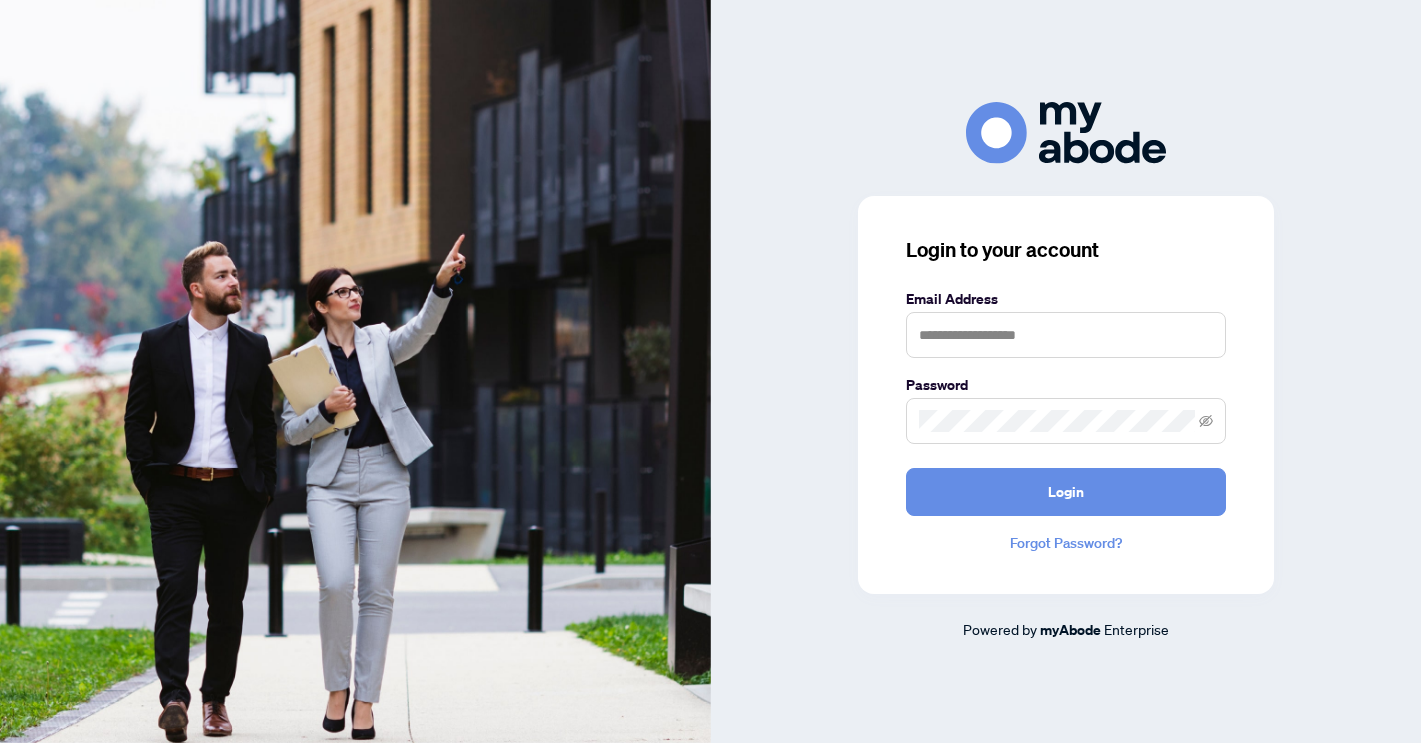 scroll, scrollTop: 0, scrollLeft: 0, axis: both 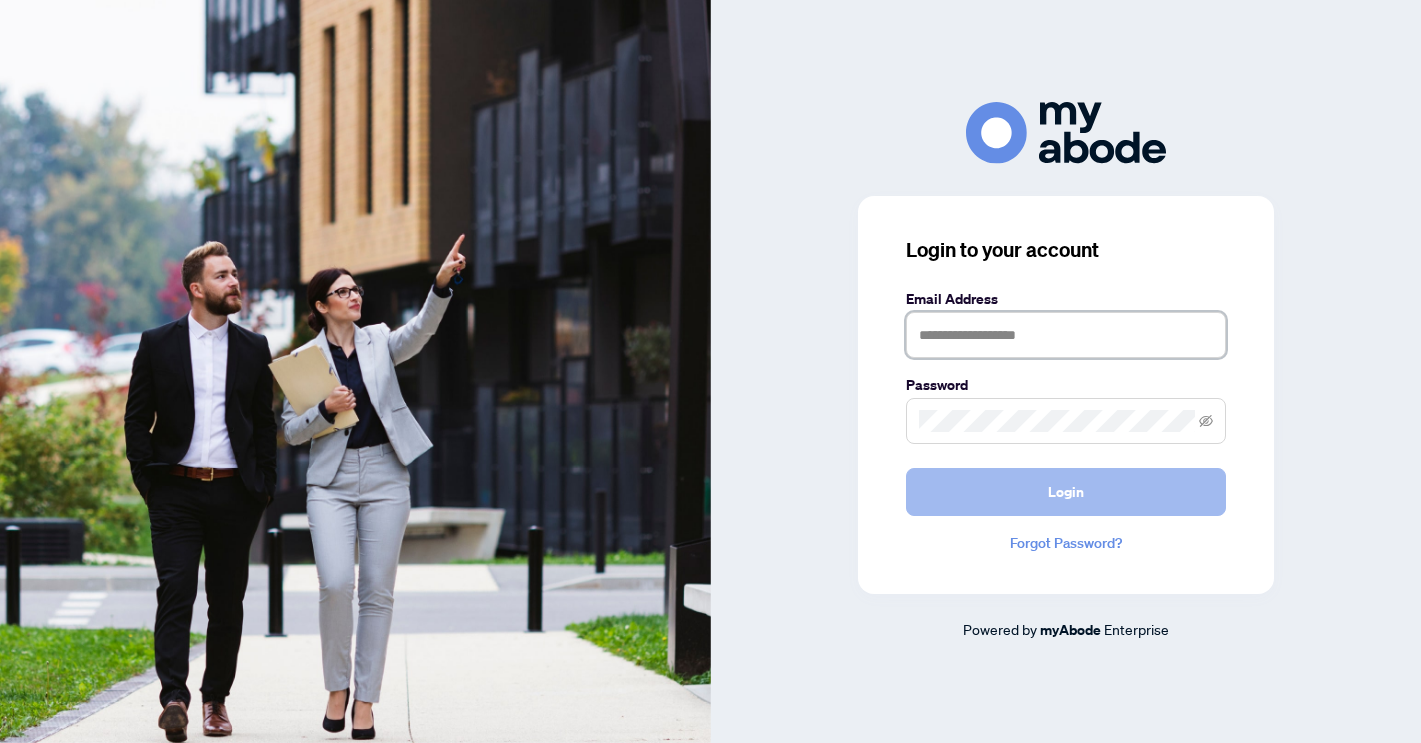 type on "**********" 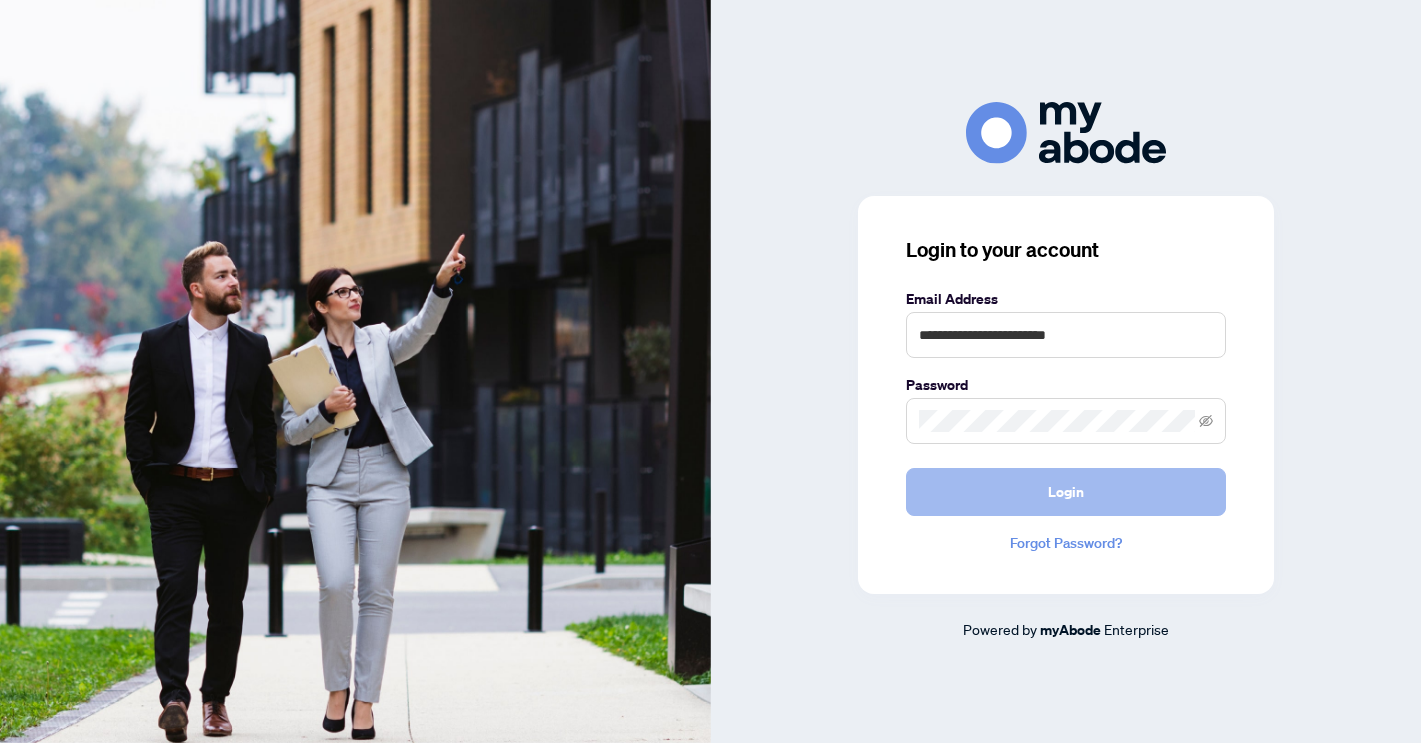 click on "Login" at bounding box center [1066, 492] 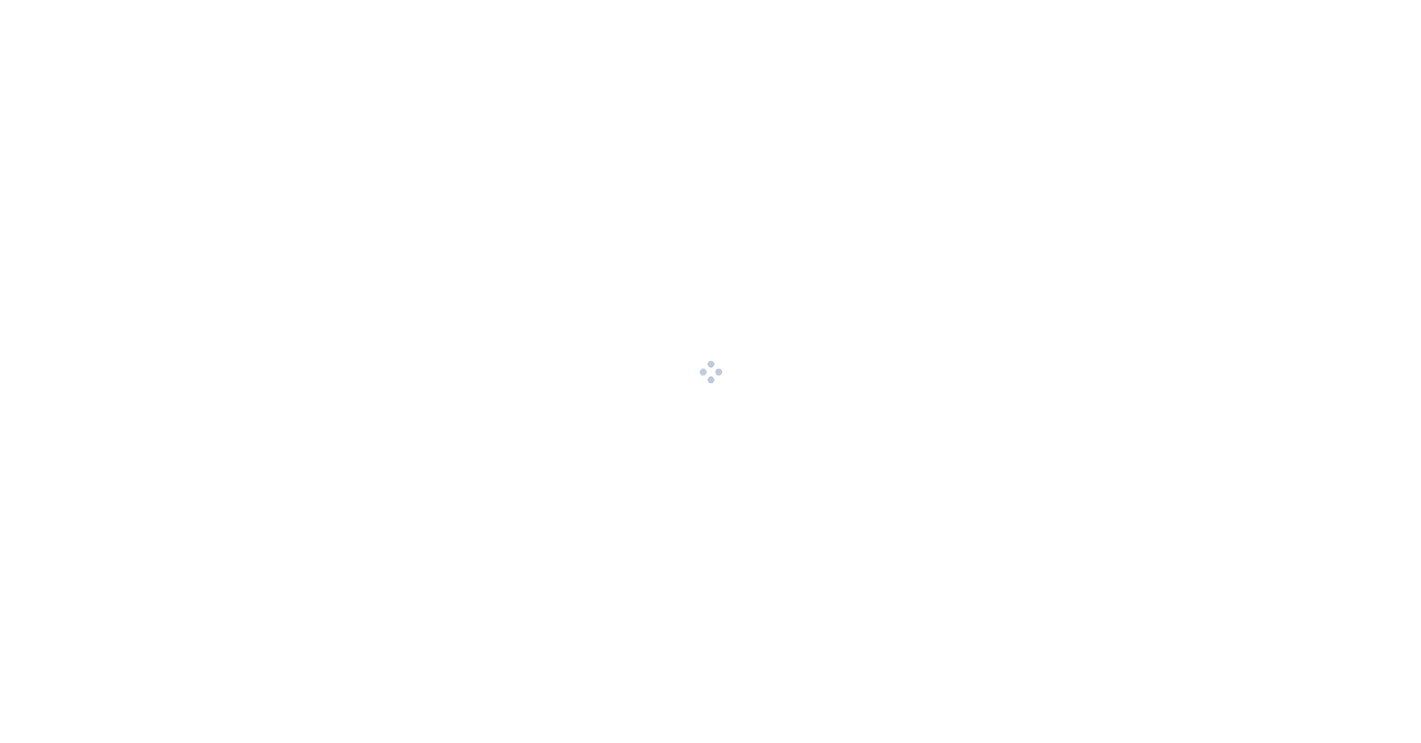 scroll, scrollTop: 0, scrollLeft: 0, axis: both 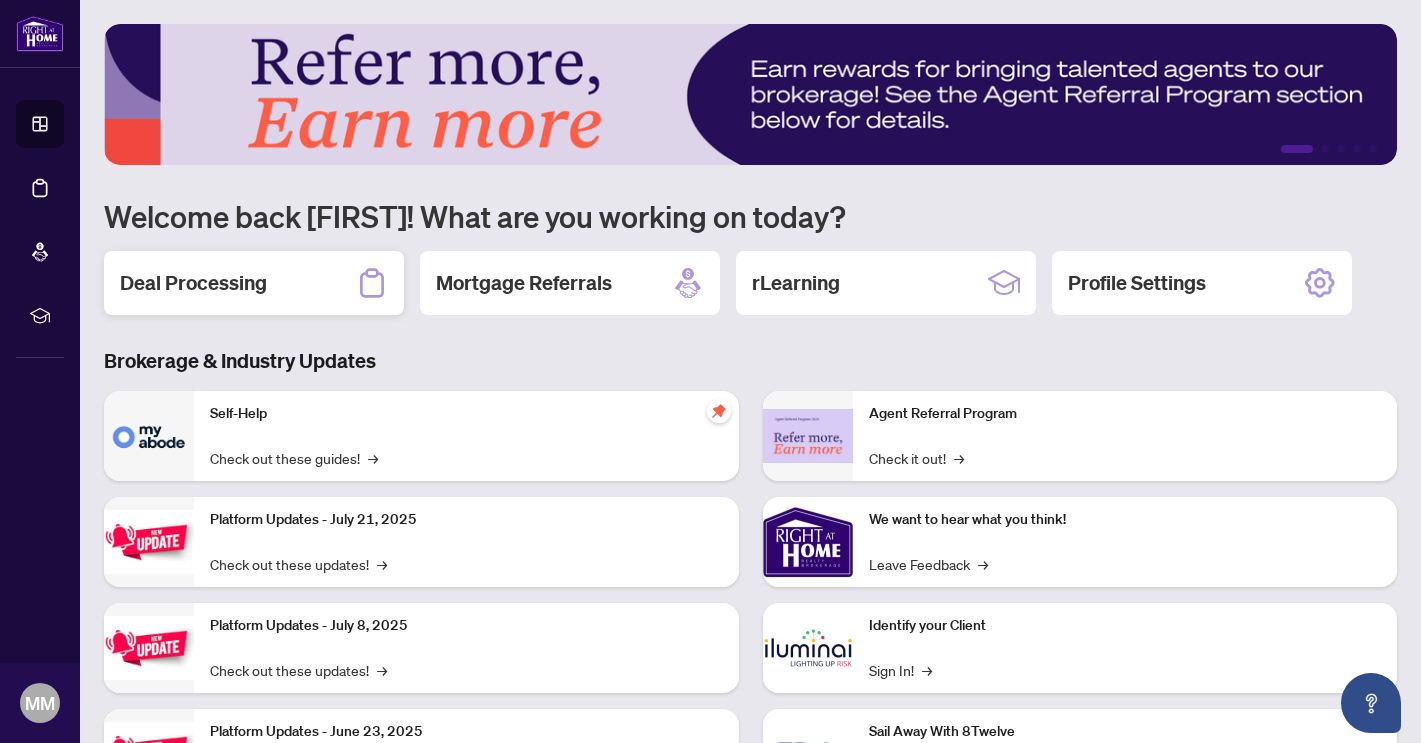 click on "Deal Processing" at bounding box center [254, 283] 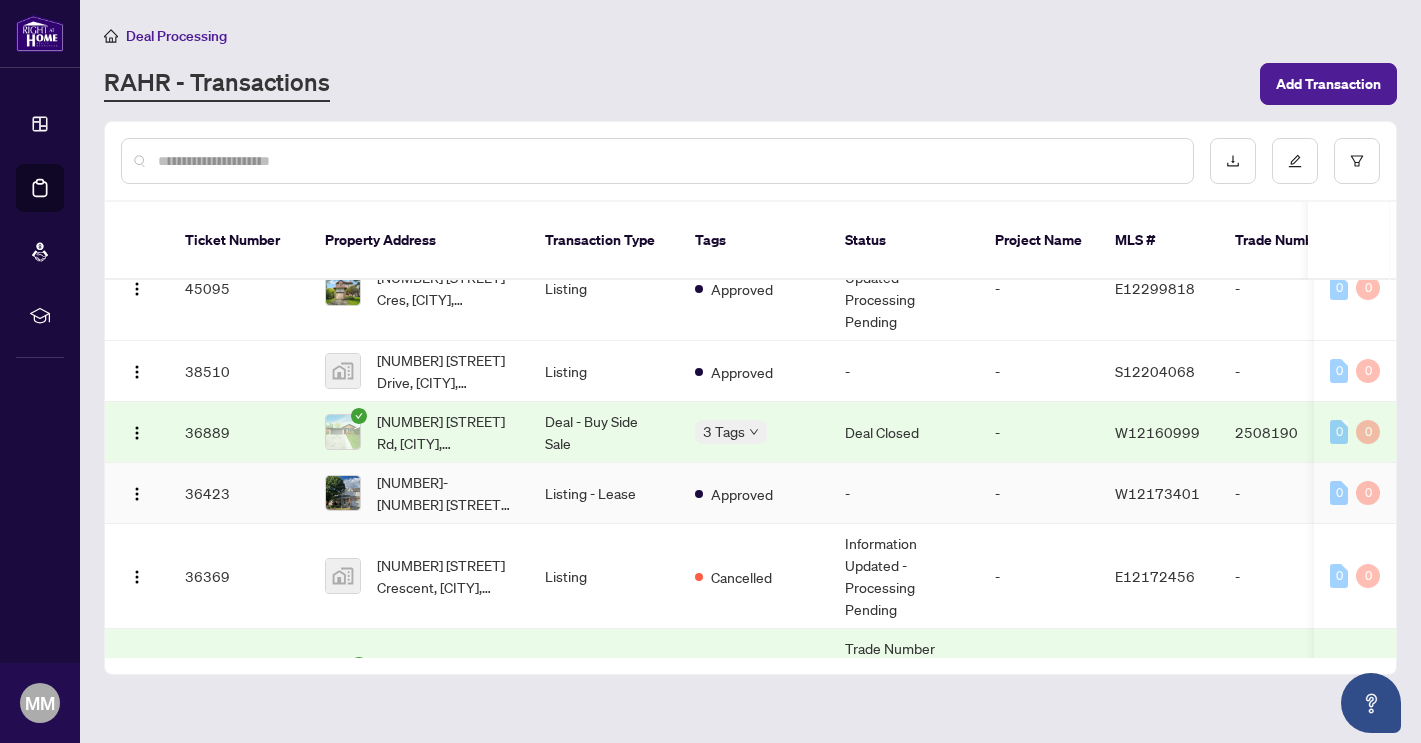 scroll, scrollTop: 172, scrollLeft: 0, axis: vertical 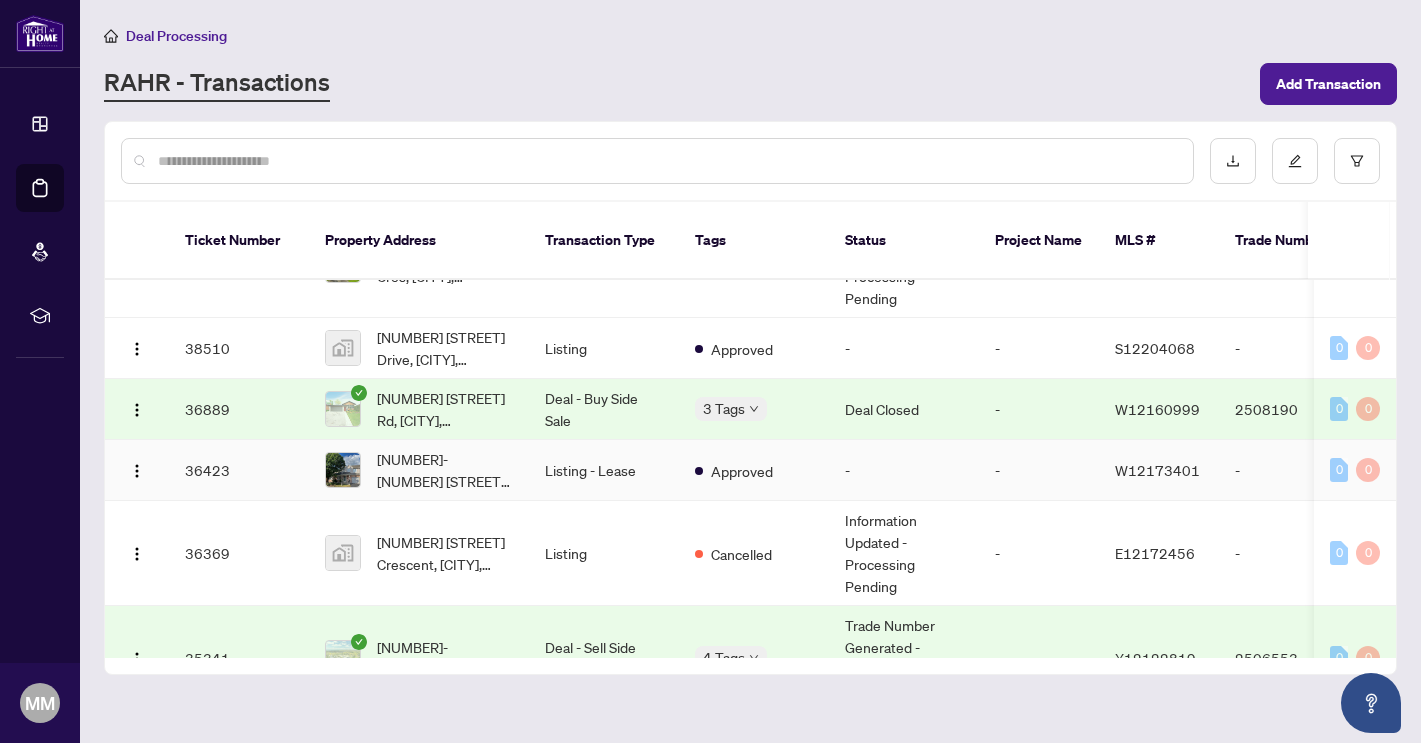 click on "Listing - Lease" at bounding box center [604, 470] 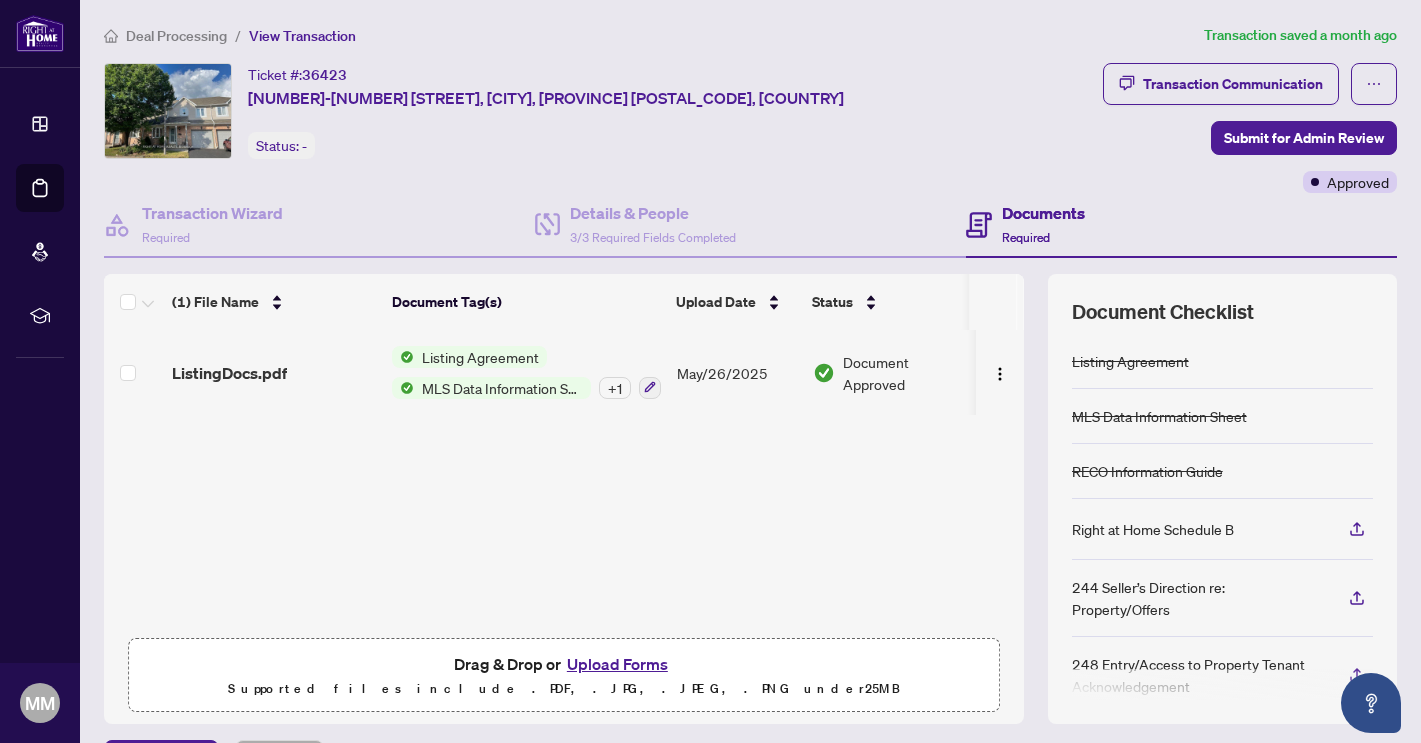 click on "Upload Forms" at bounding box center [617, 664] 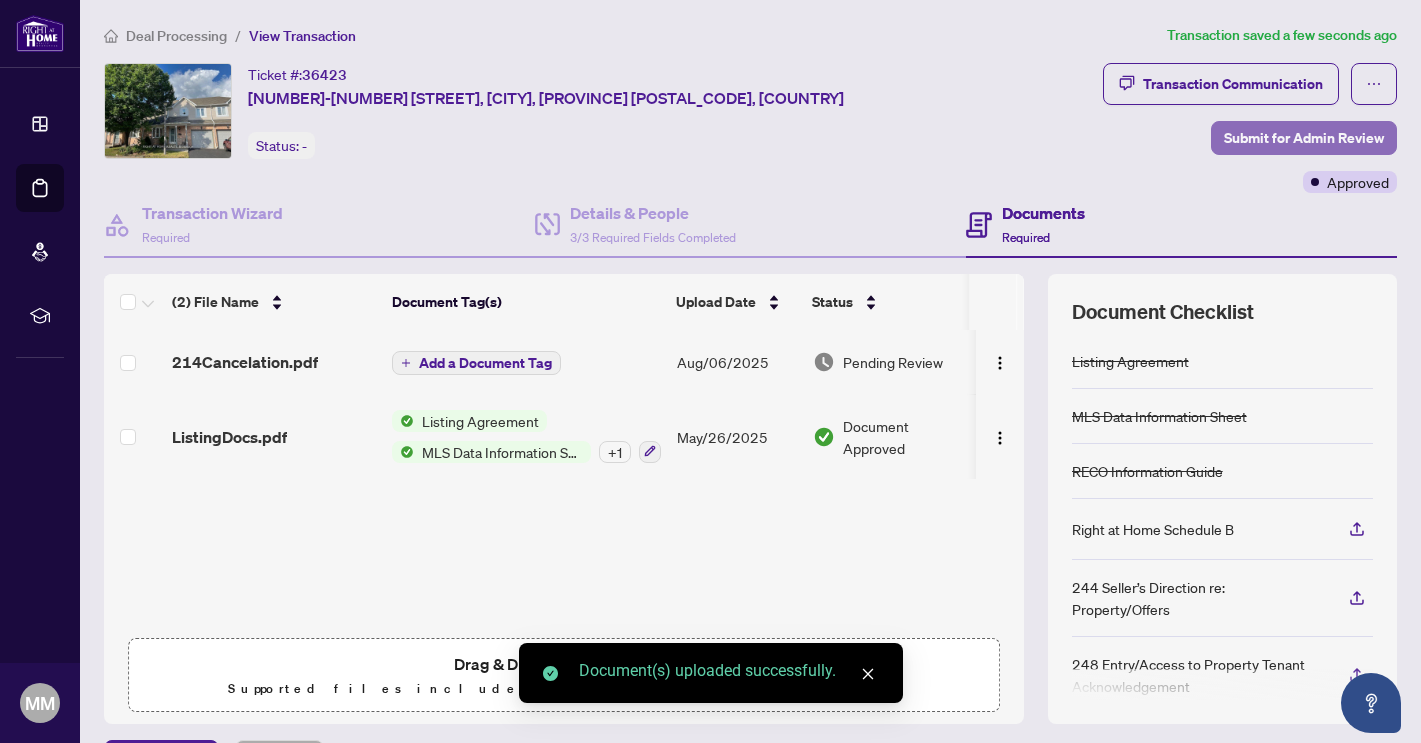 click on "Submit for Admin Review" at bounding box center [1304, 138] 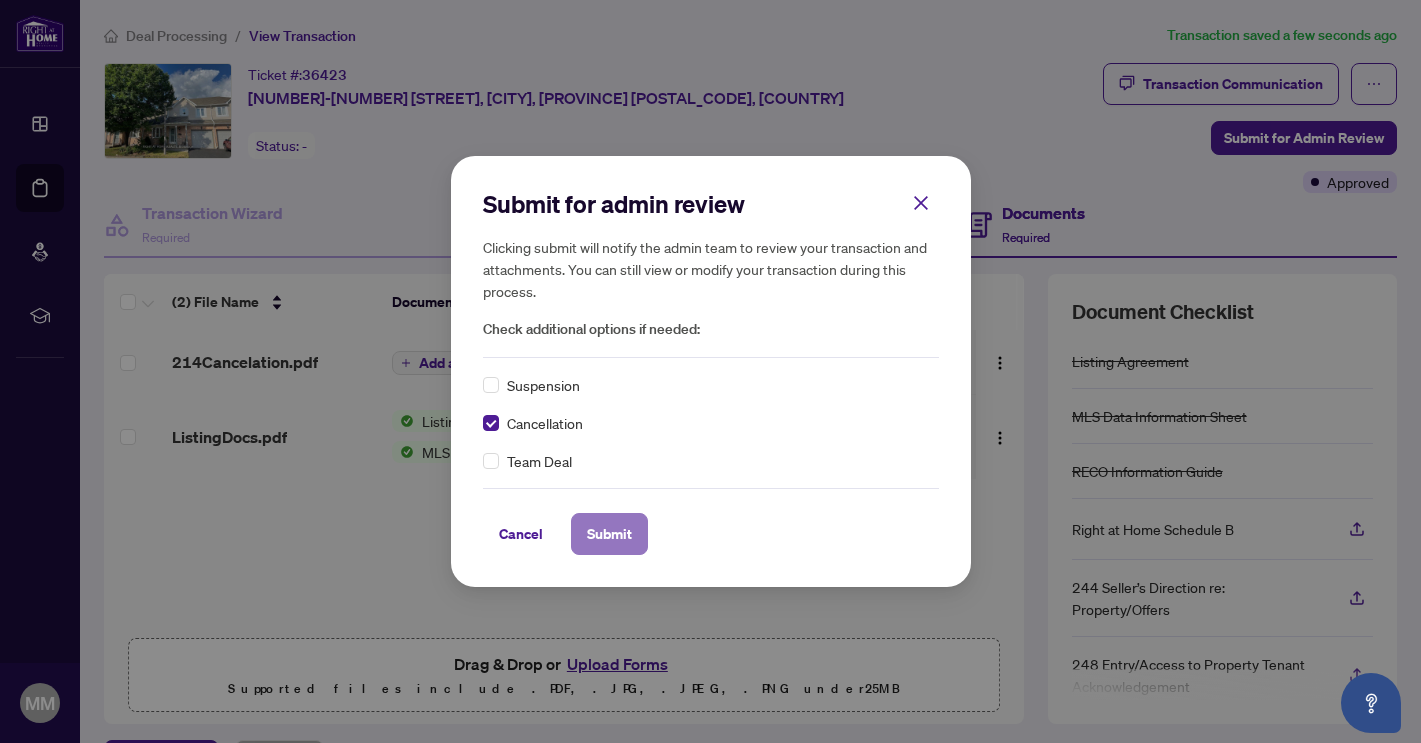 click on "Submit" at bounding box center [609, 534] 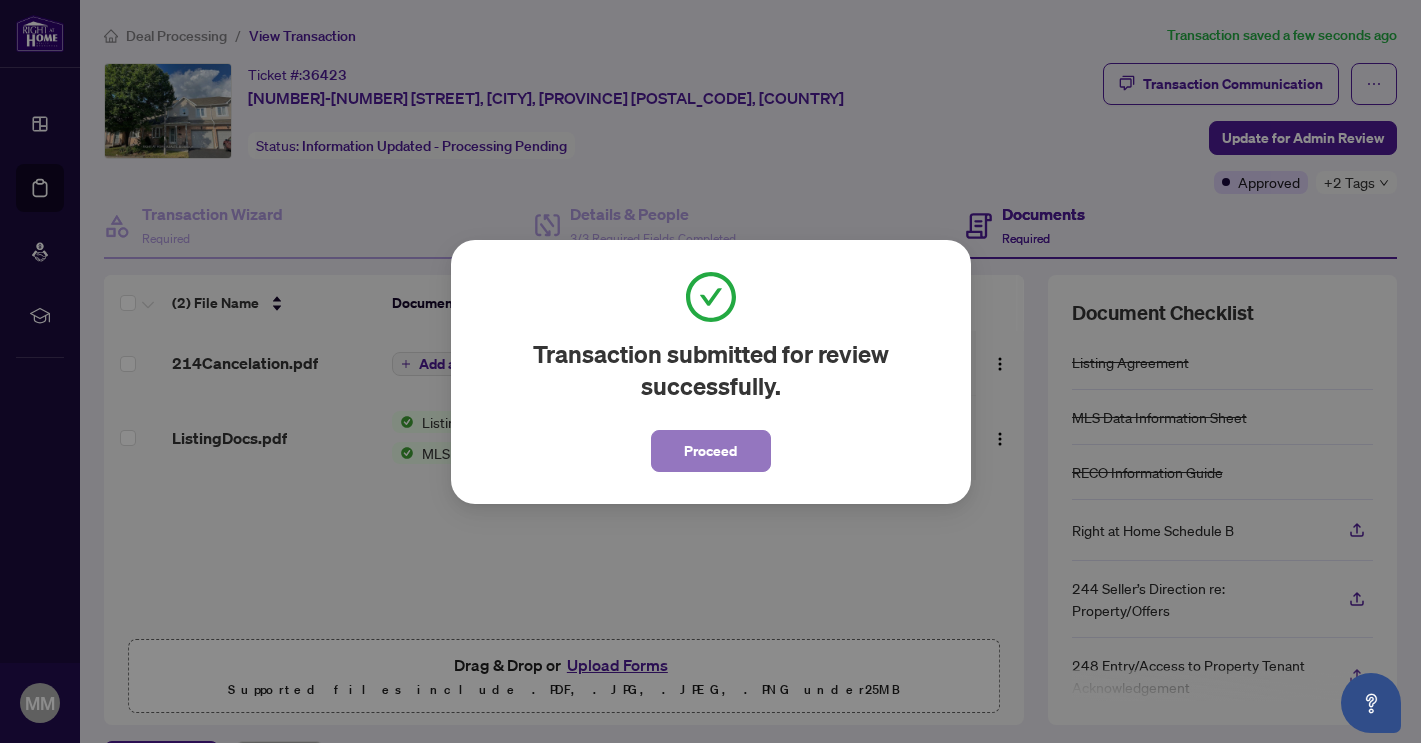 click on "Proceed" at bounding box center [710, 451] 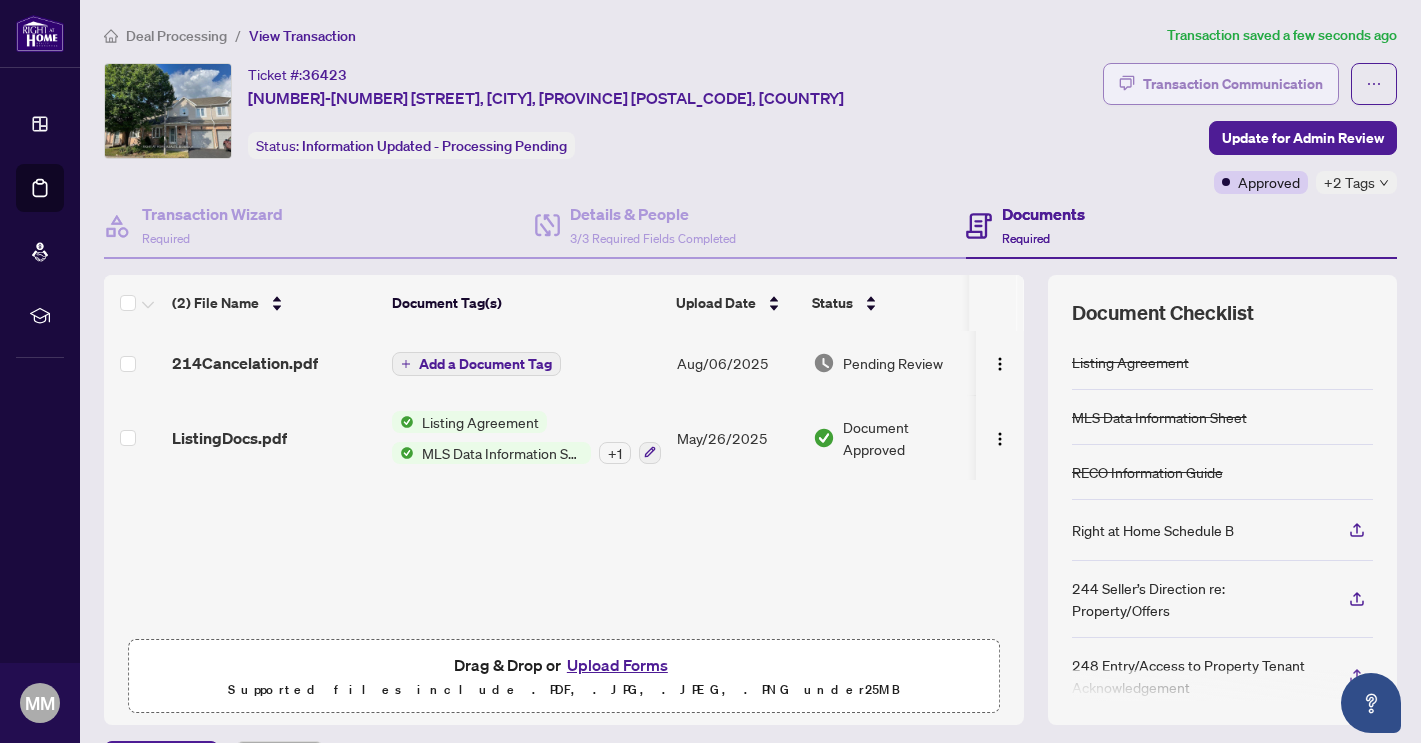 click on "Transaction Communication" at bounding box center (1233, 84) 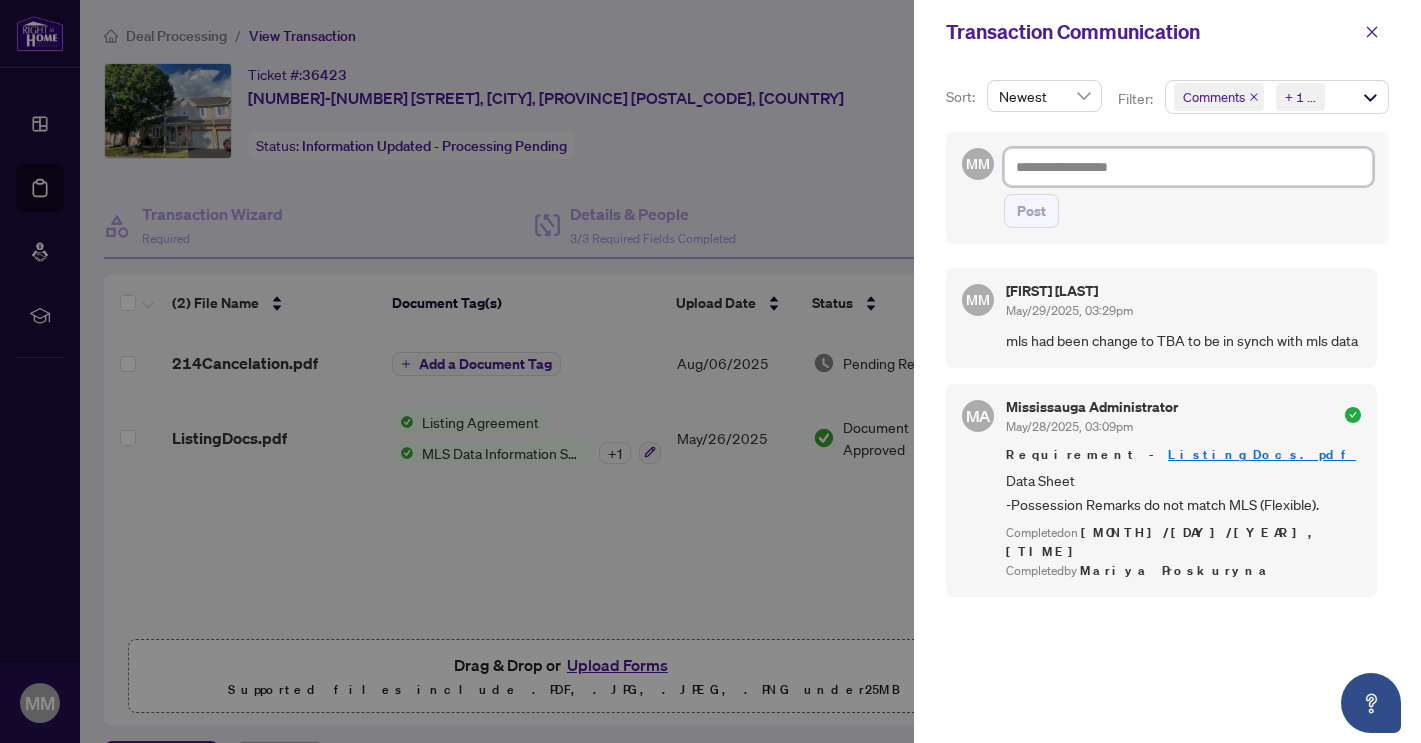 click at bounding box center (1188, 167) 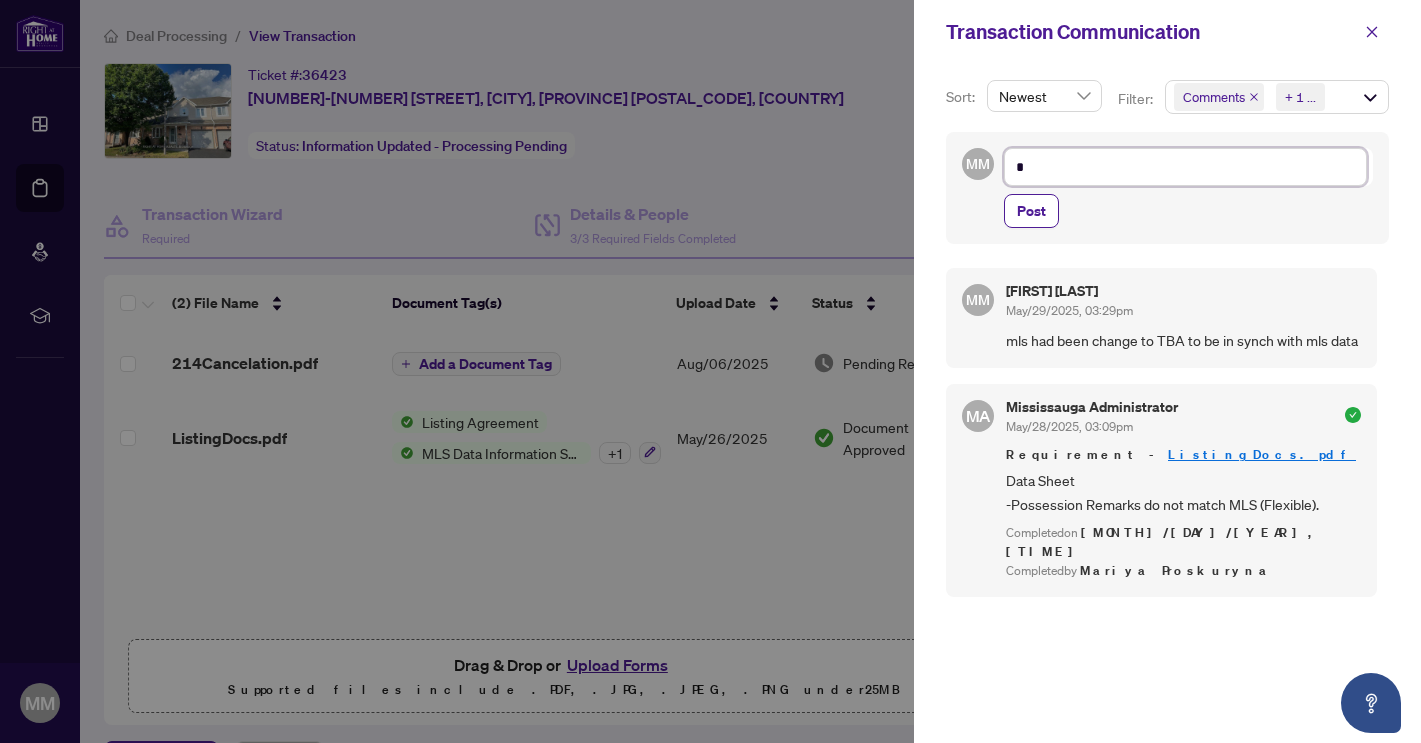type on "**" 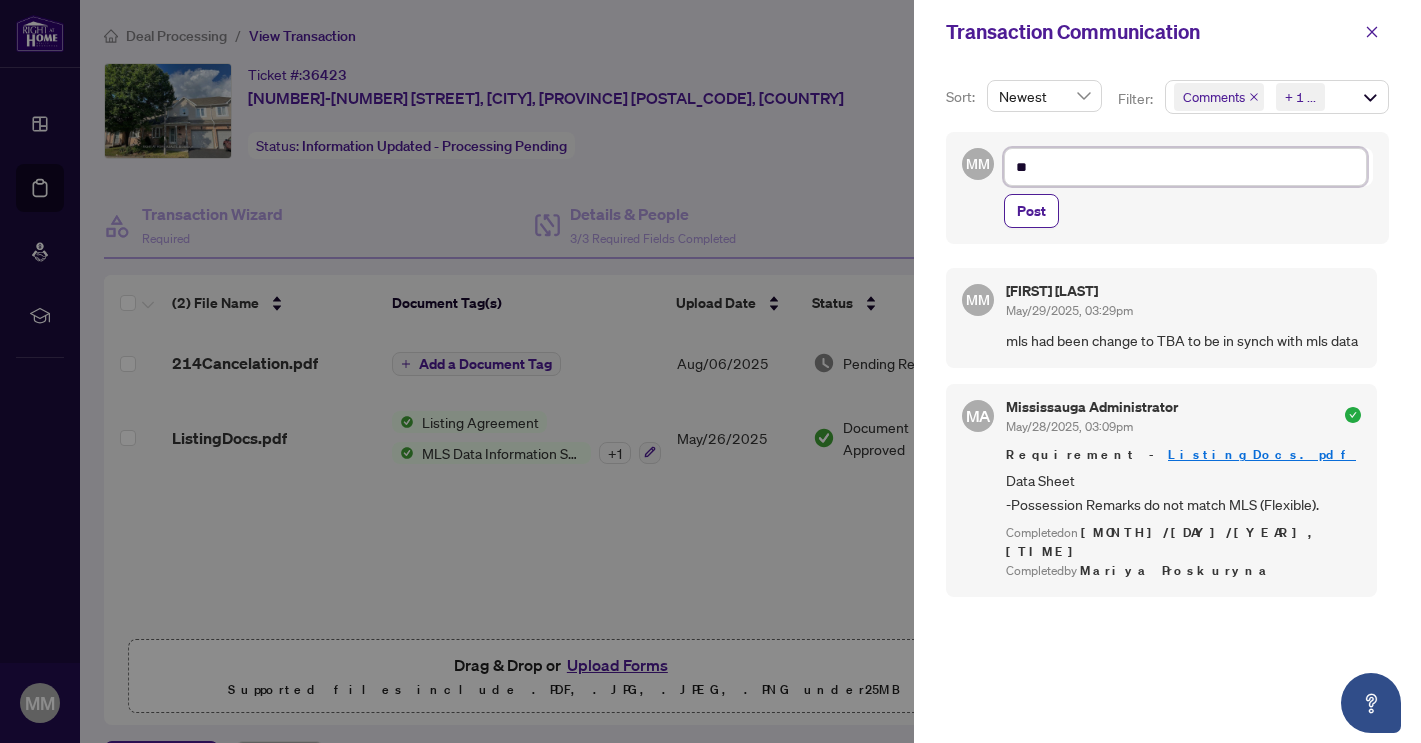 type on "***" 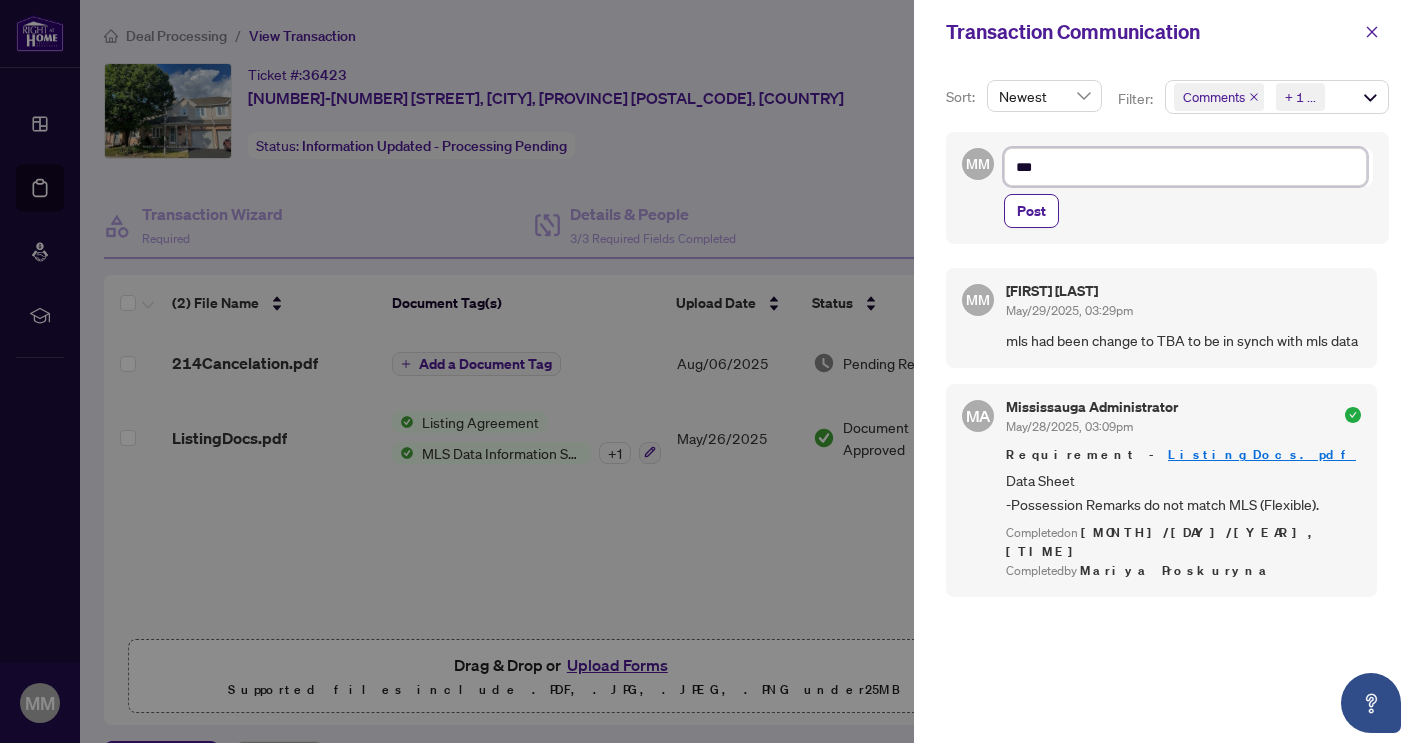 type on "***" 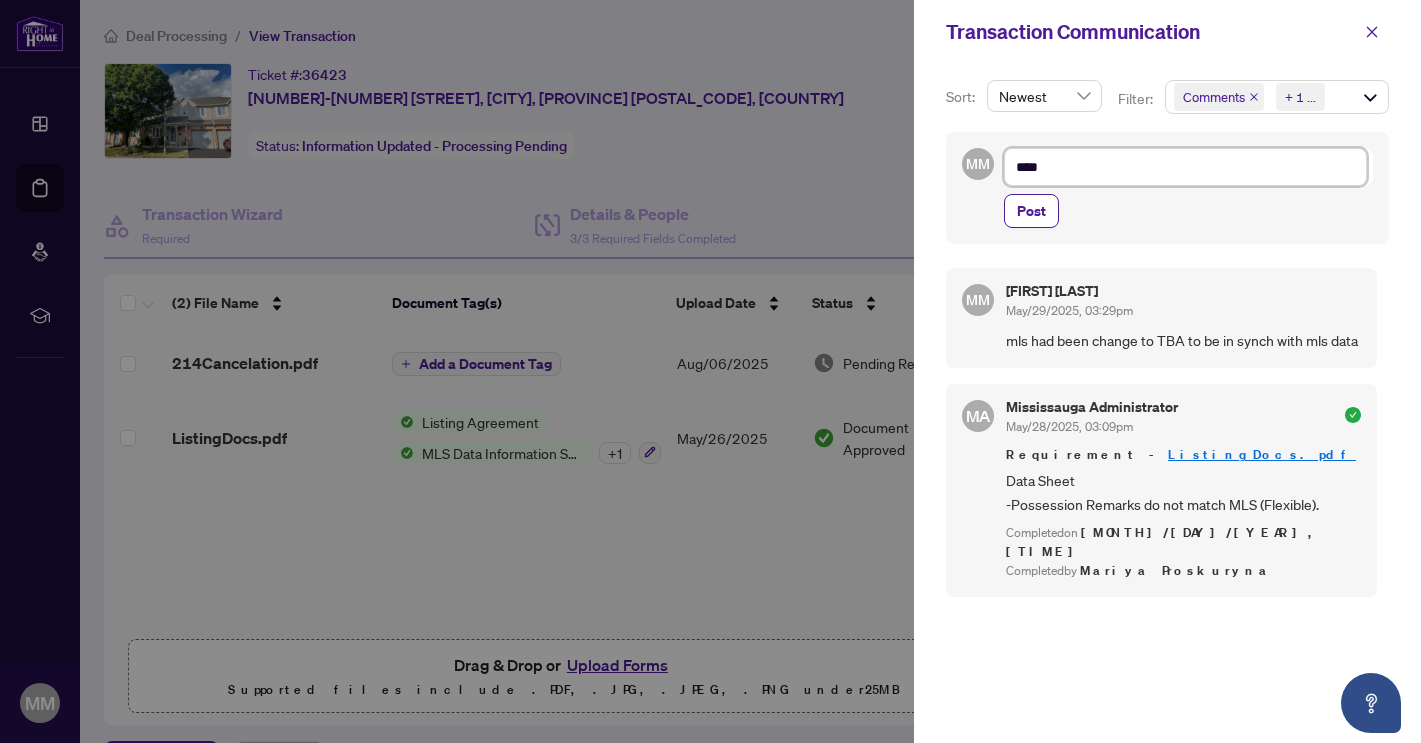 type on "*****" 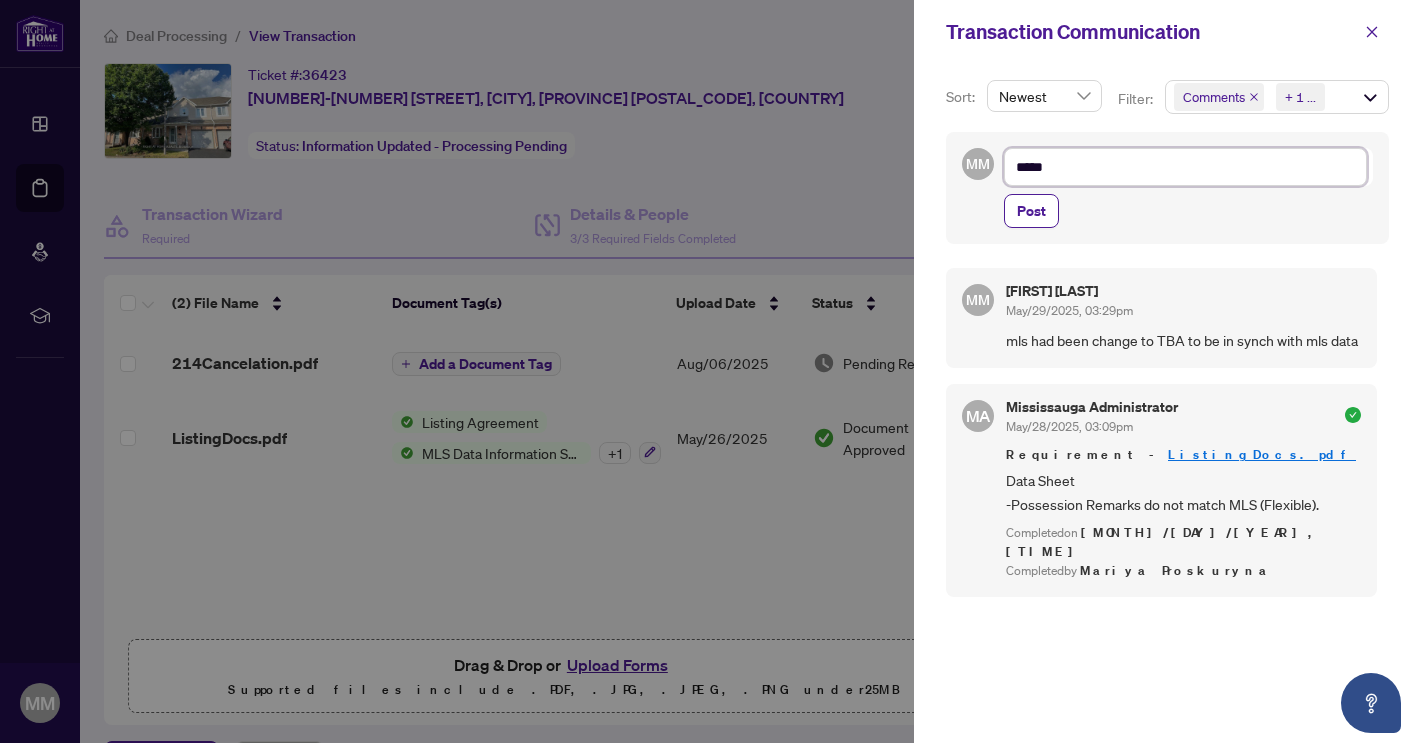 type on "******" 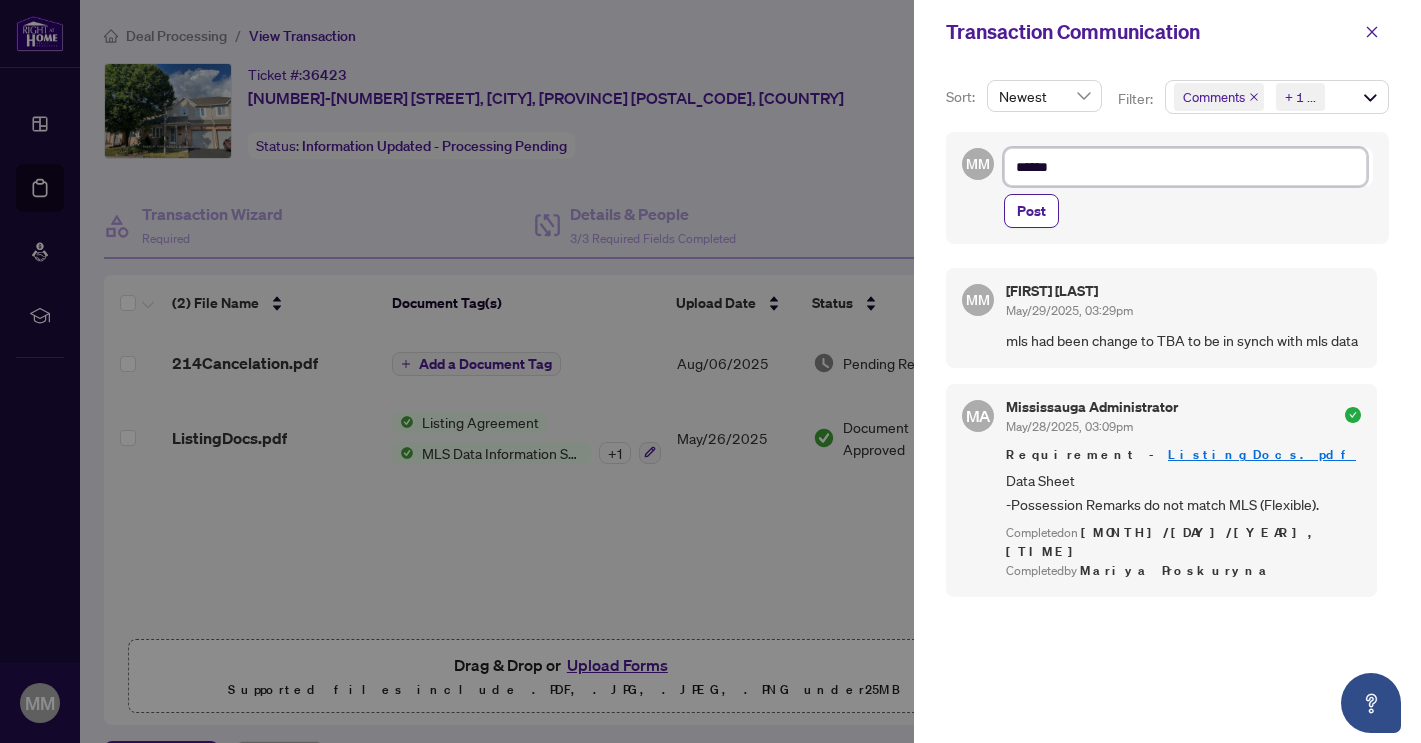 type on "******" 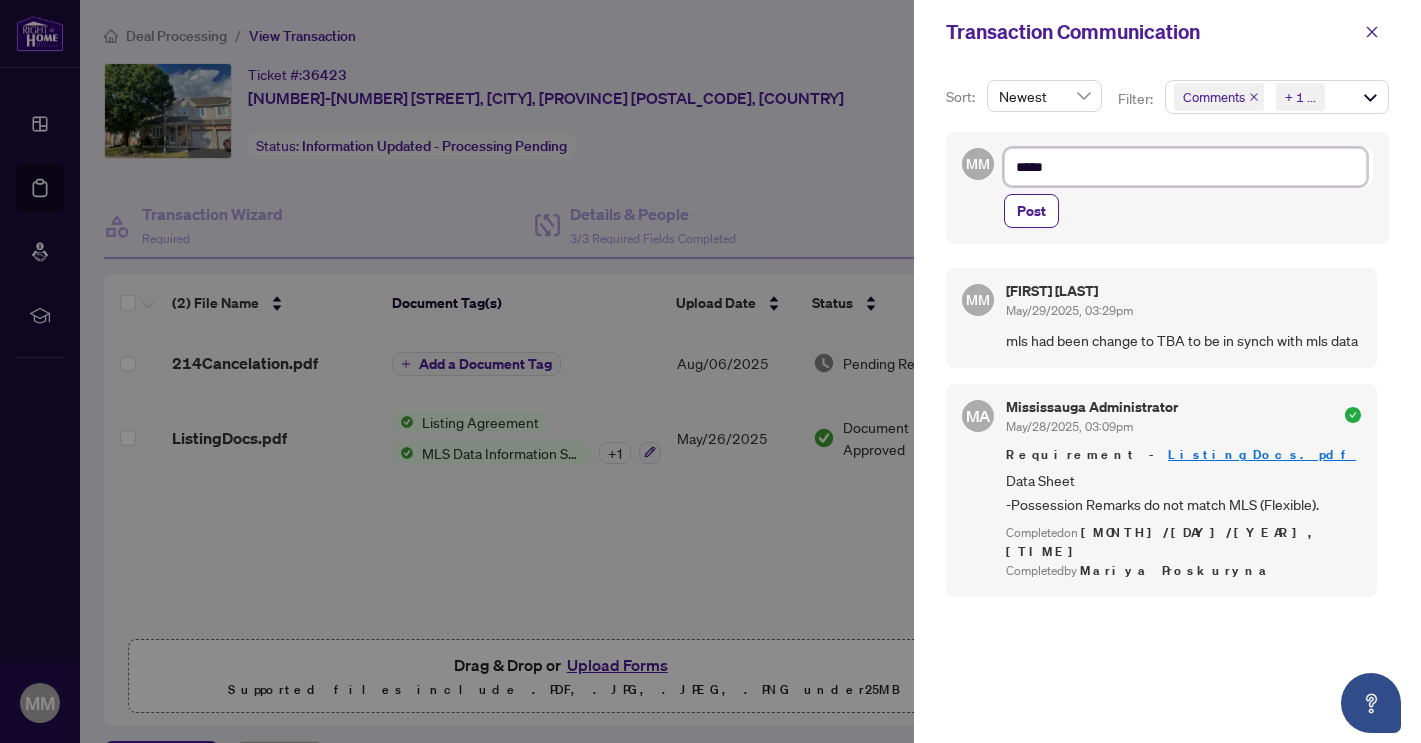 type on "******" 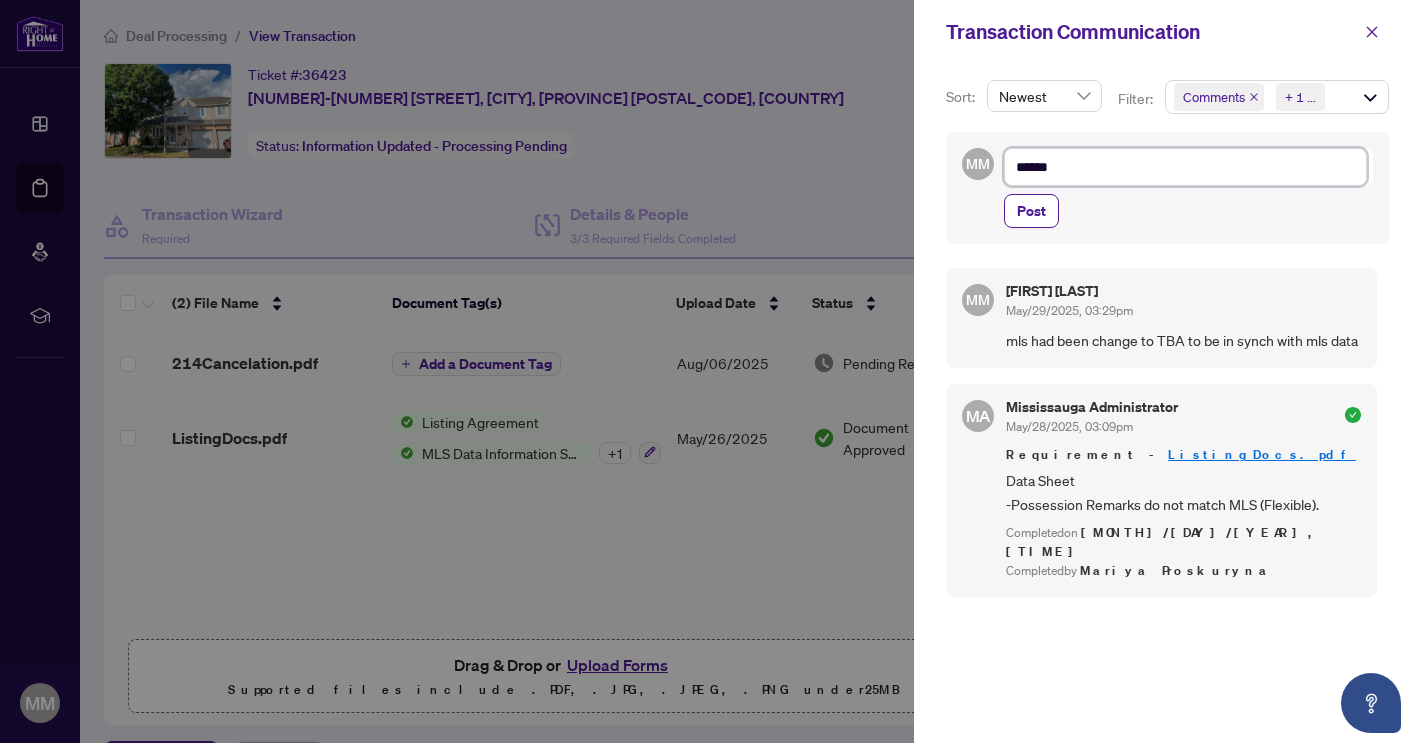 type on "*******" 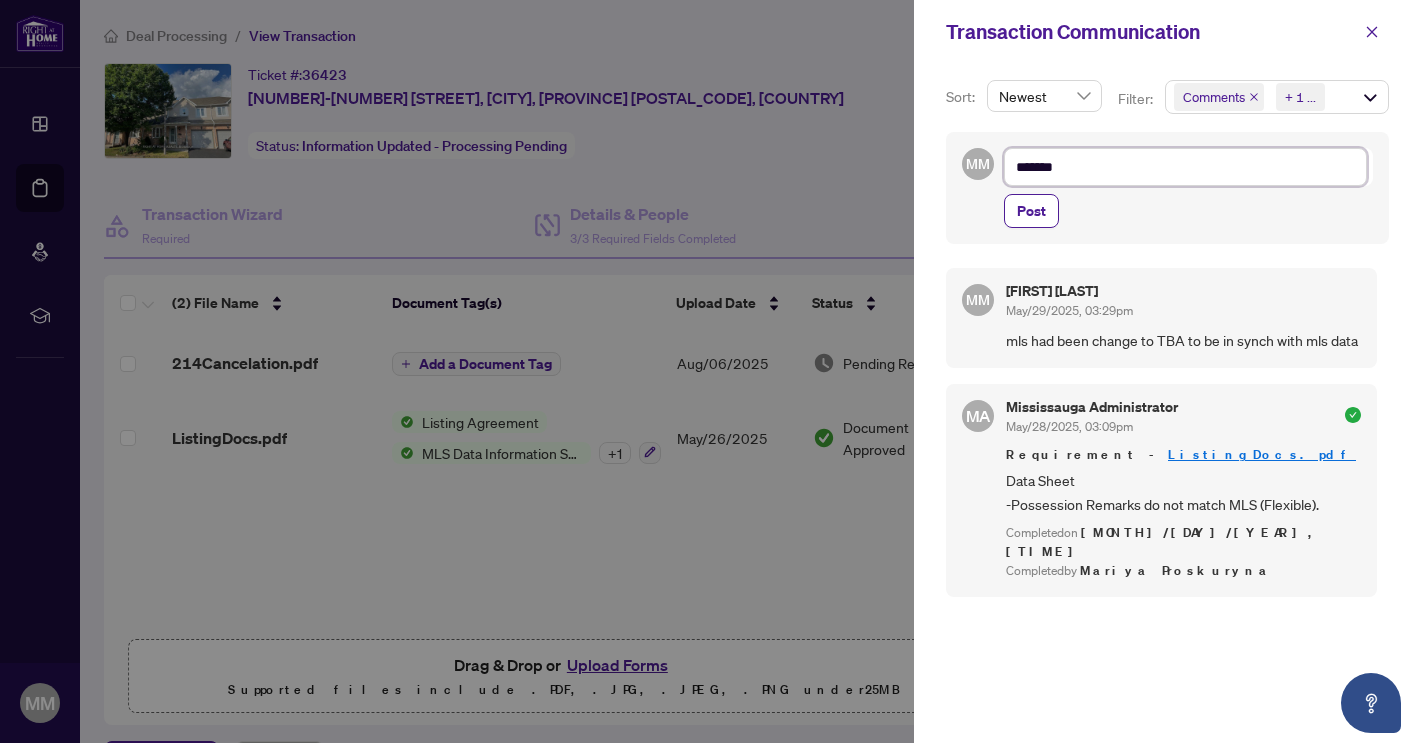 type on "********" 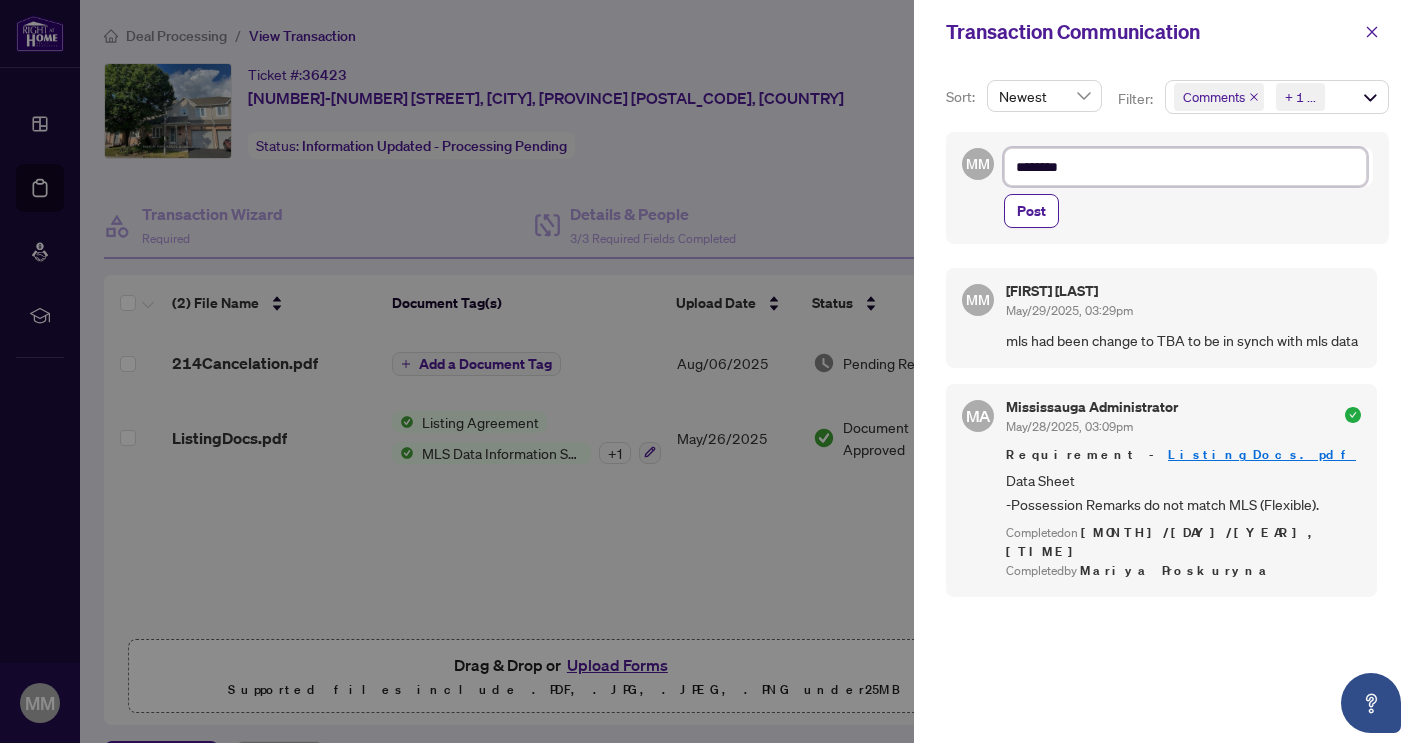 type on "********" 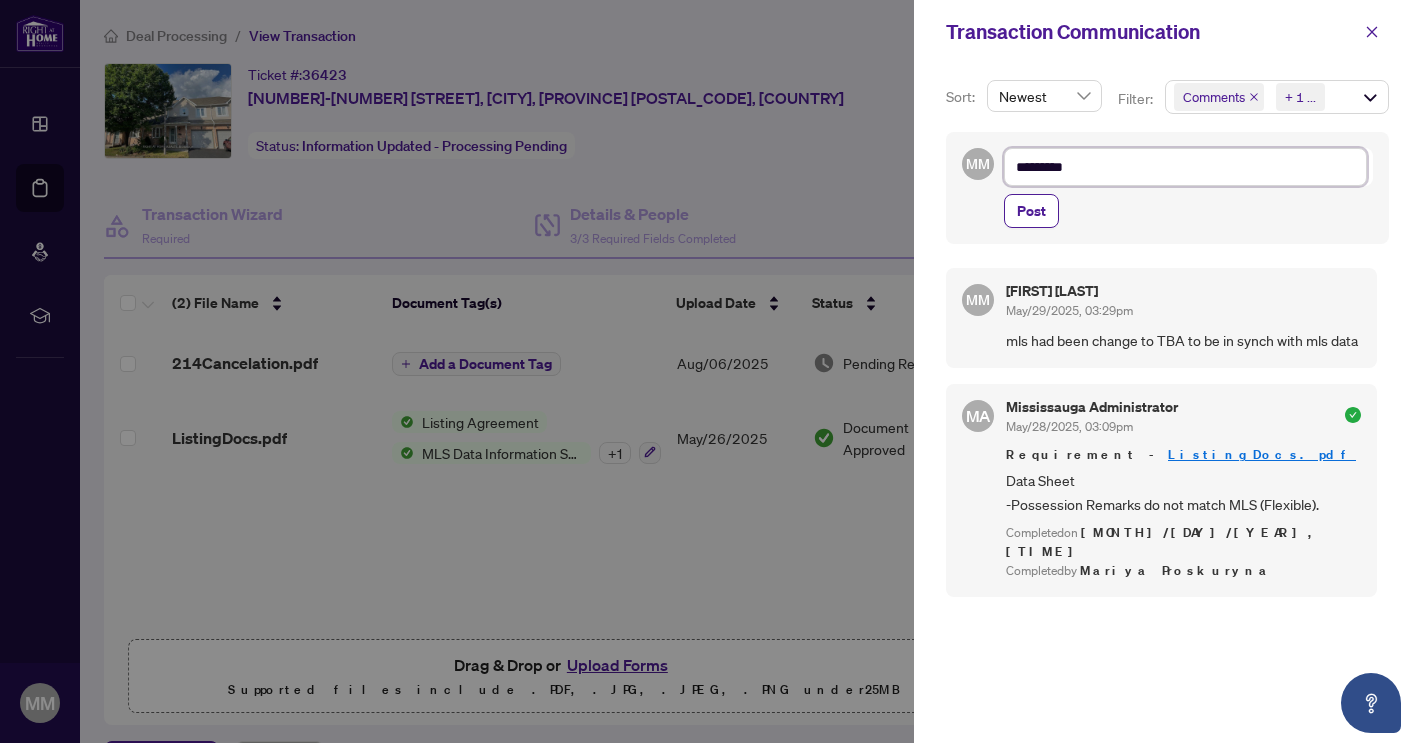 type on "**********" 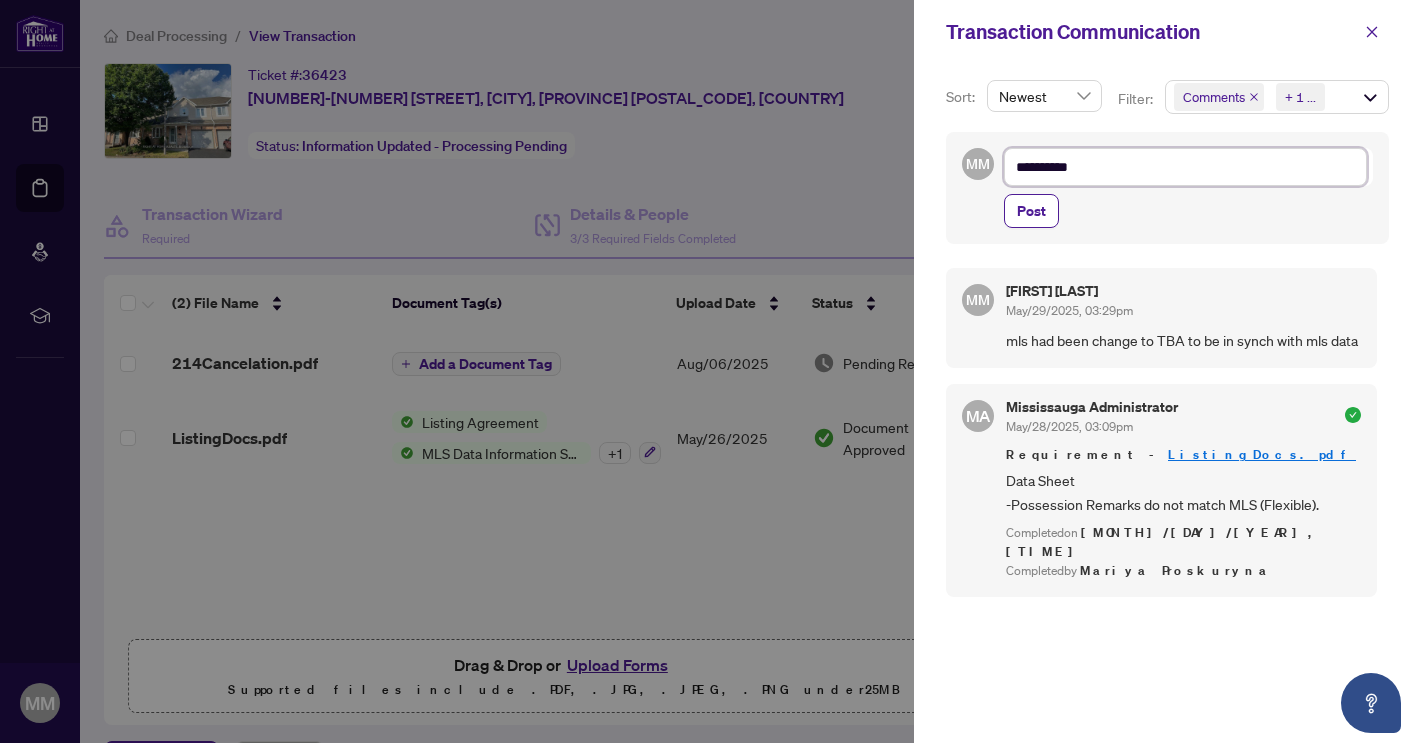 type on "**********" 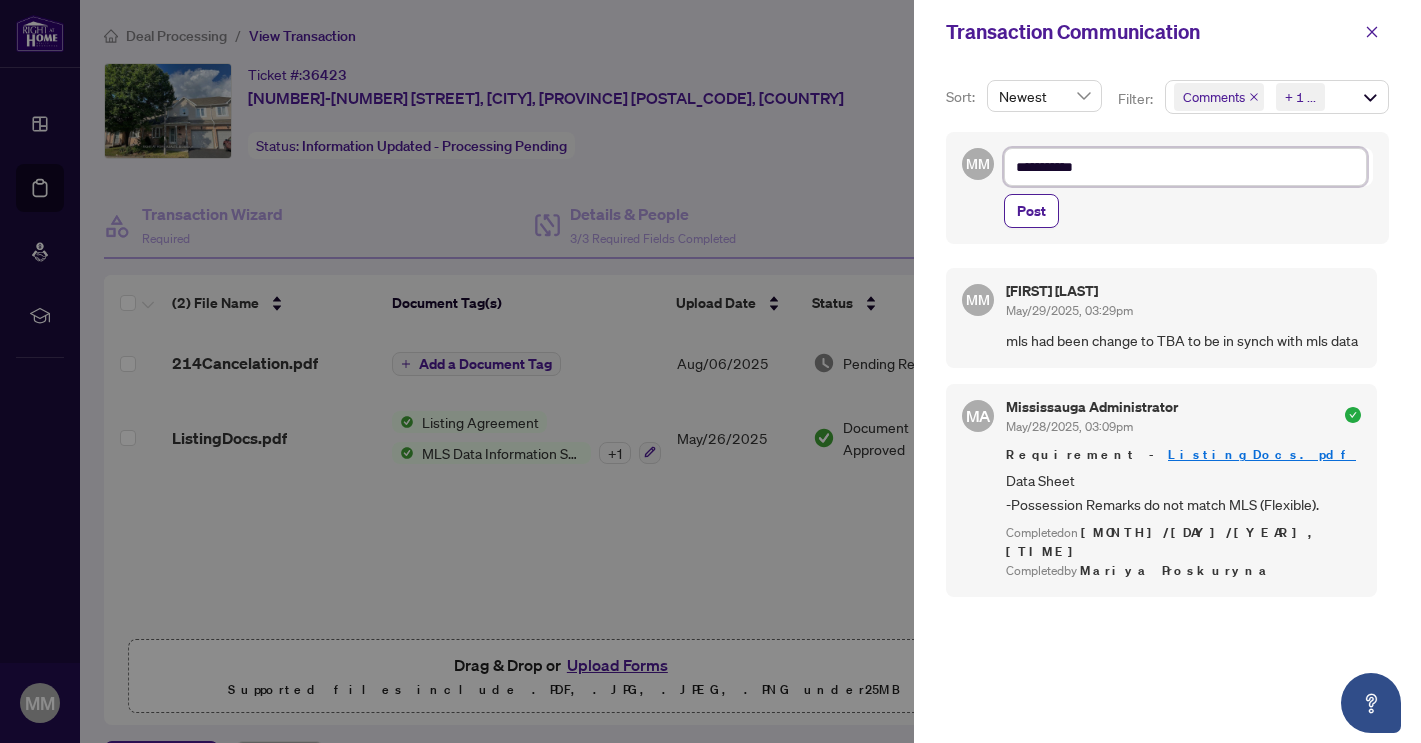 type on "**********" 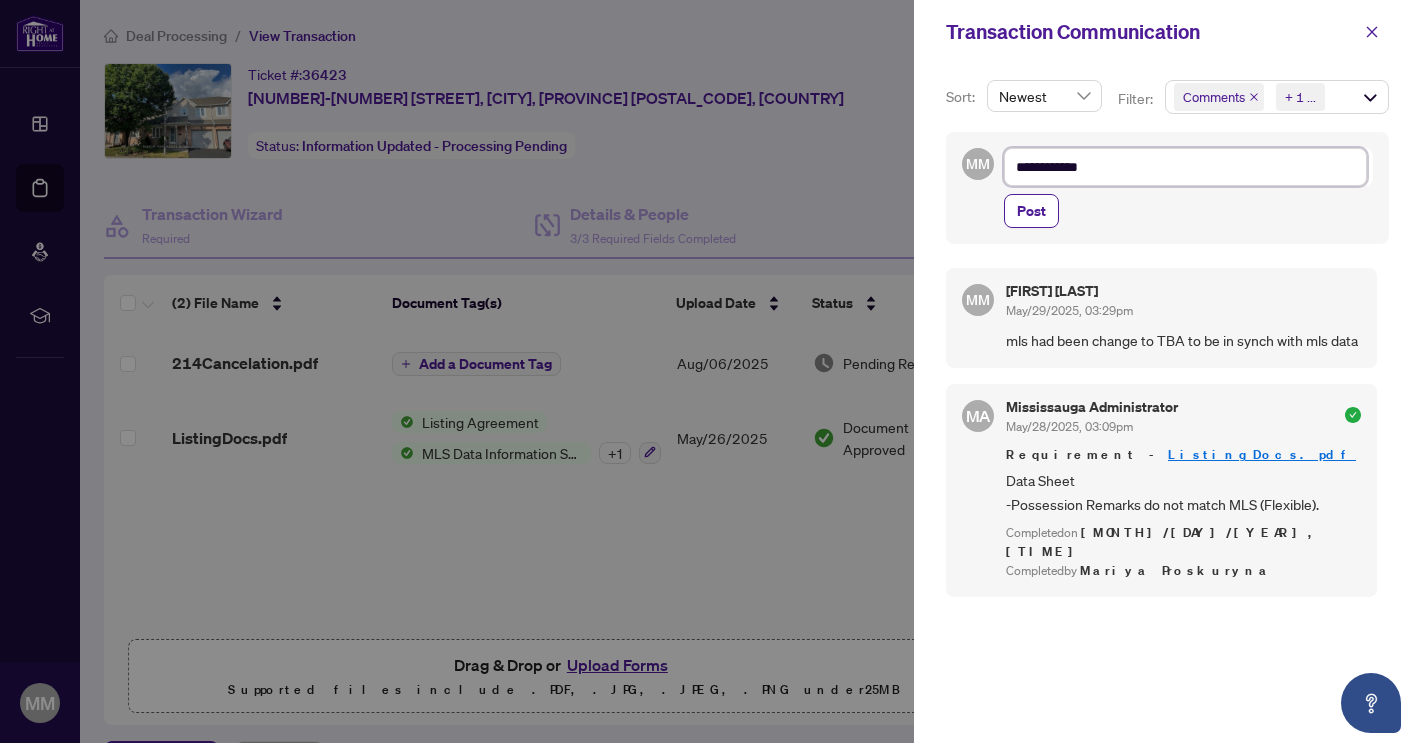 type on "**********" 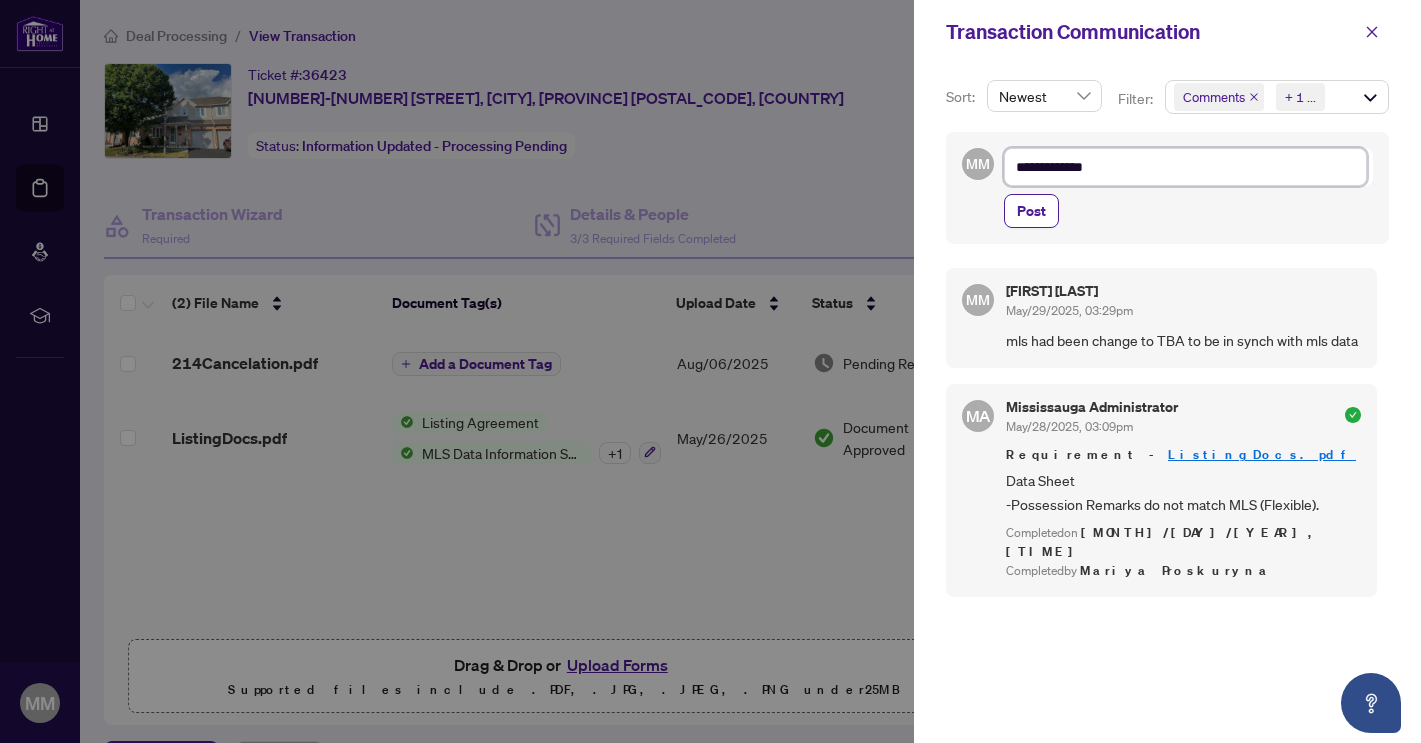 type on "**********" 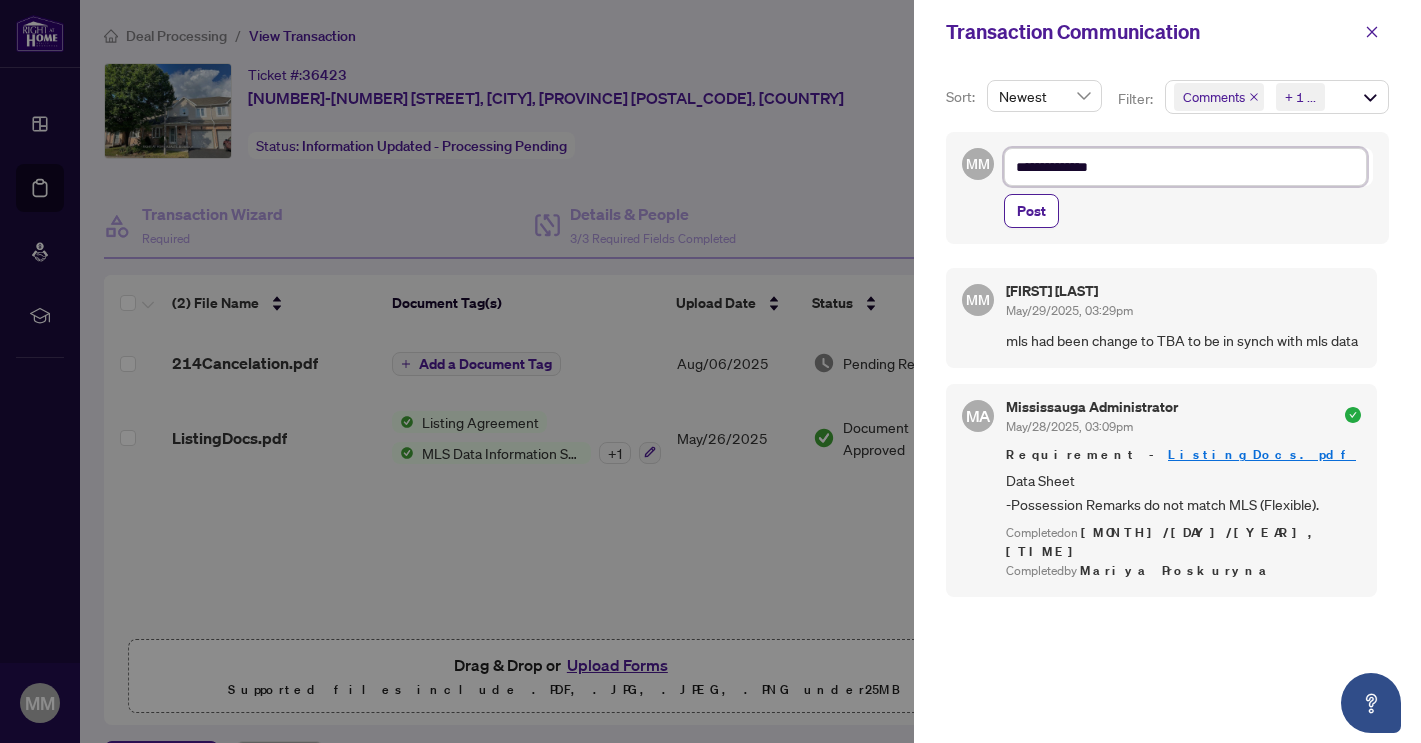 type on "**********" 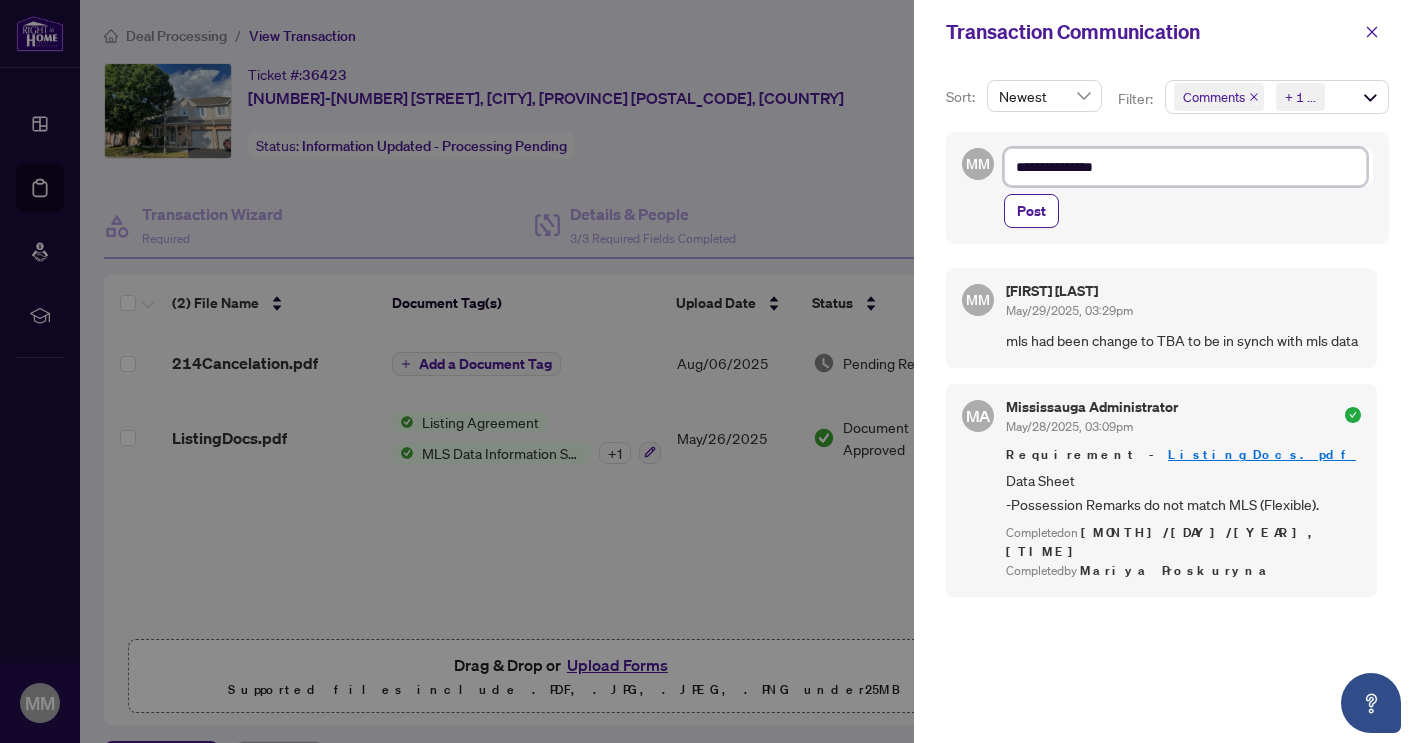 type on "**********" 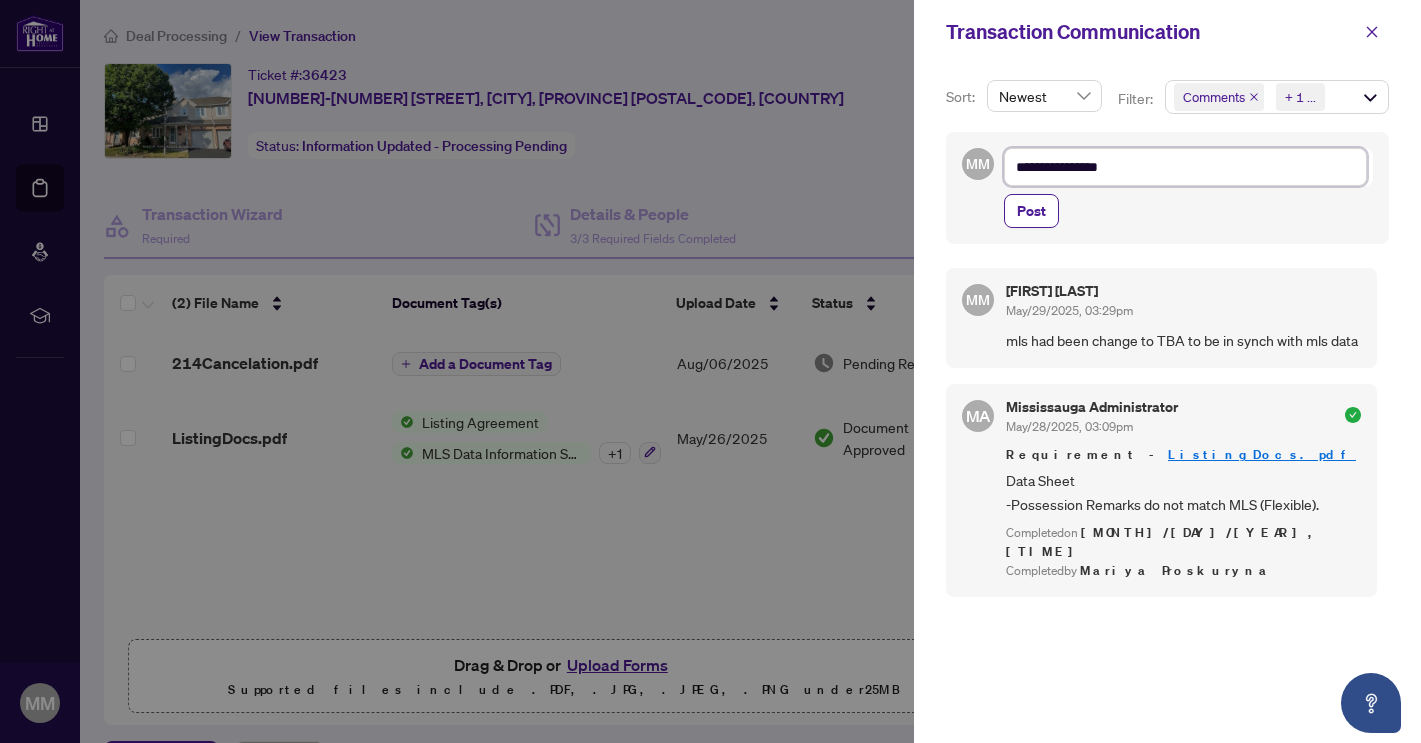 type on "**********" 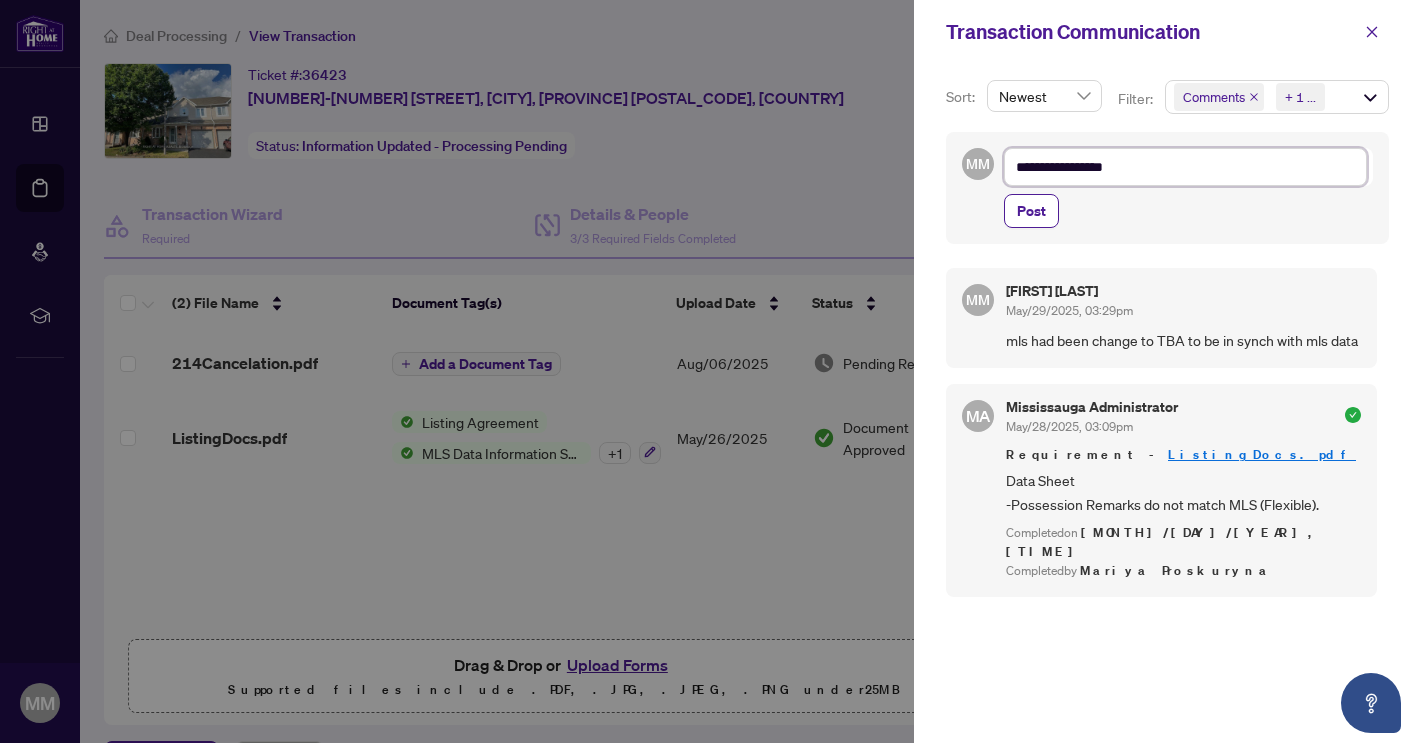 type on "**********" 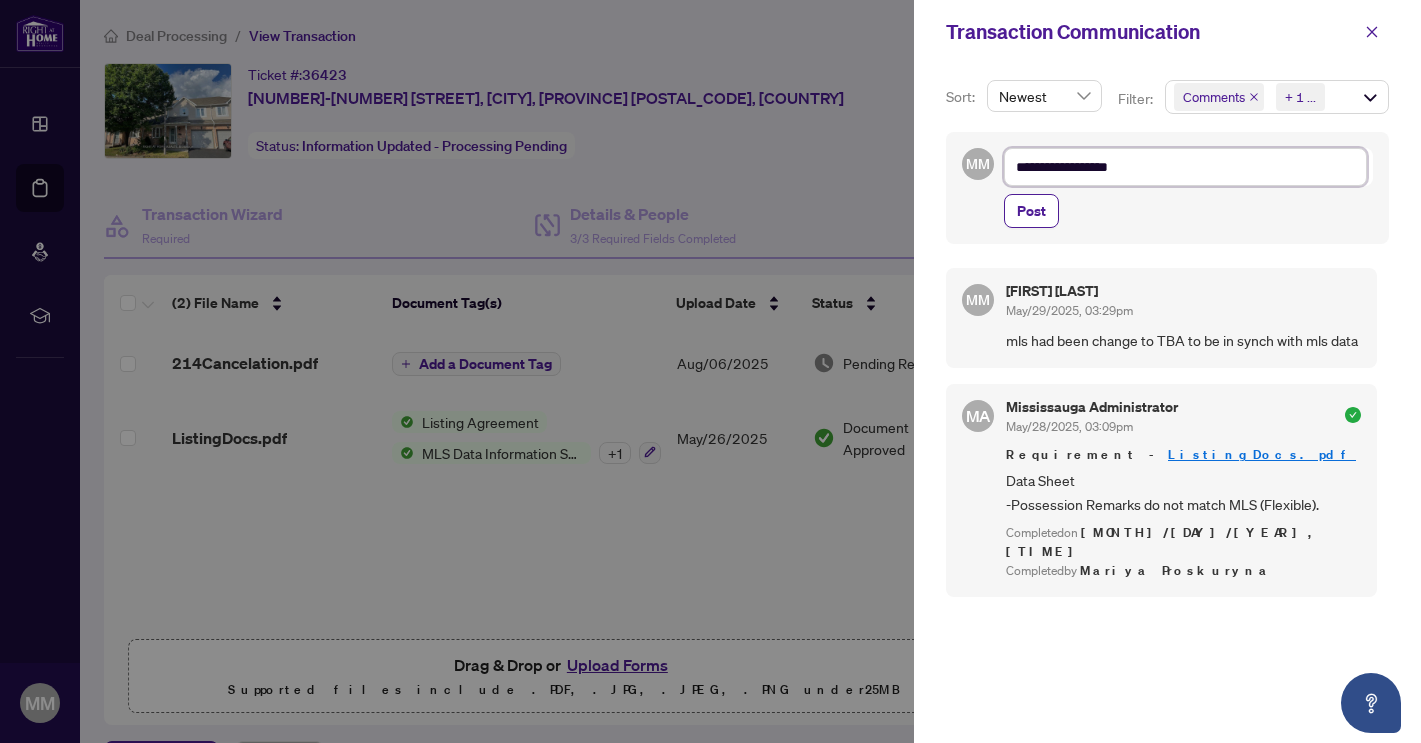type on "**********" 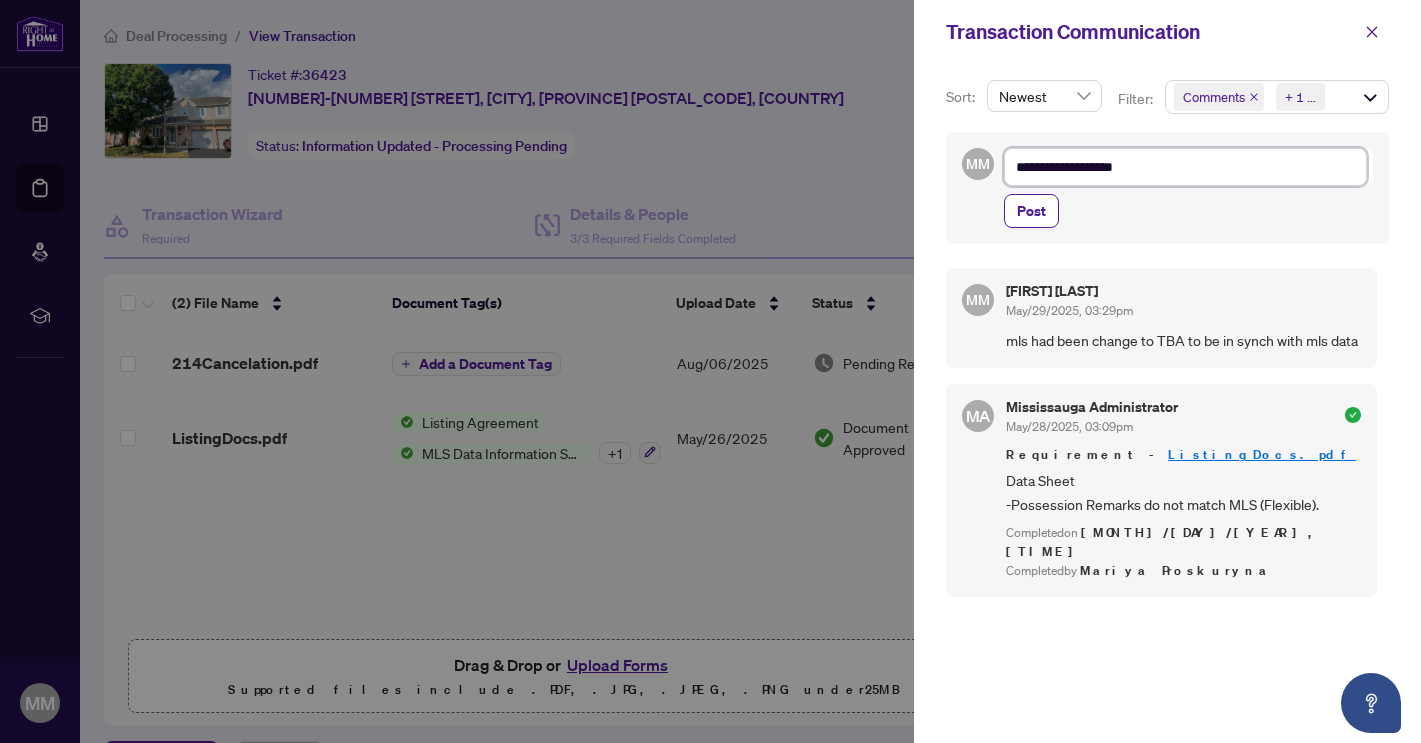 type on "**********" 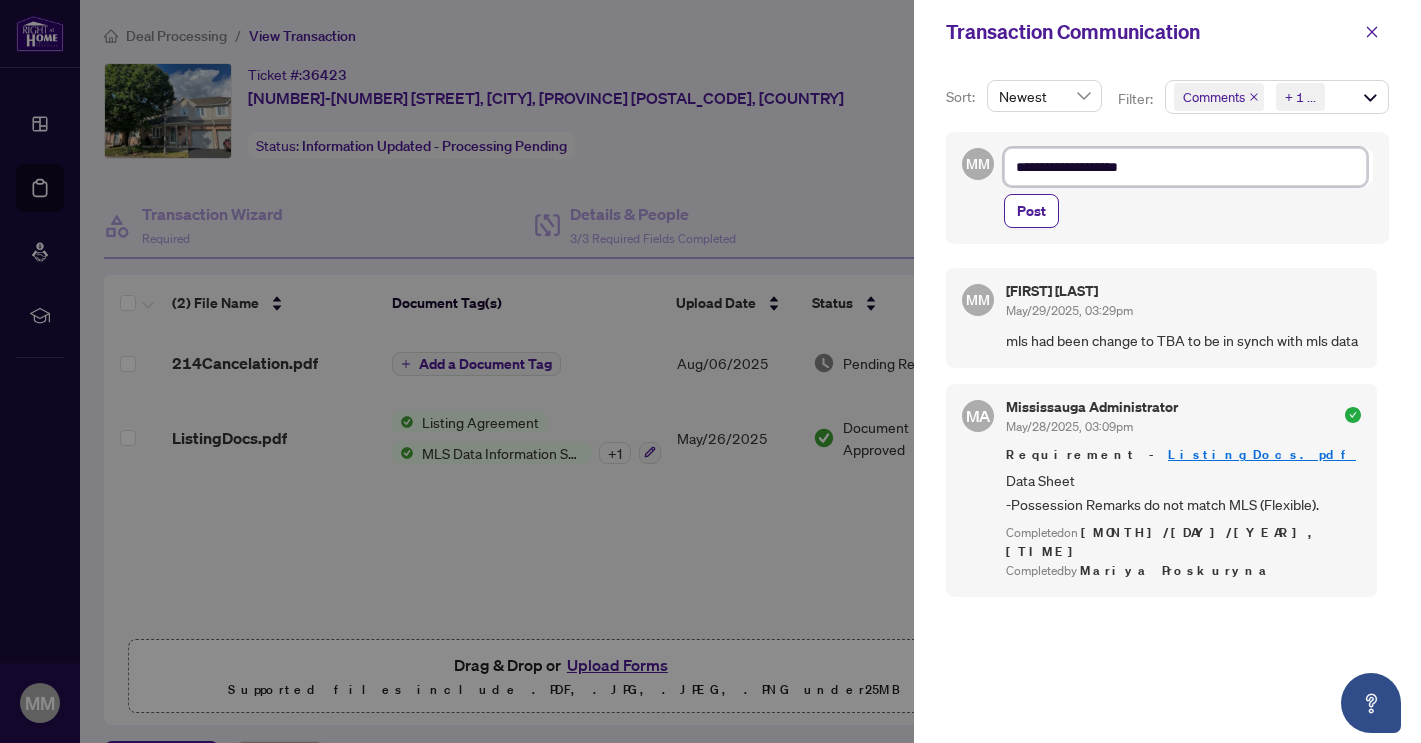 type on "**********" 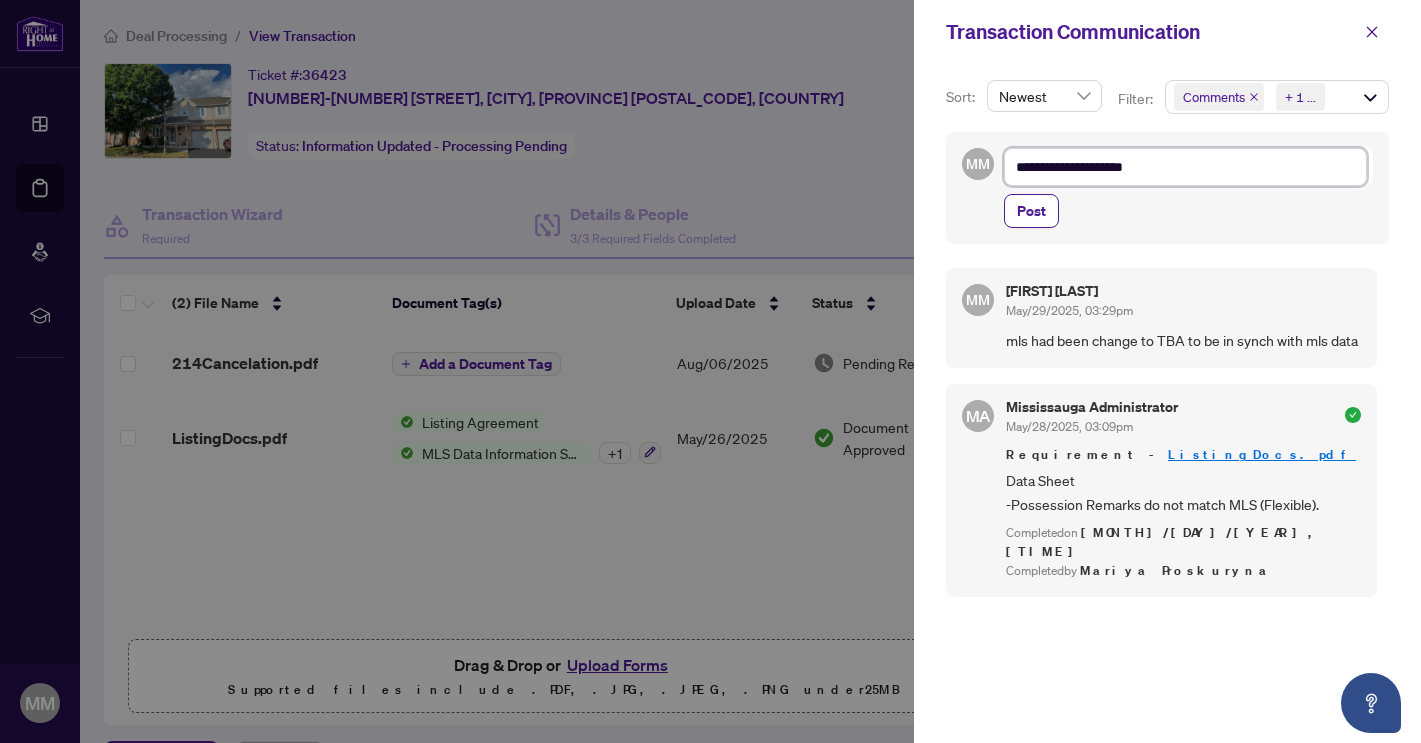 type on "**********" 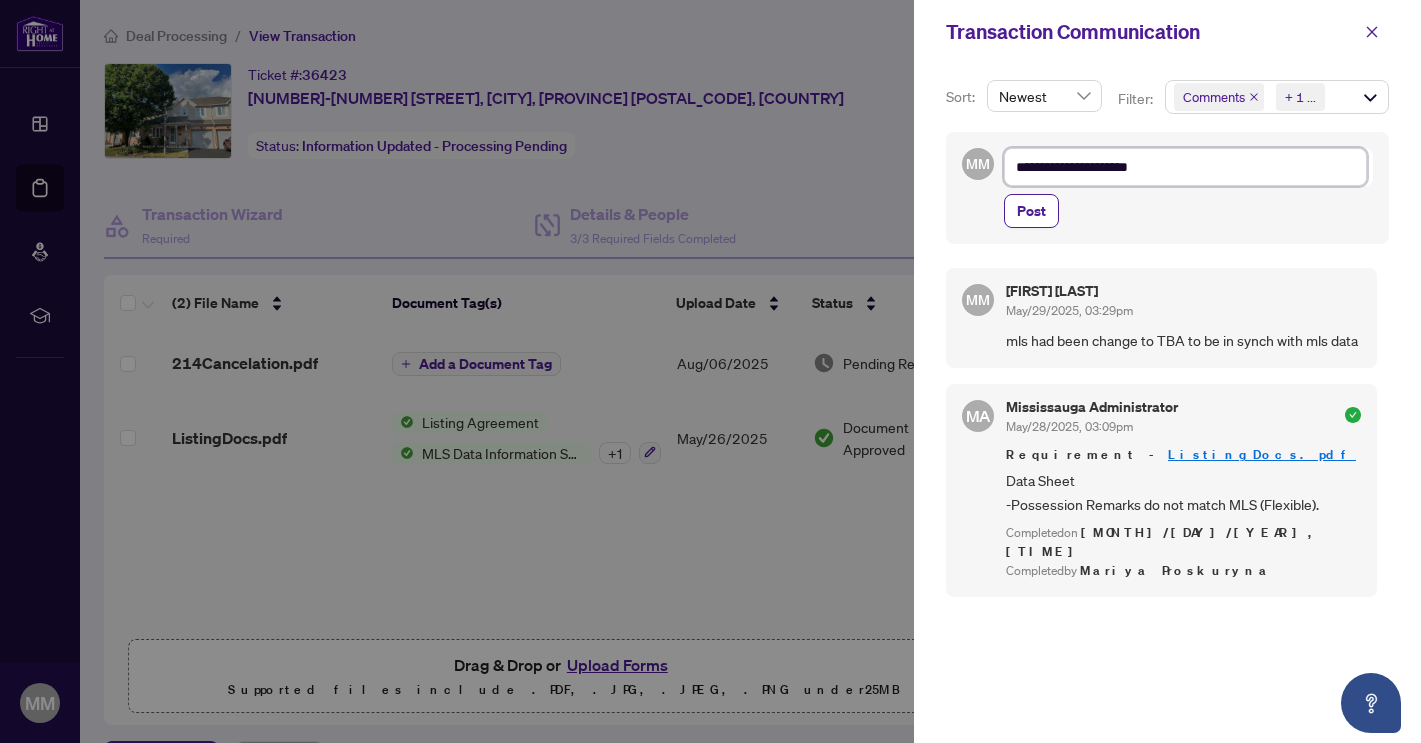 type on "**********" 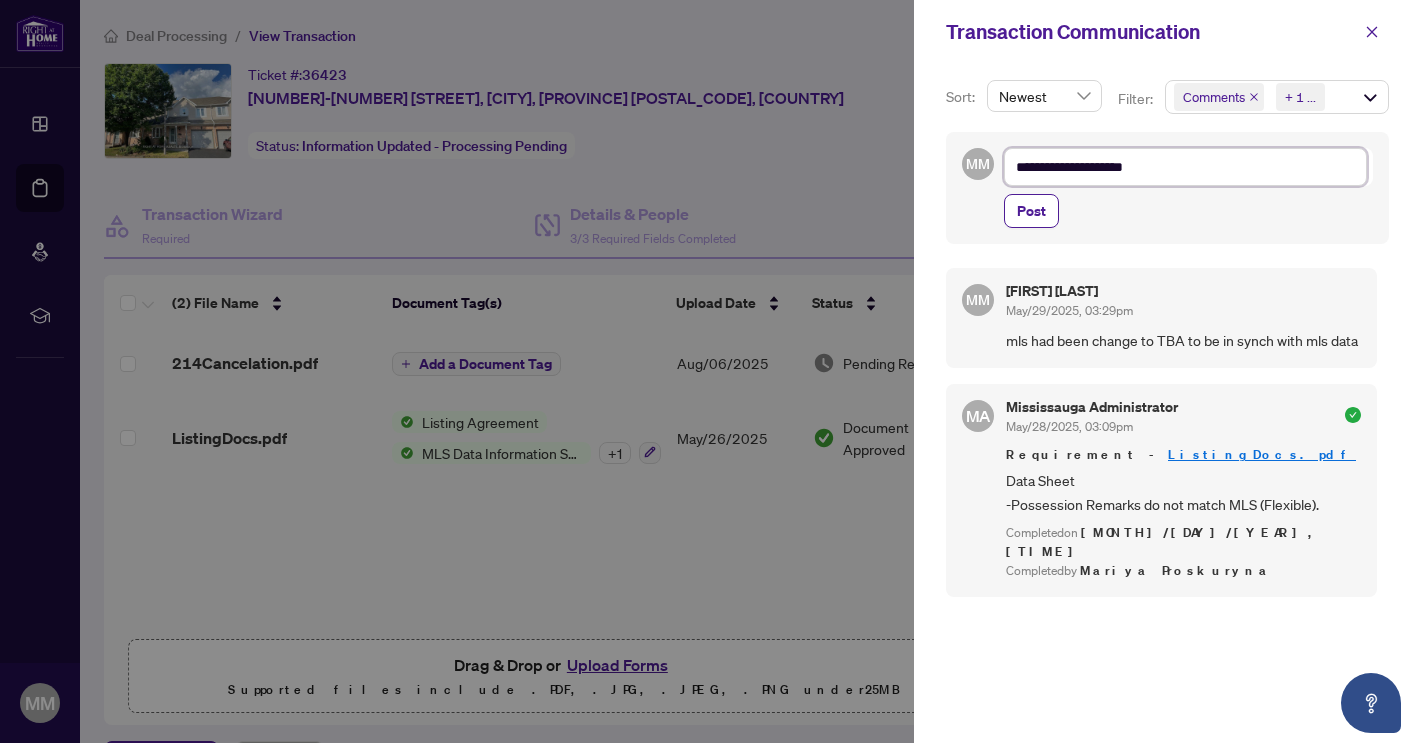 type on "**********" 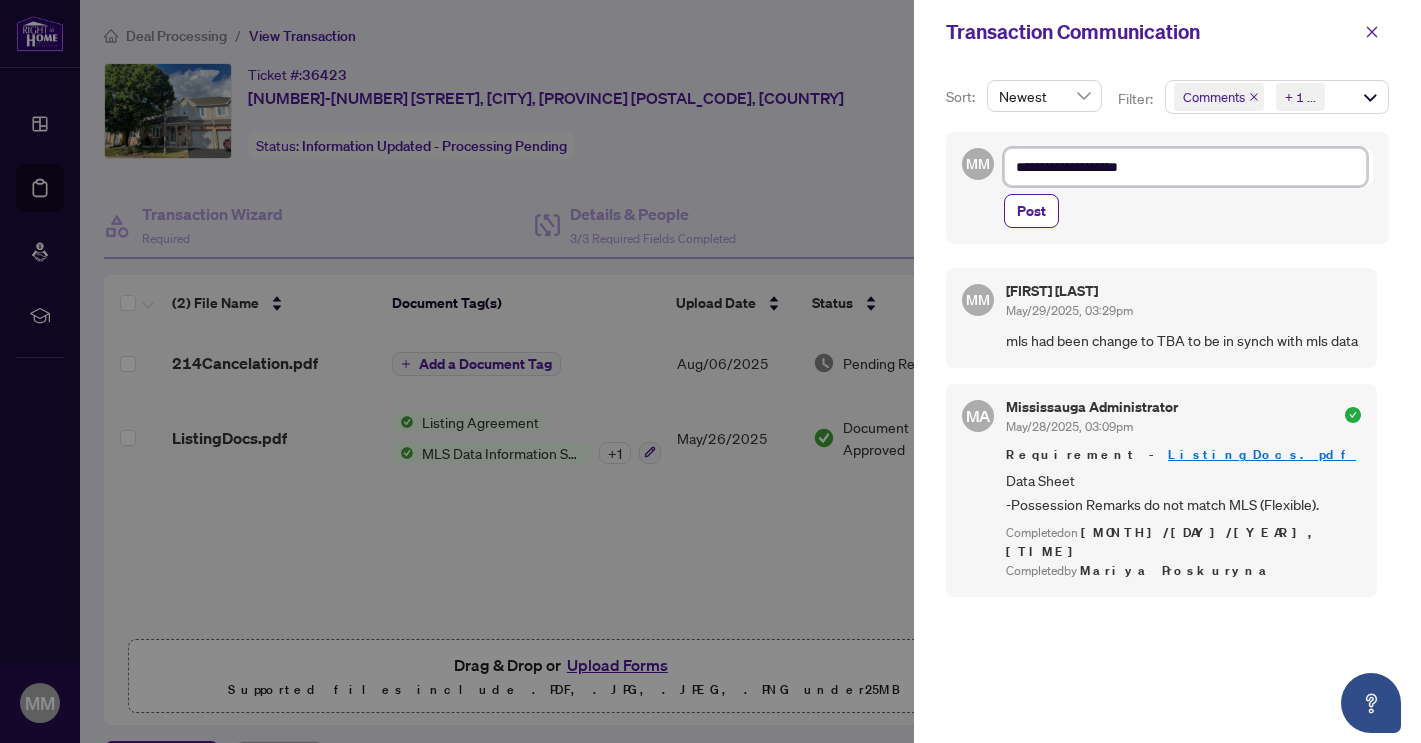 type on "**********" 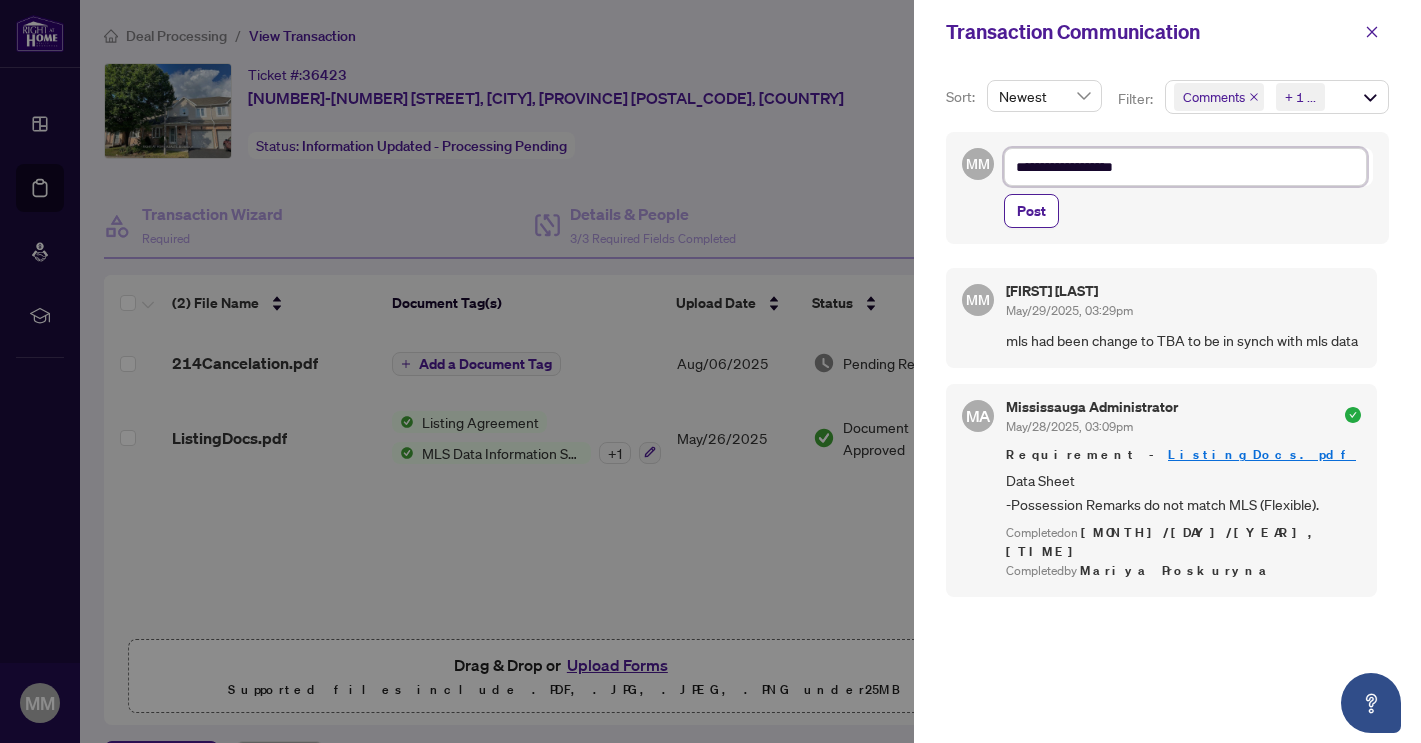 type on "**********" 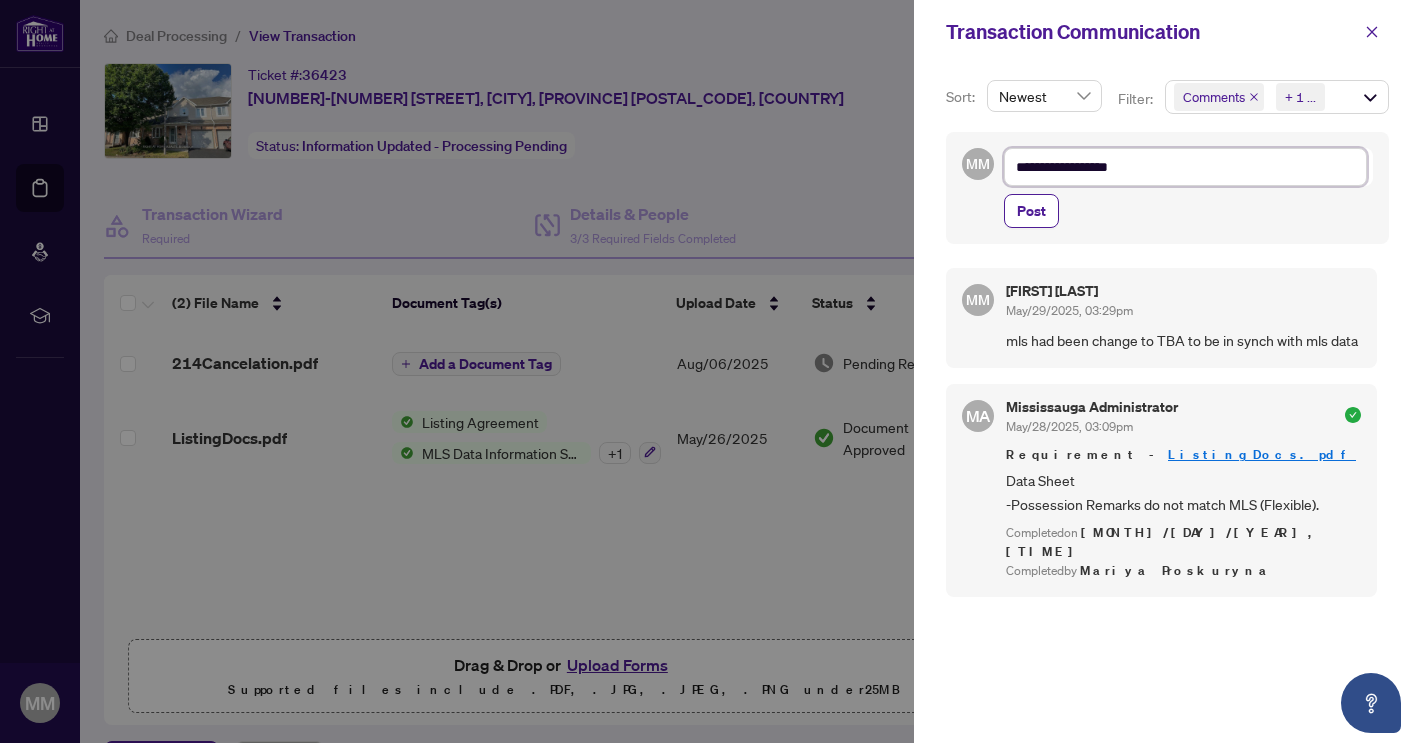 type on "**********" 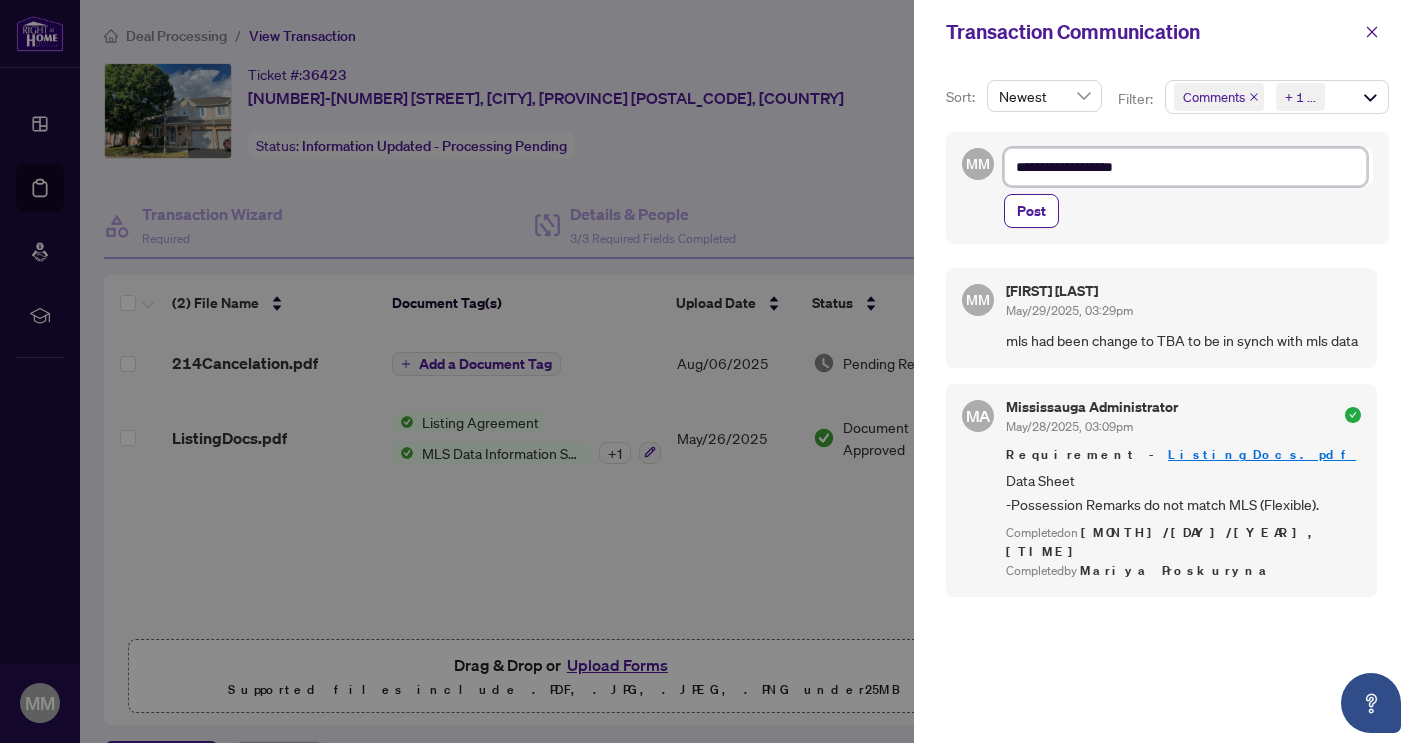 type on "**********" 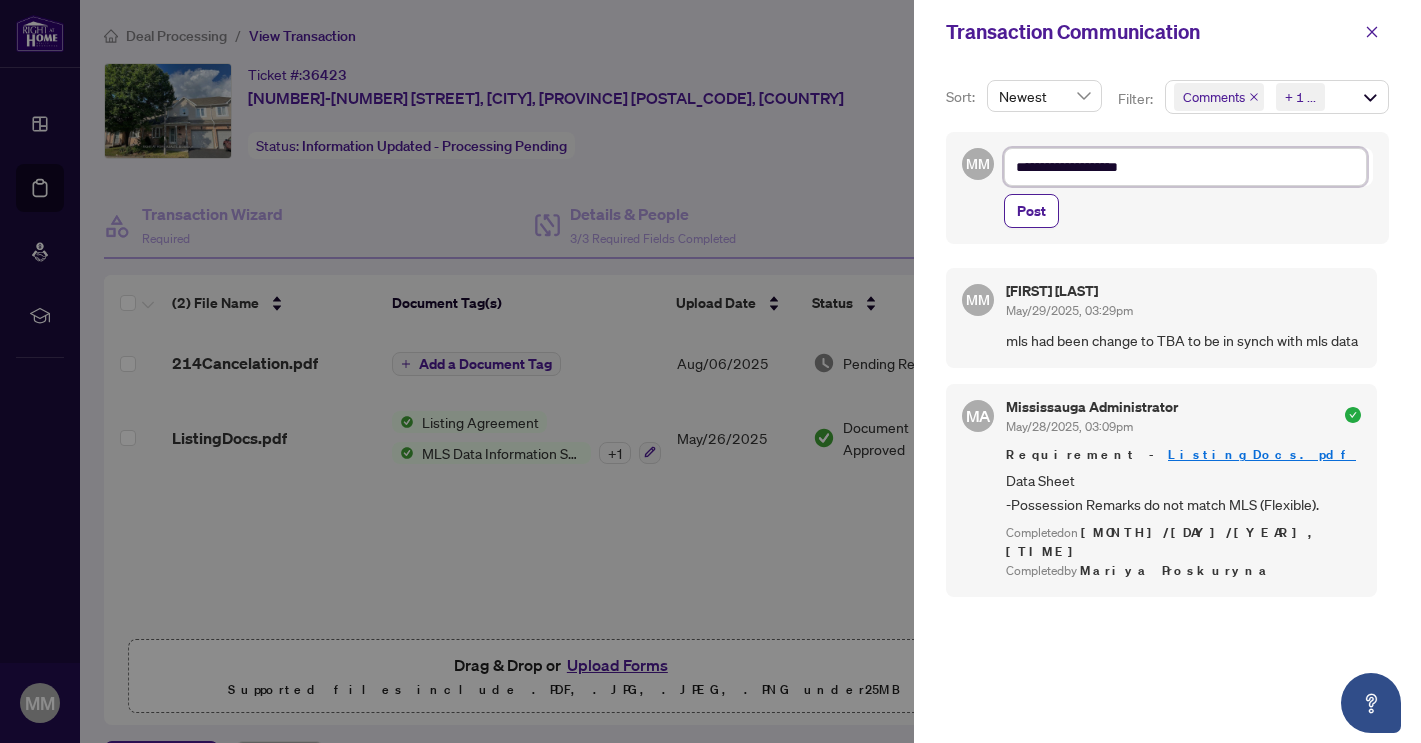 type on "**********" 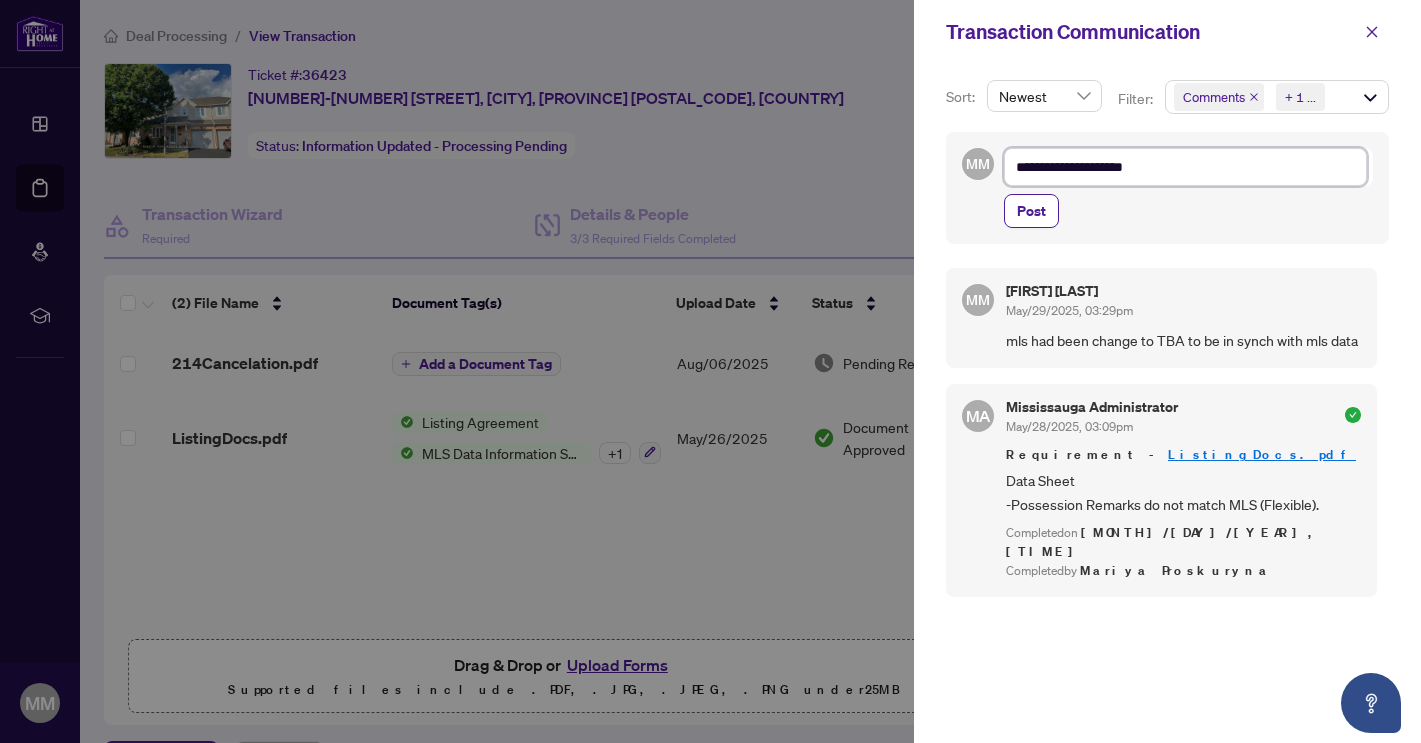 type on "**********" 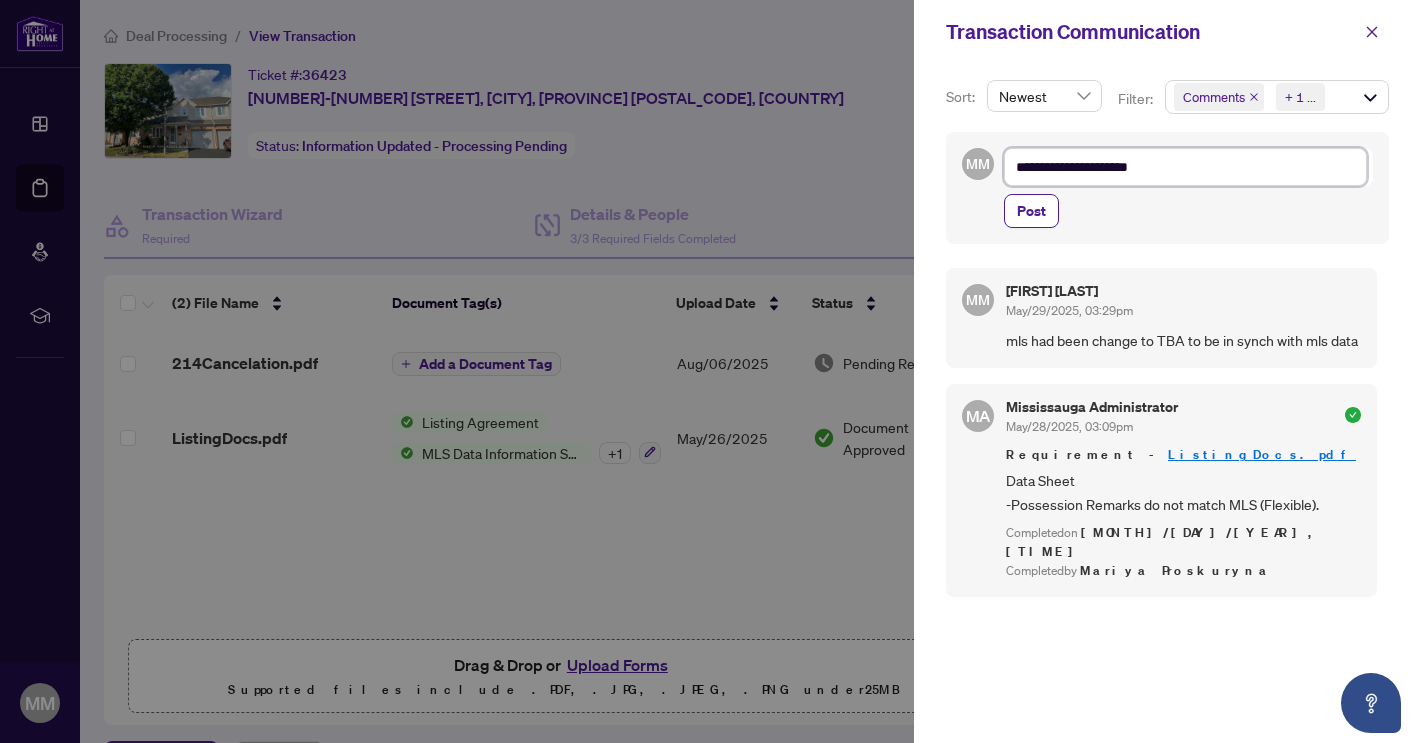 type on "**********" 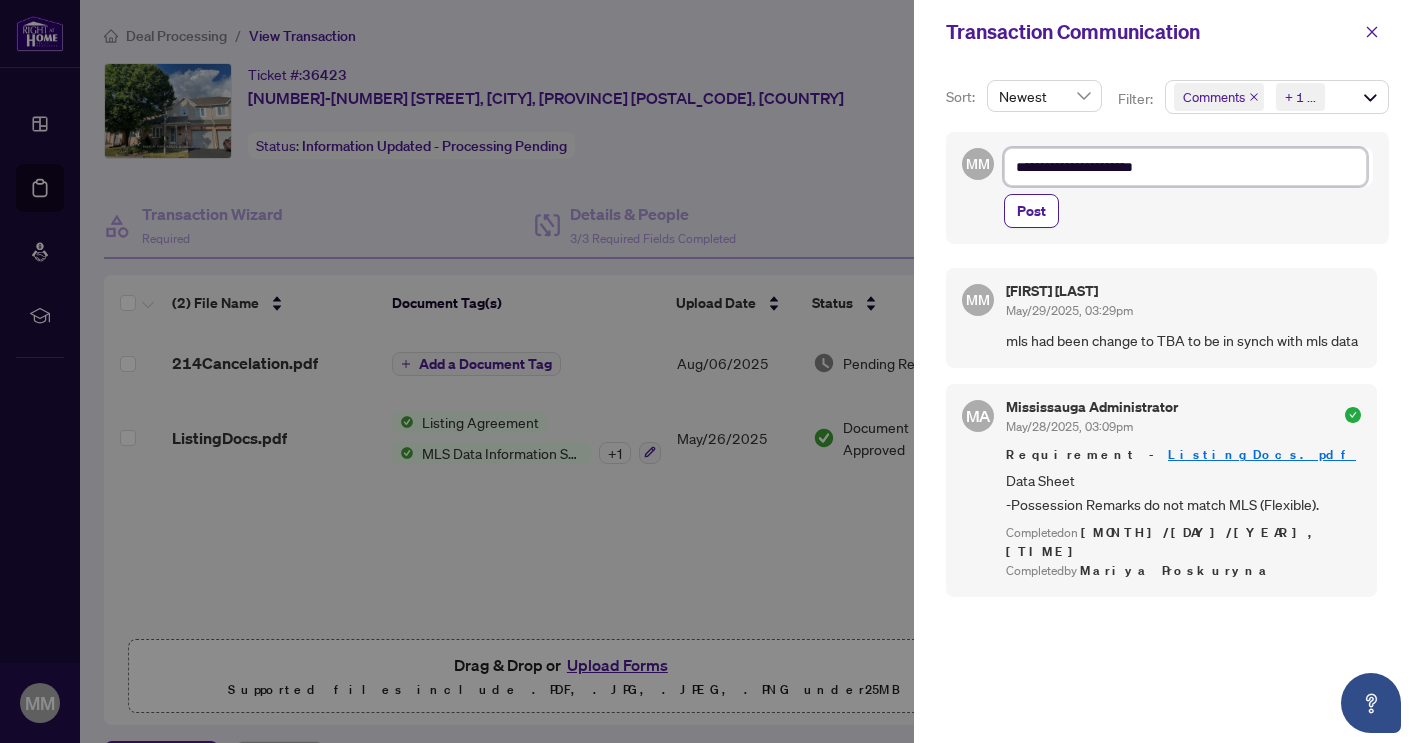 type on "**********" 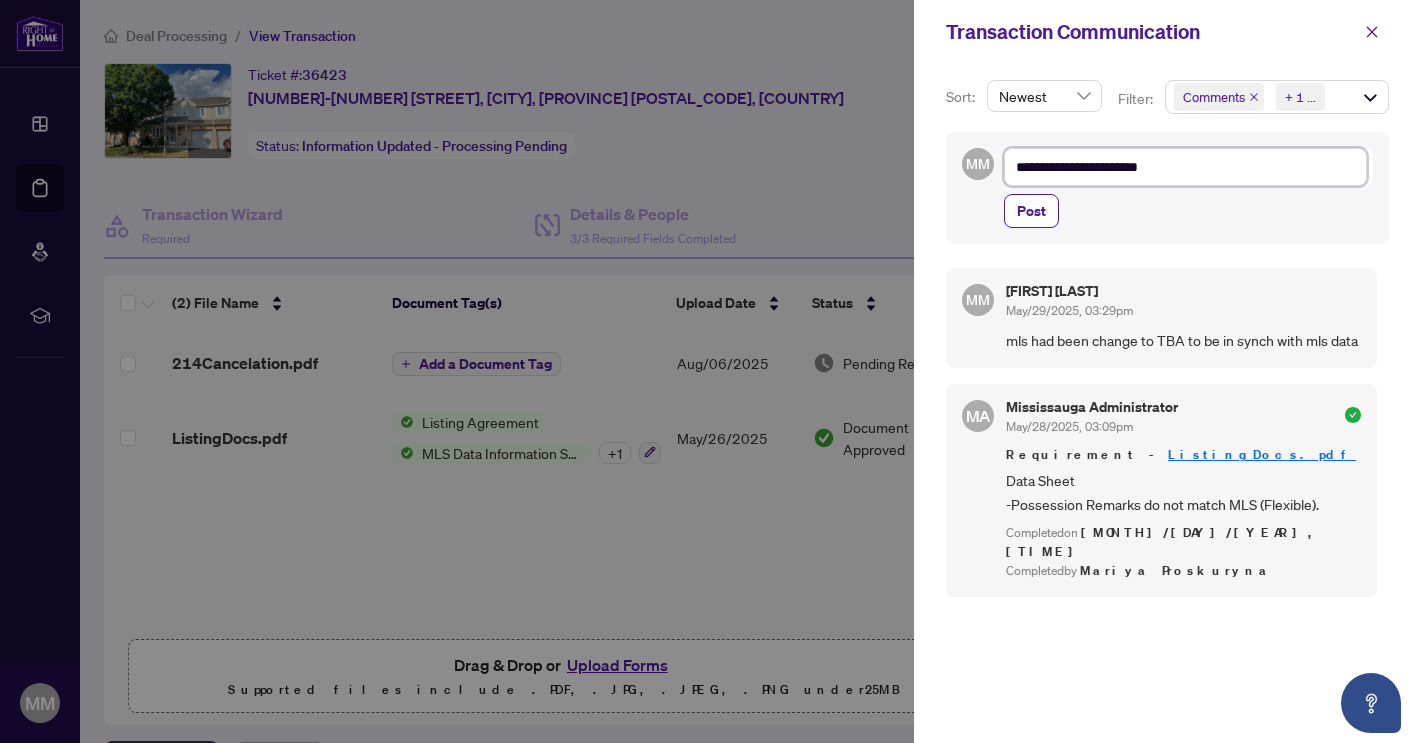 type on "**********" 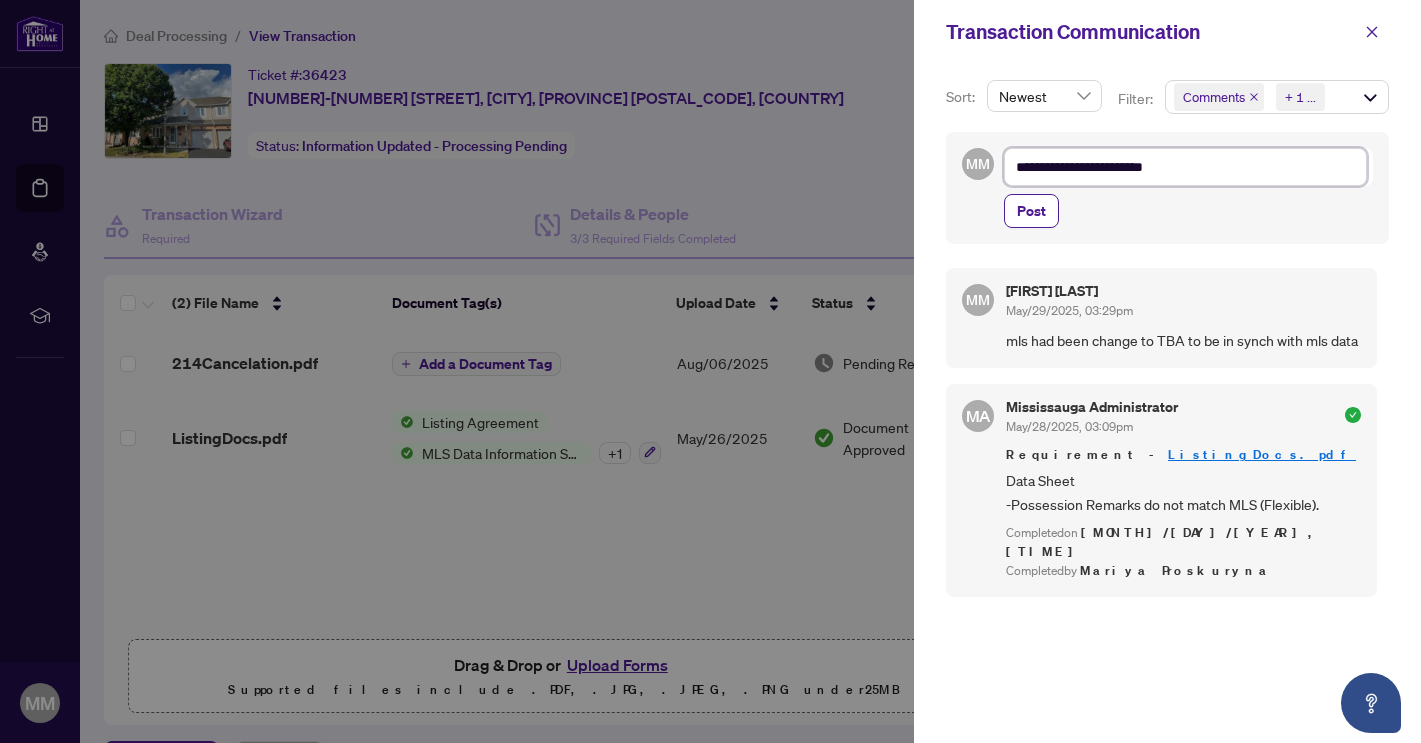type on "**********" 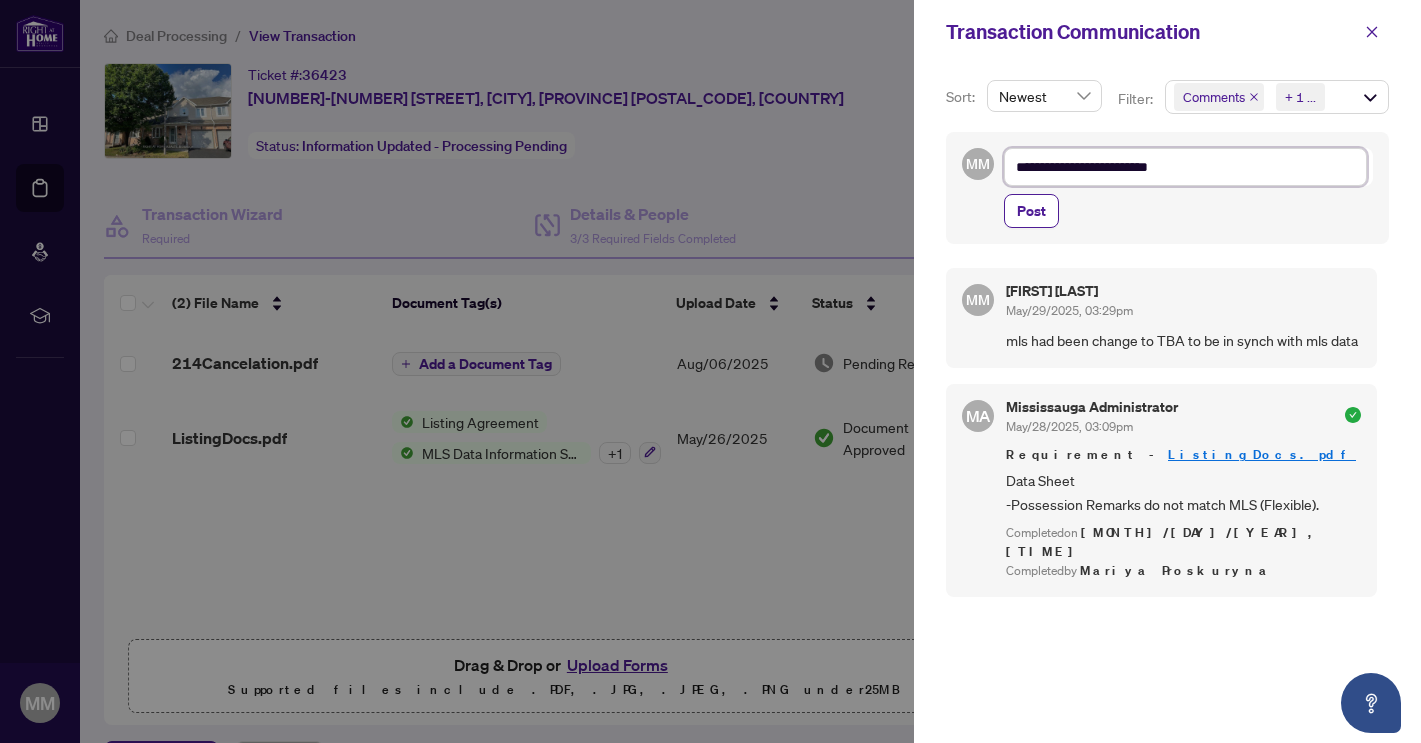 type on "**********" 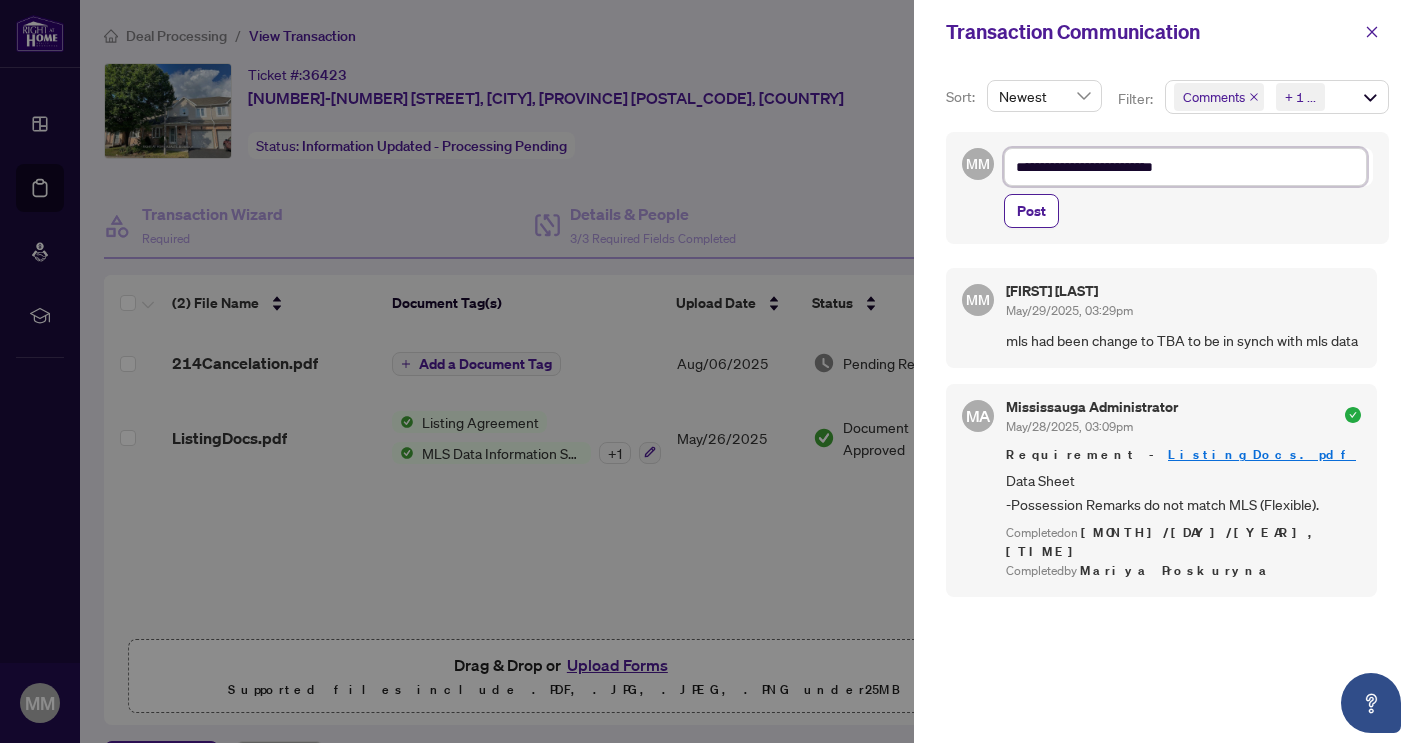 type on "**********" 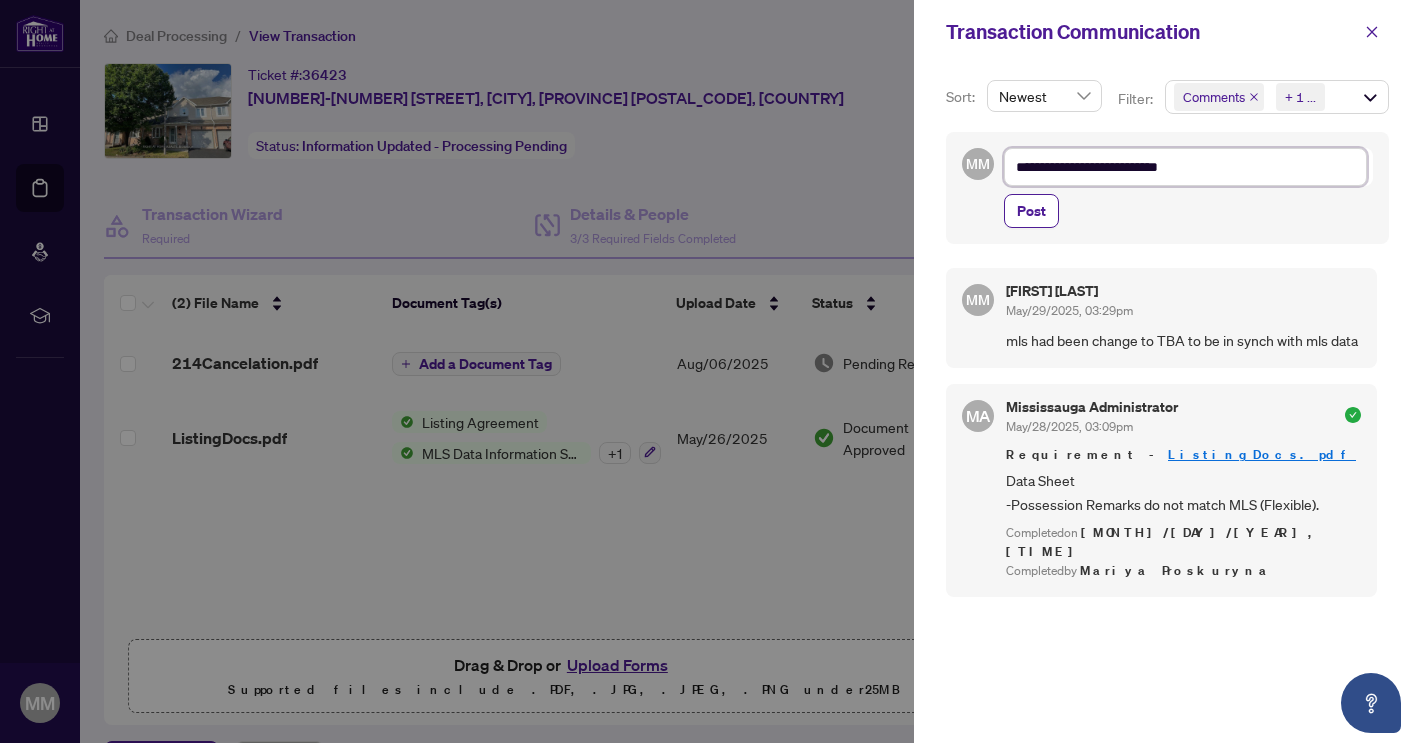type on "**********" 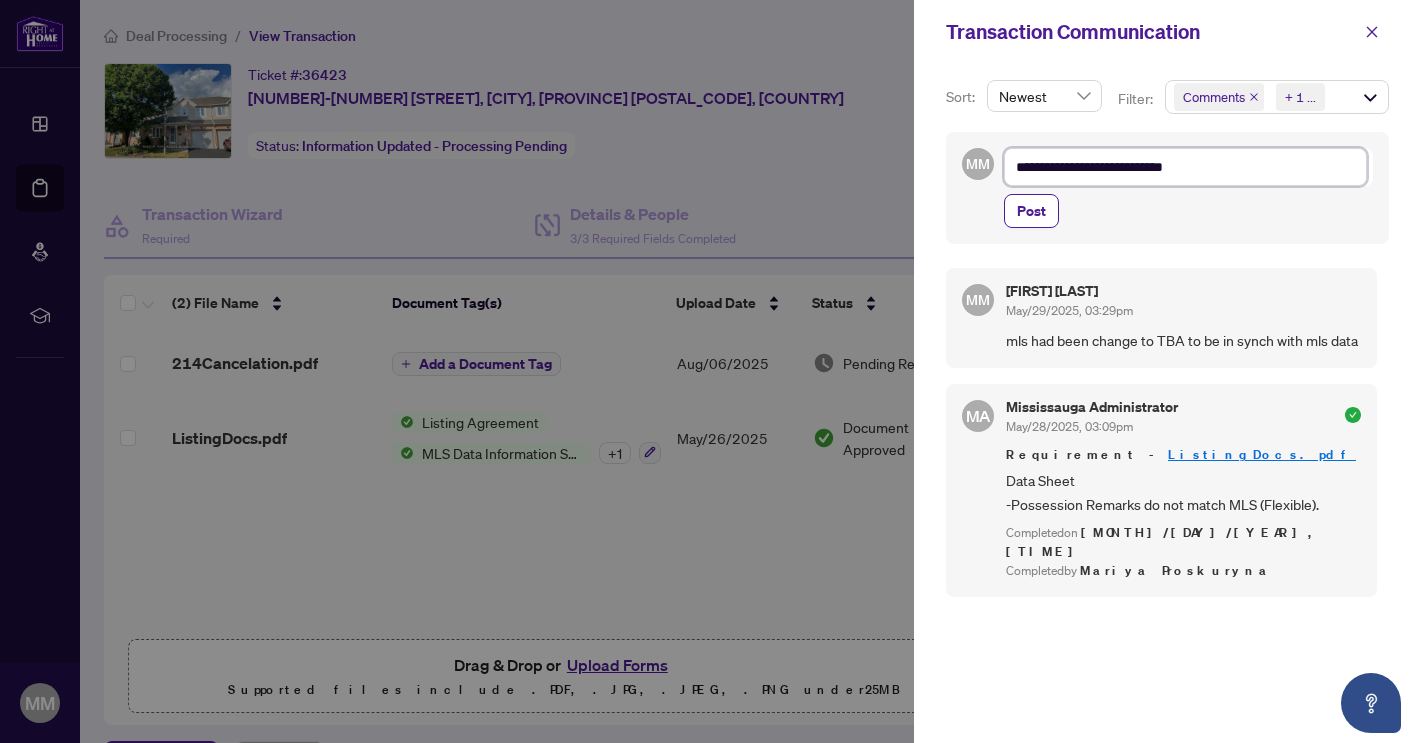 type on "**********" 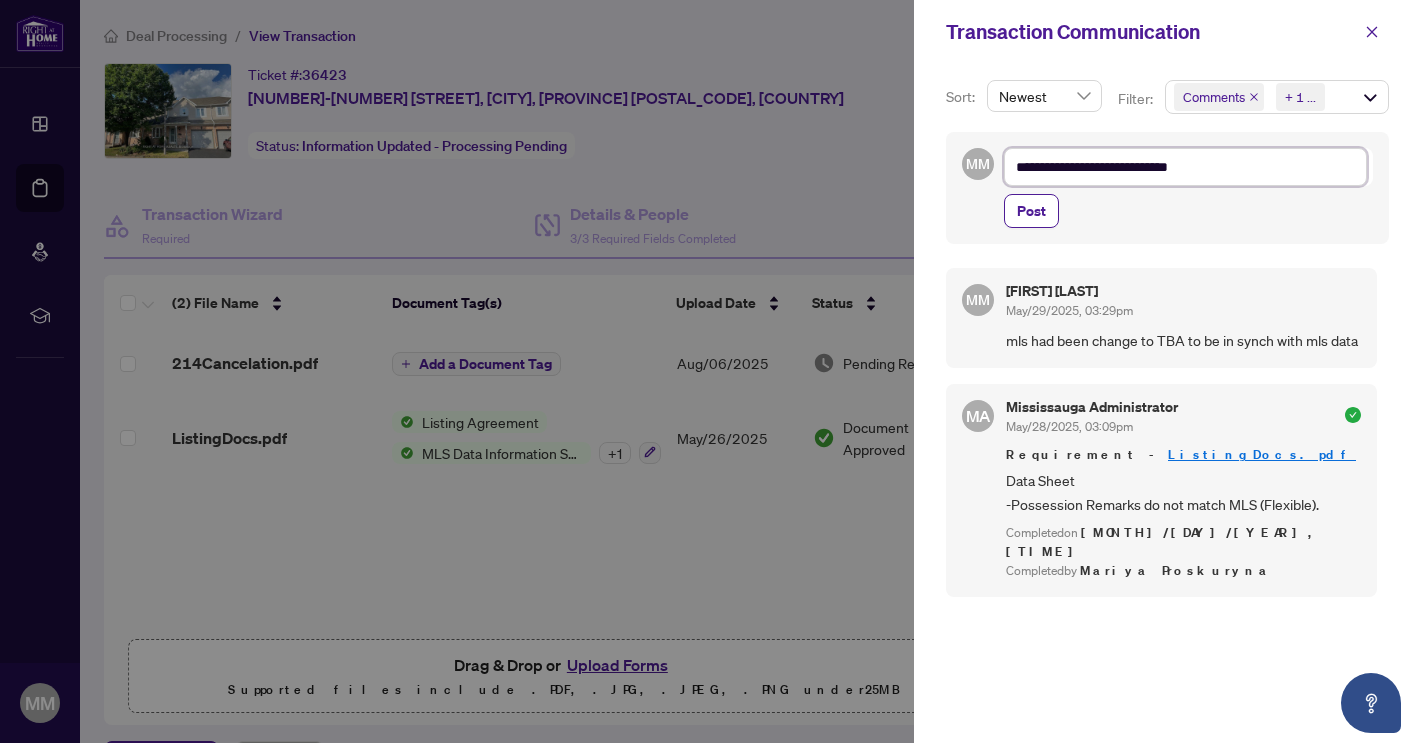 type on "**********" 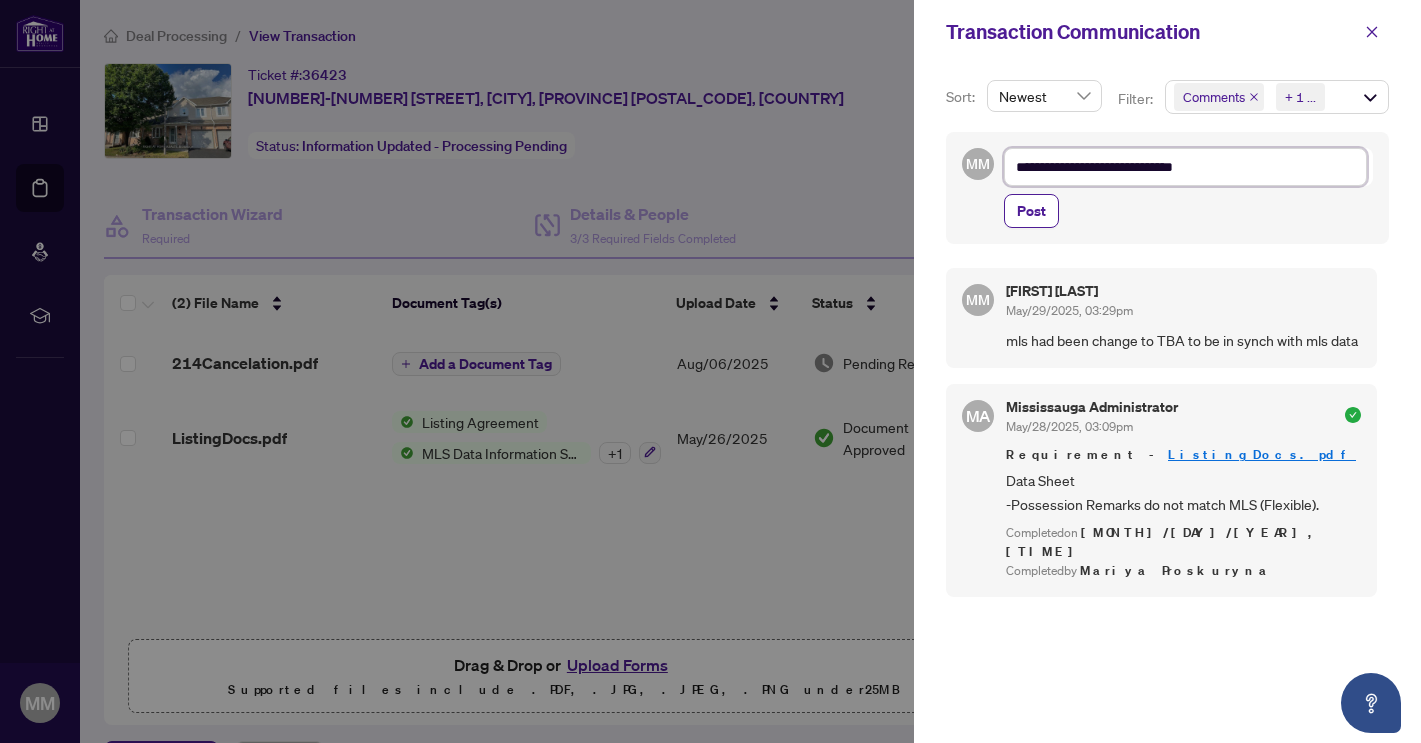 type on "**********" 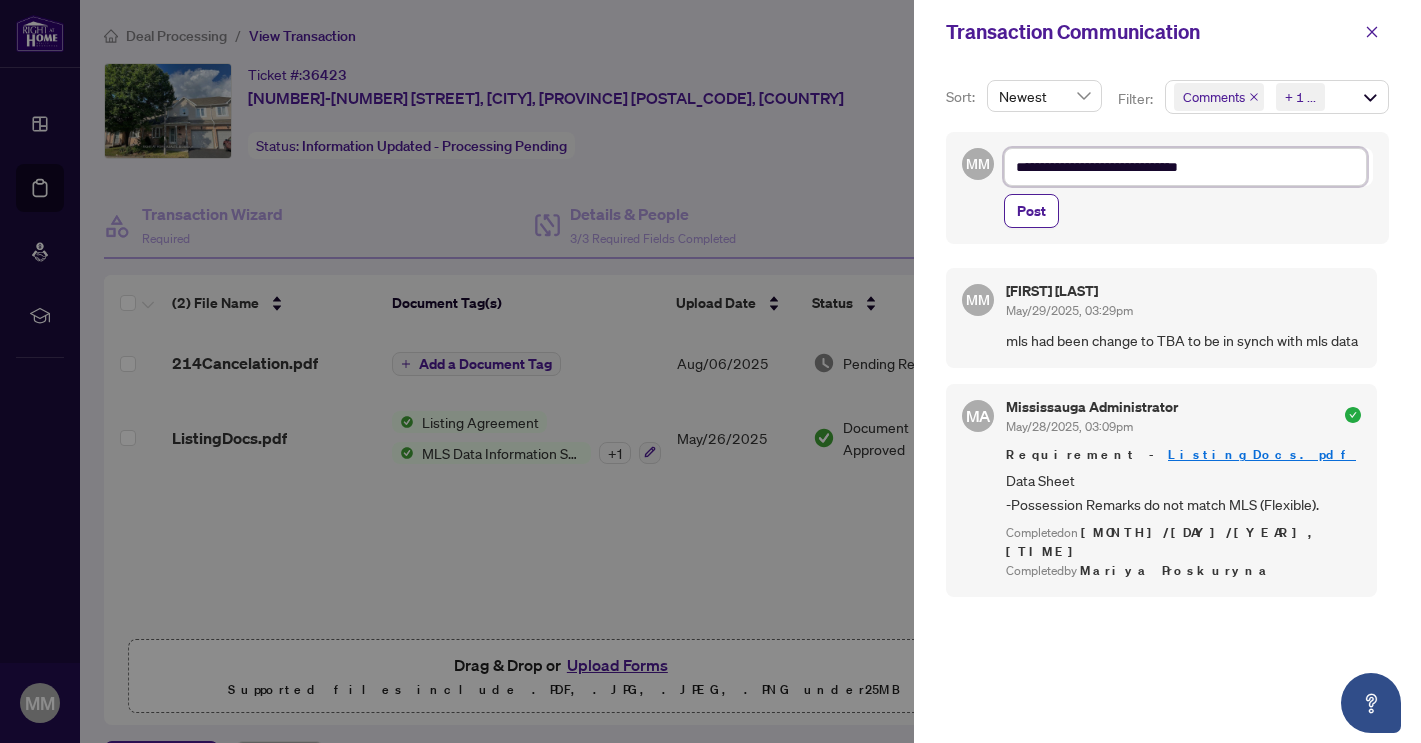 type on "**********" 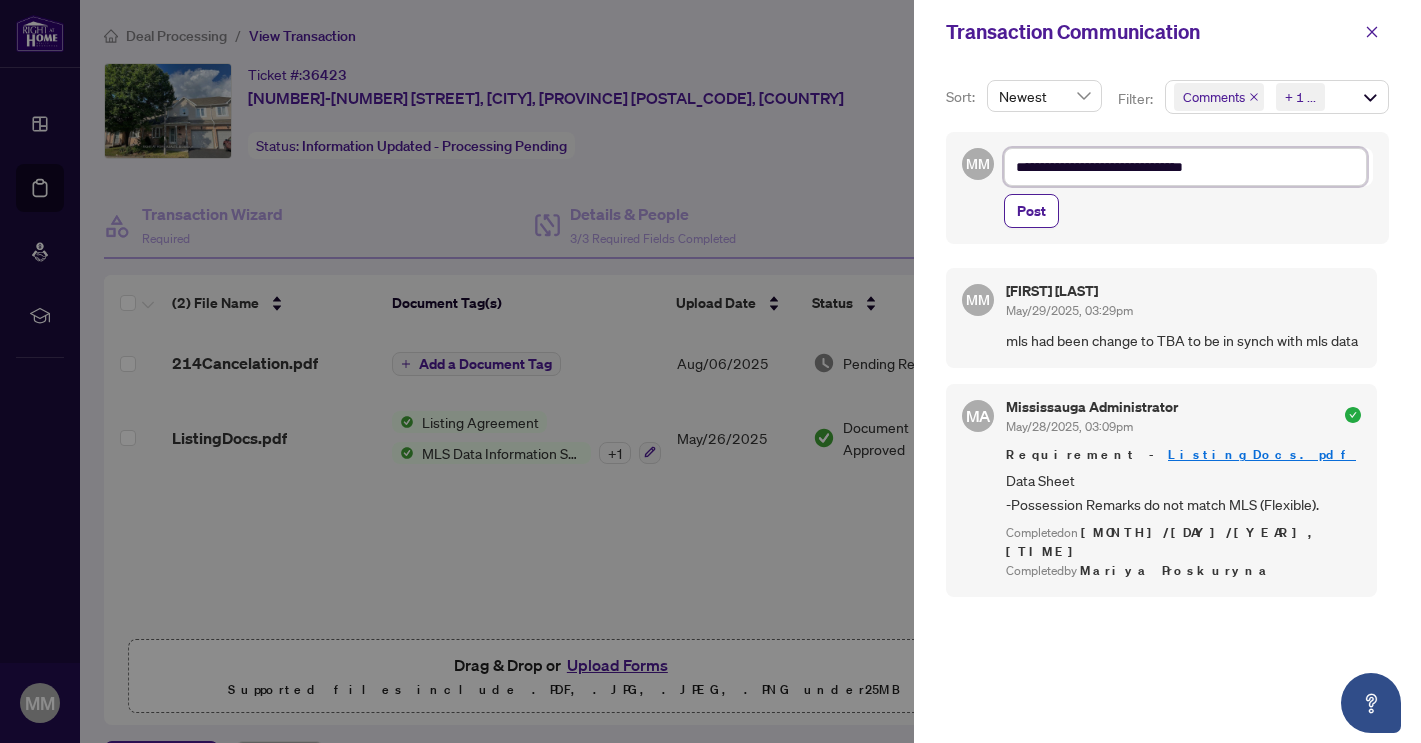 type on "**********" 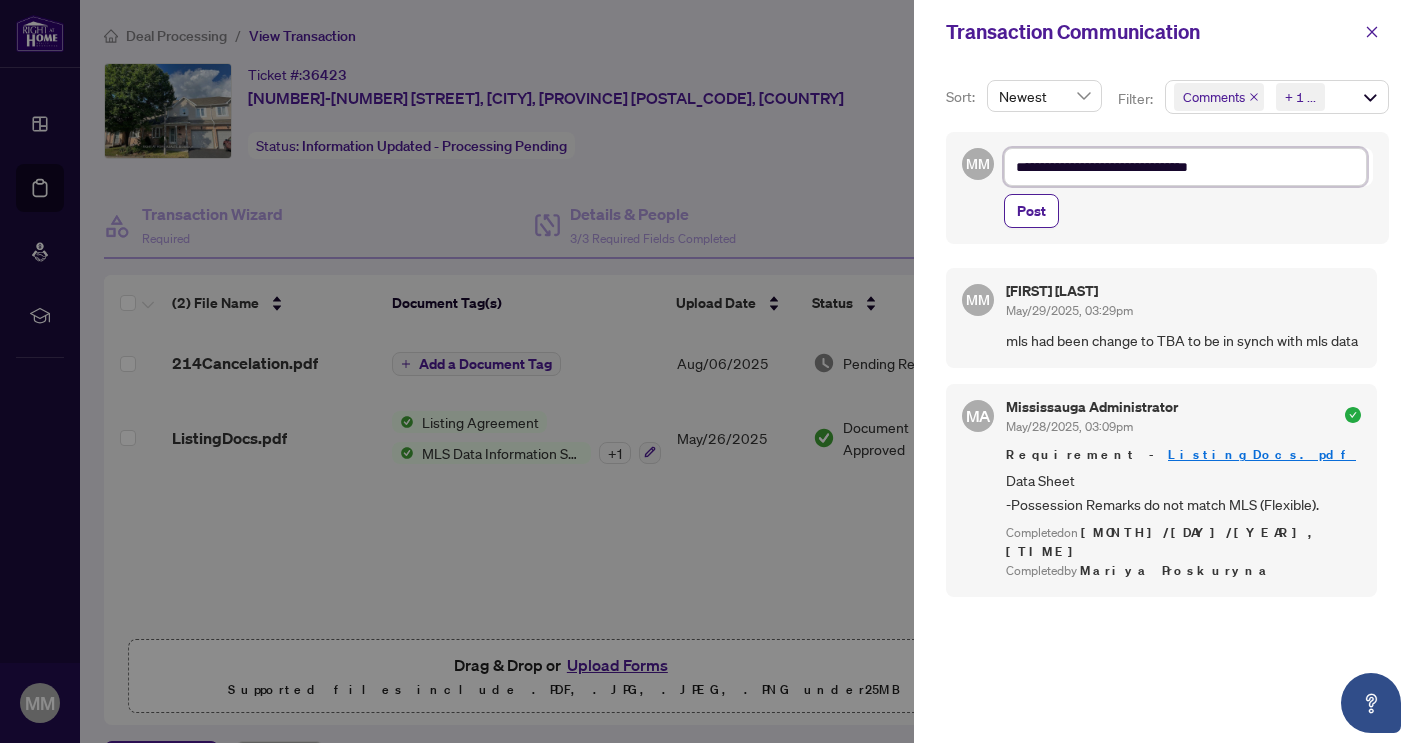 type on "**********" 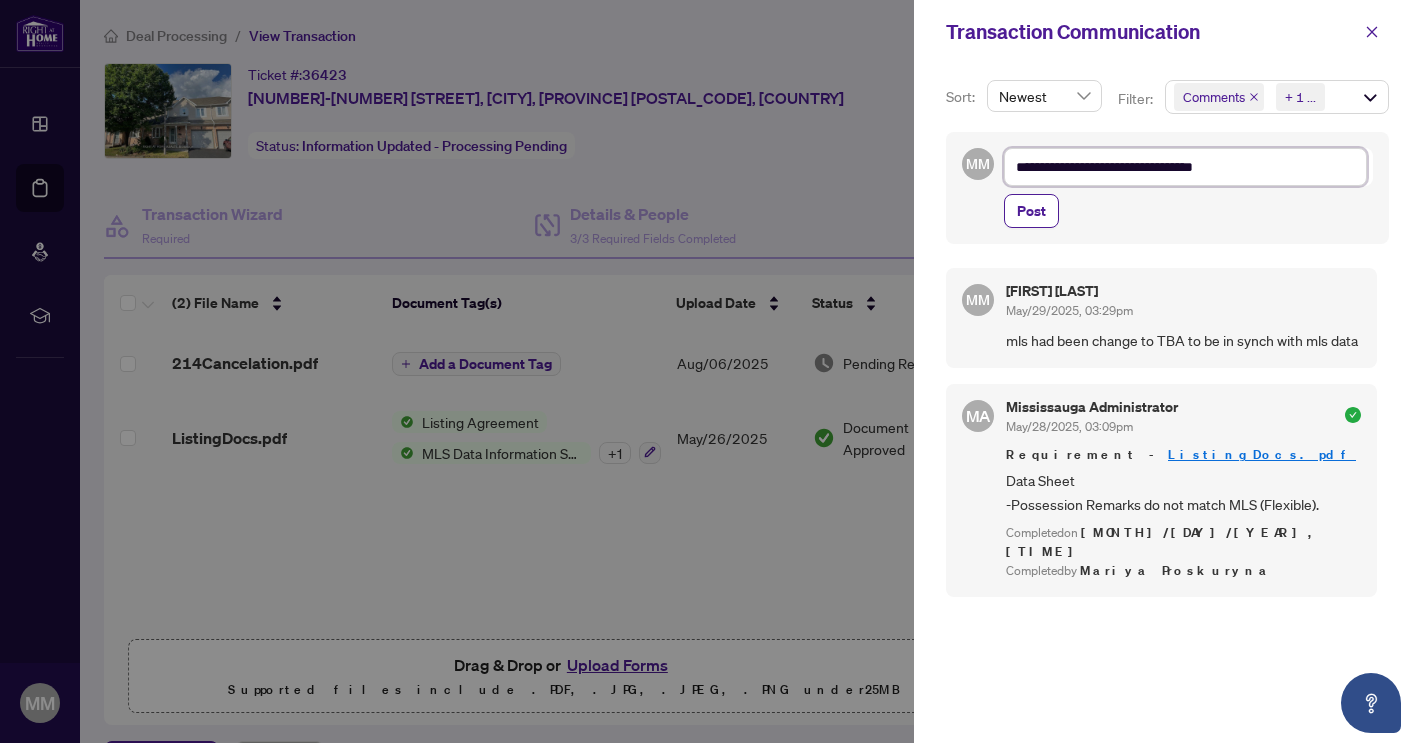 type on "**********" 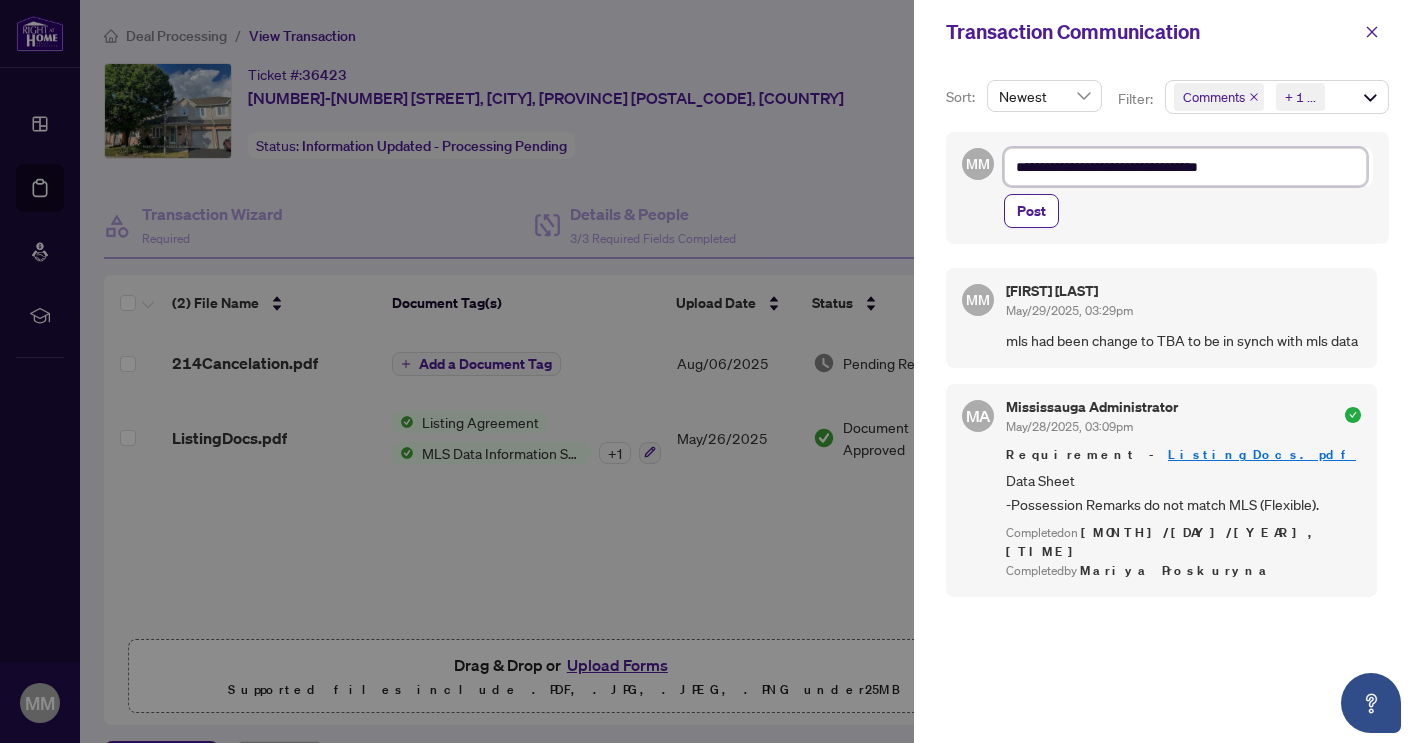 type on "**********" 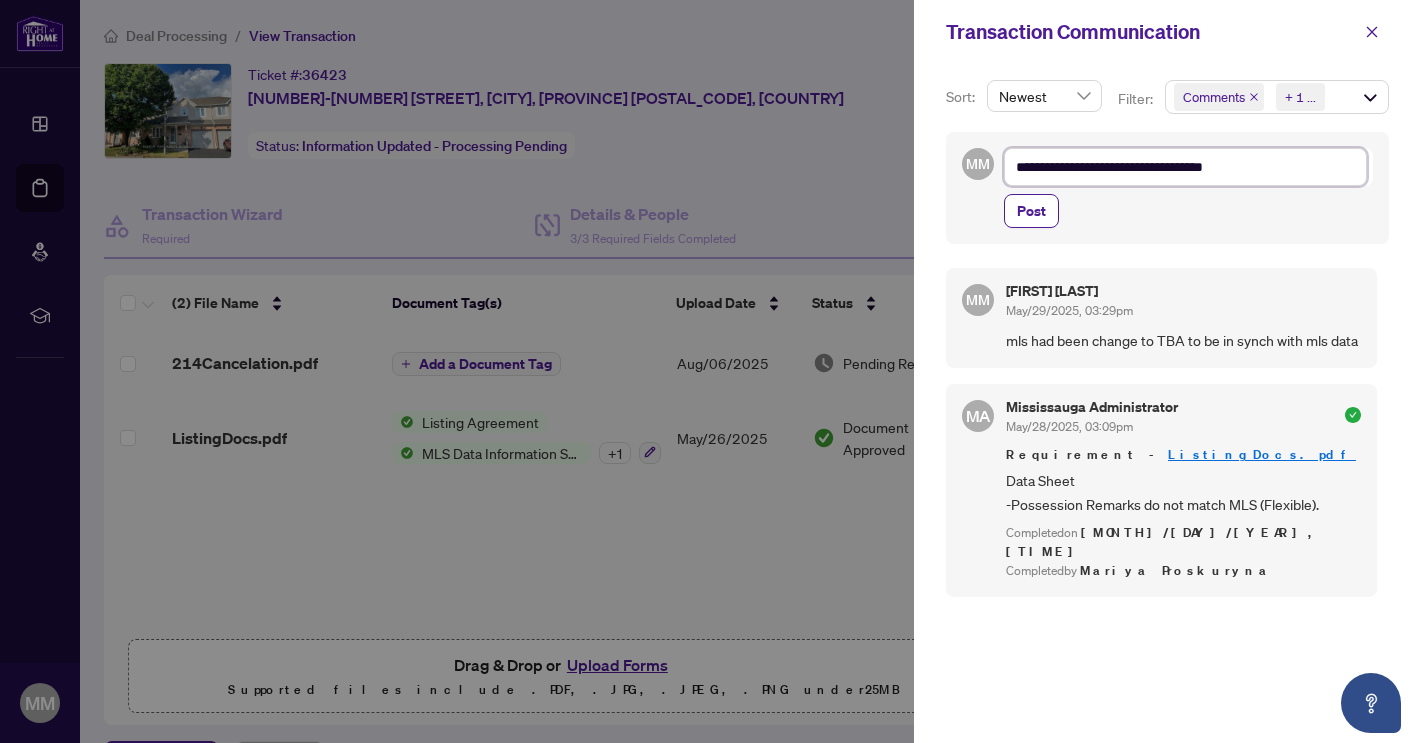 type on "**********" 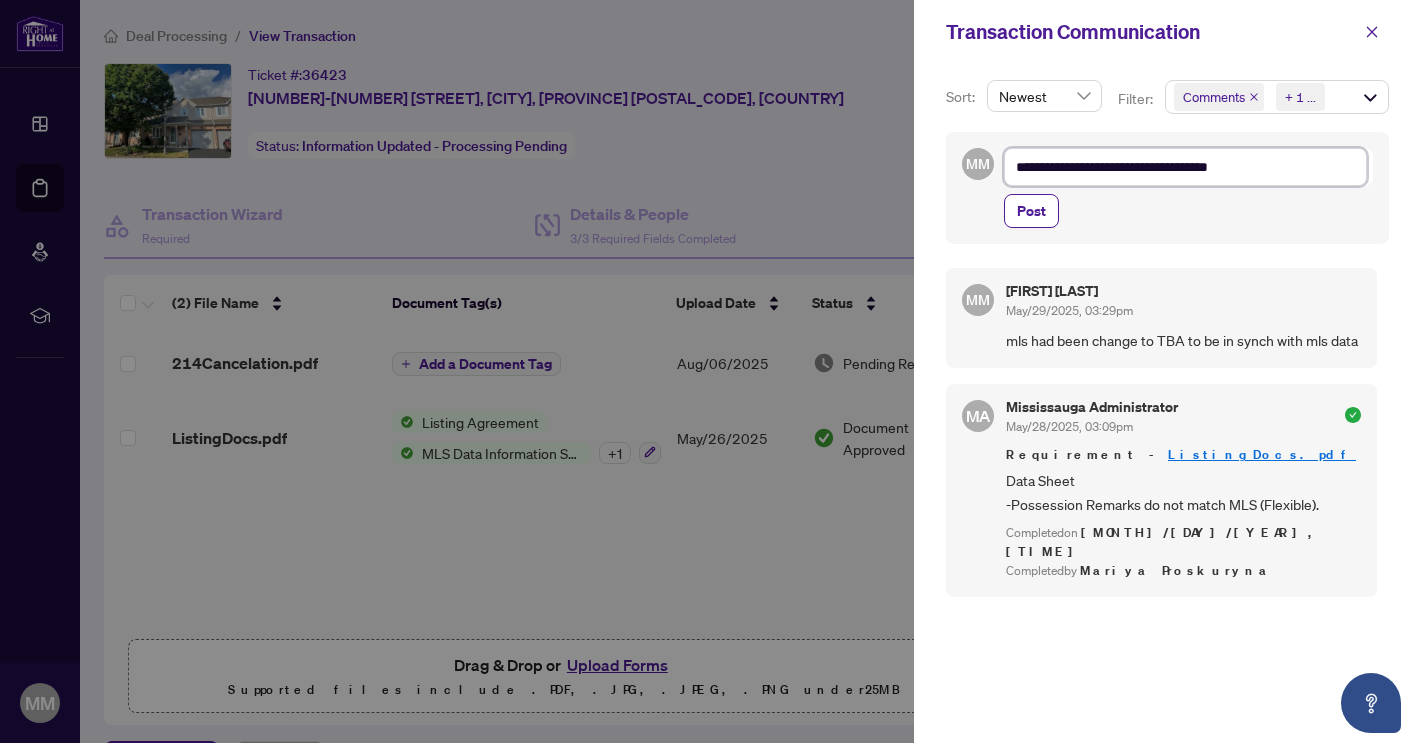type on "**********" 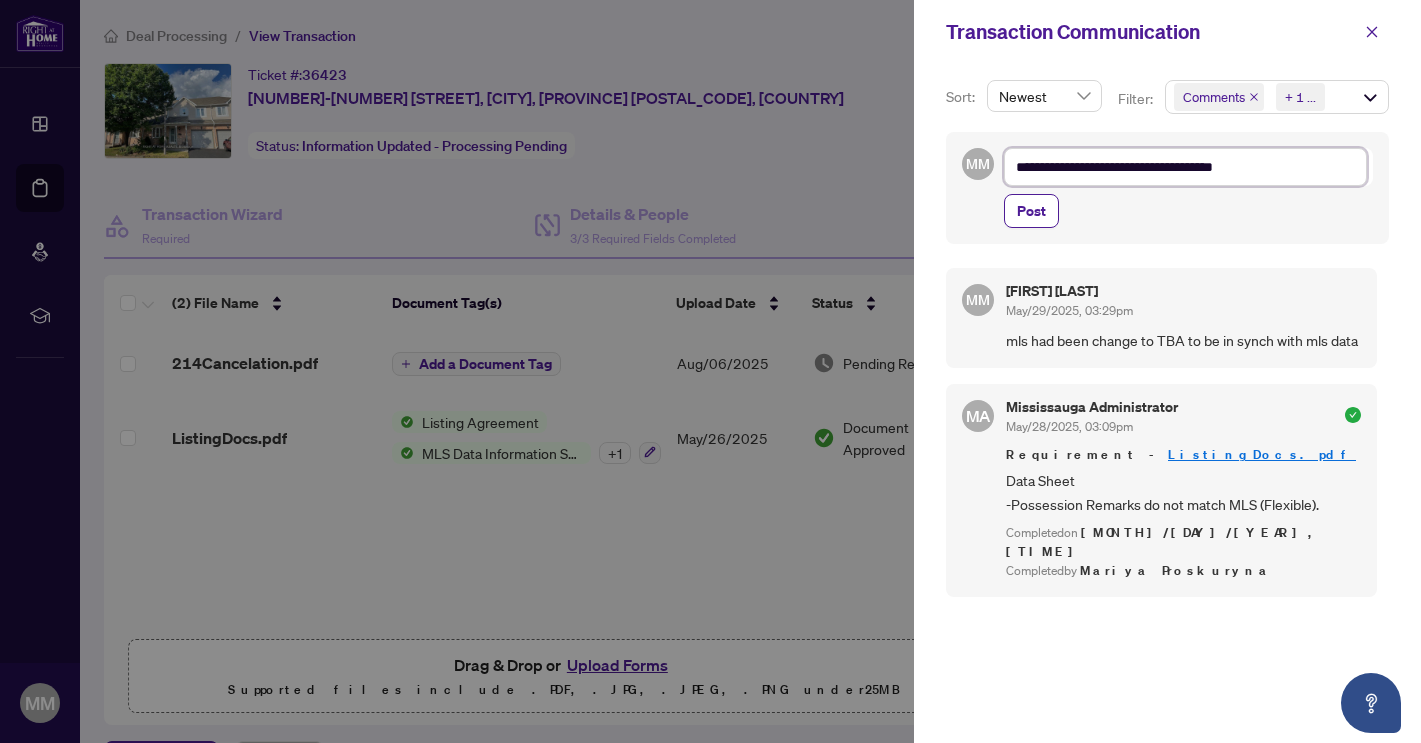type on "**********" 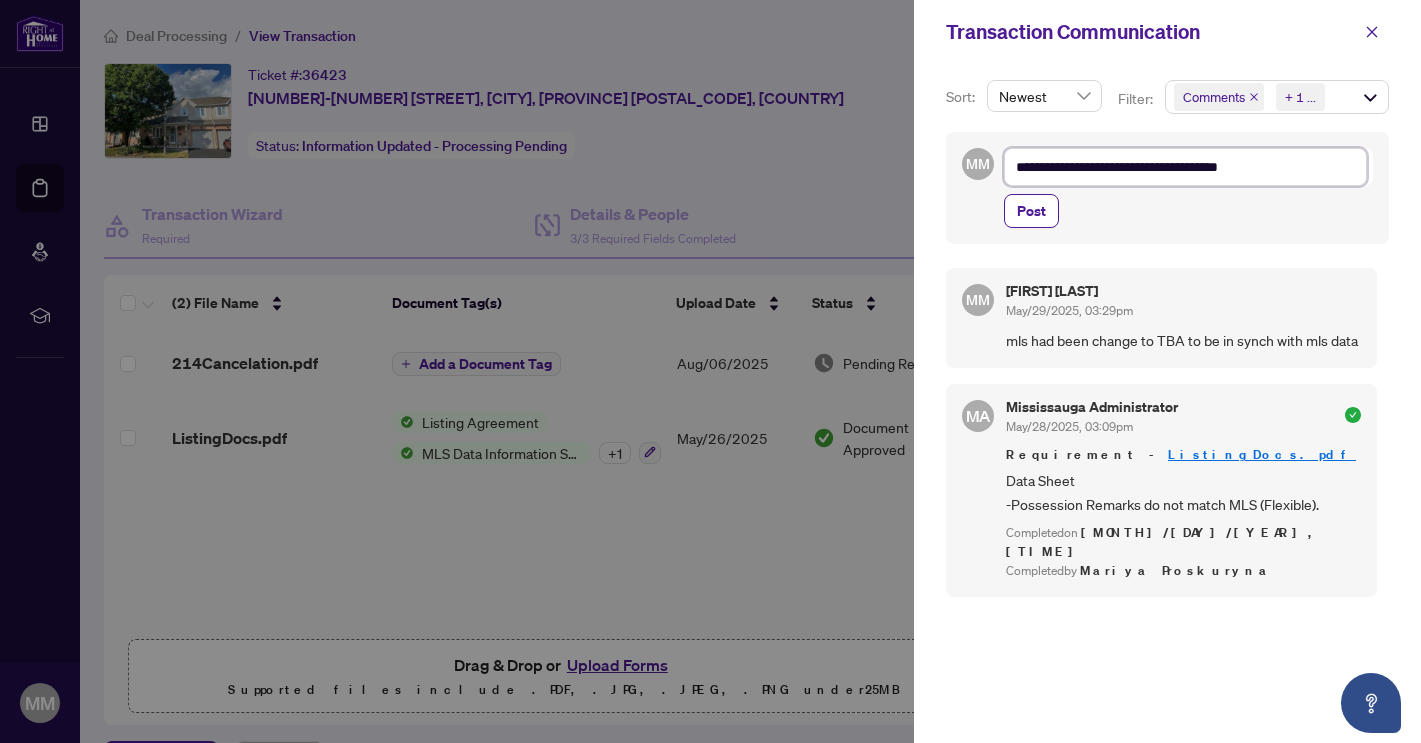type on "**********" 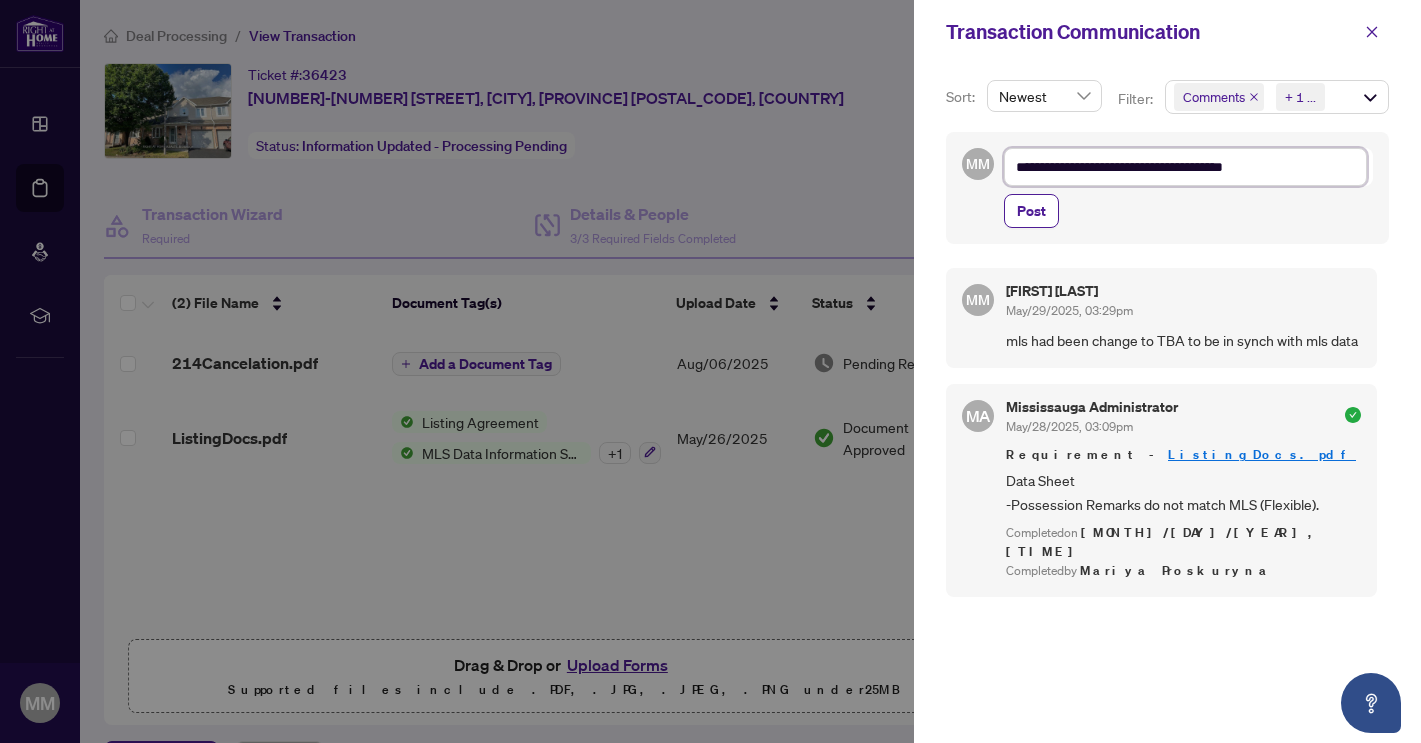 type on "**********" 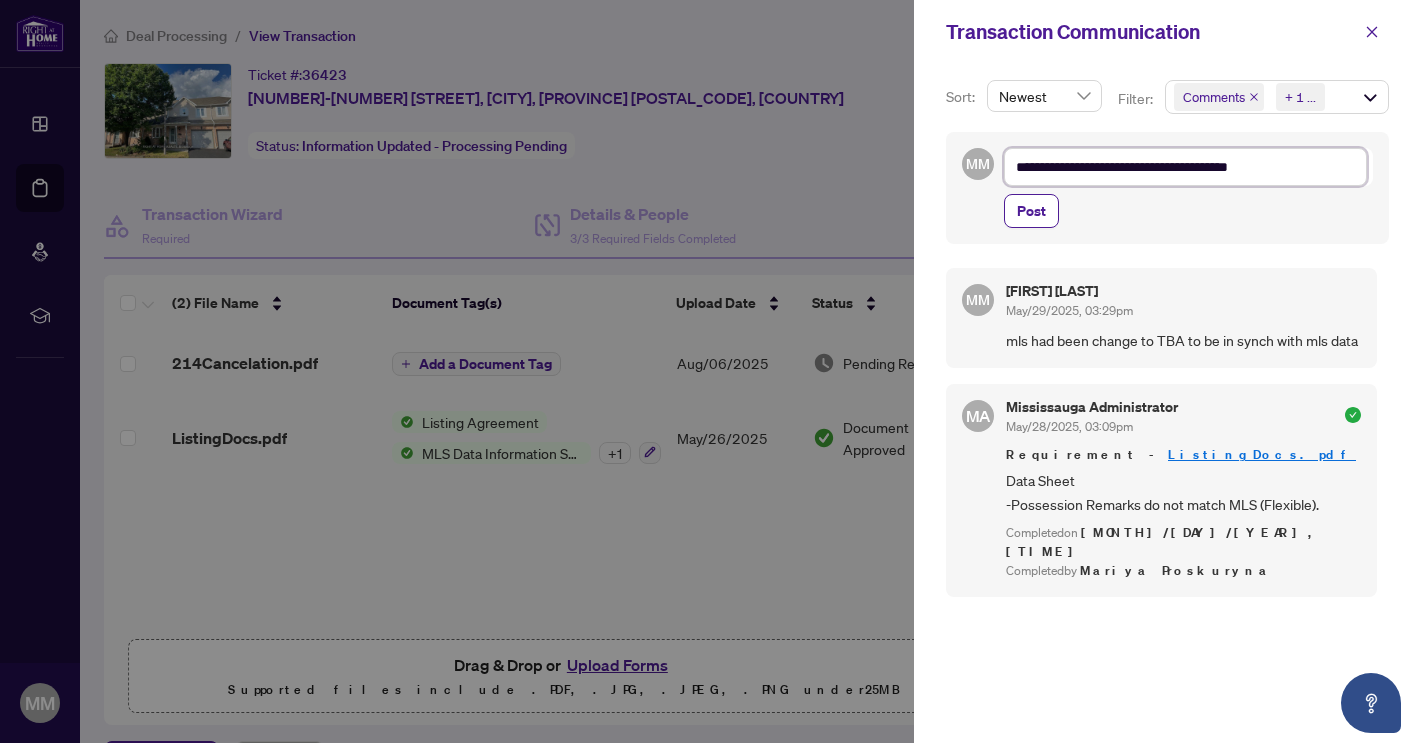type on "**********" 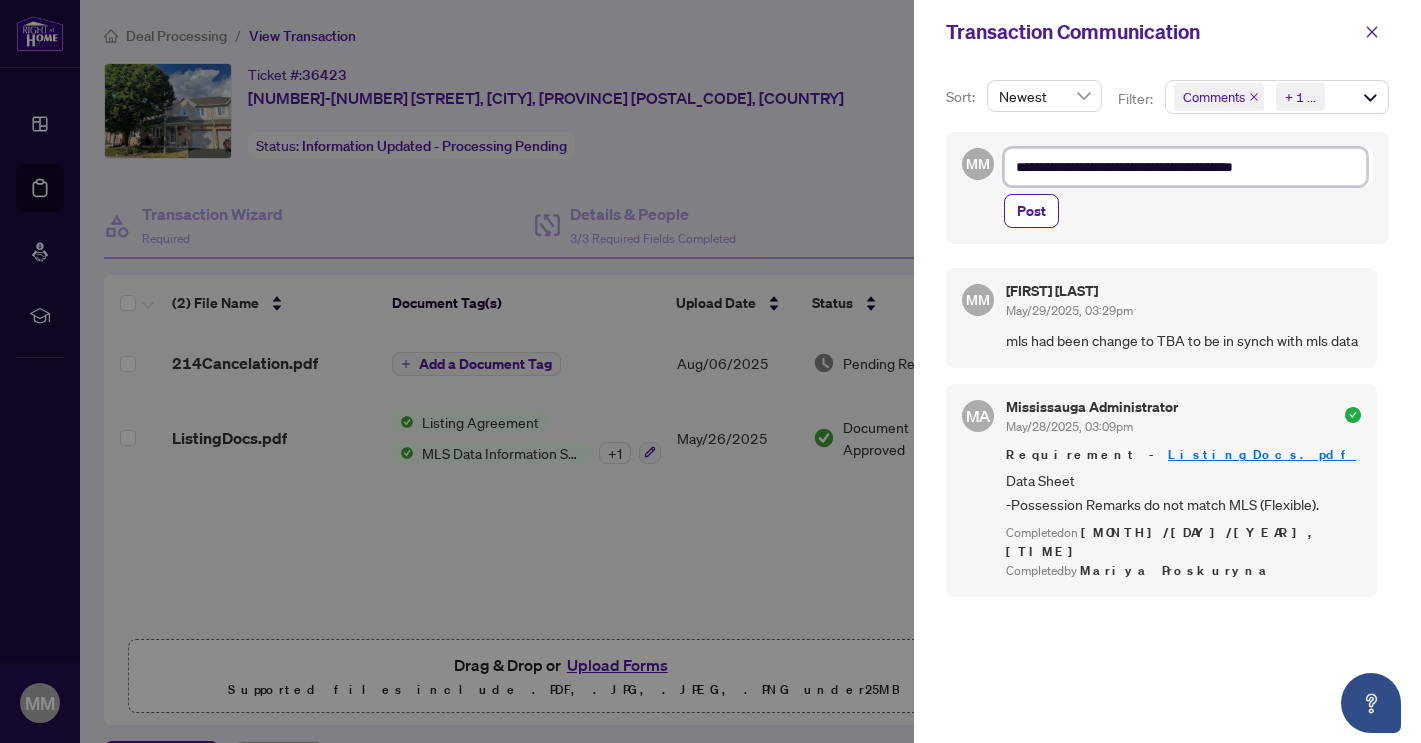 type on "**********" 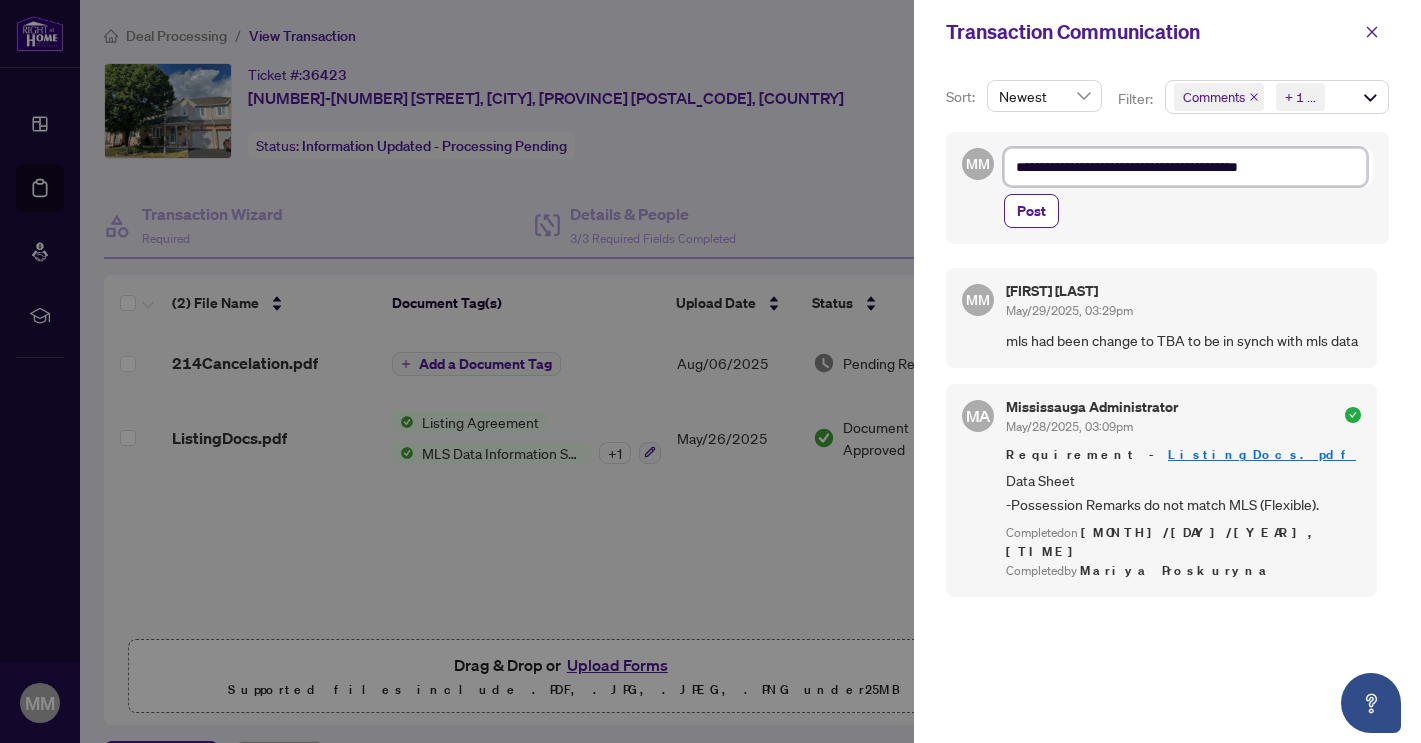 type on "**********" 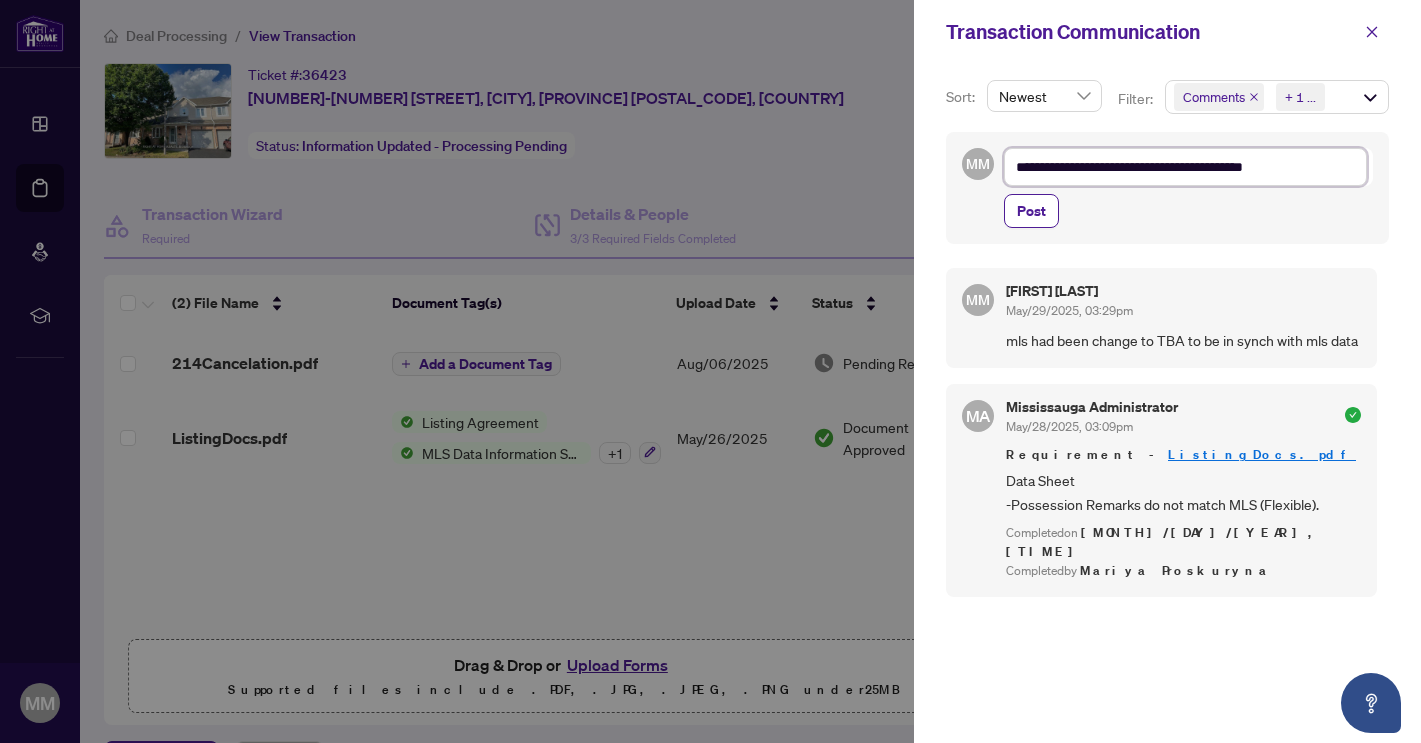 type on "**********" 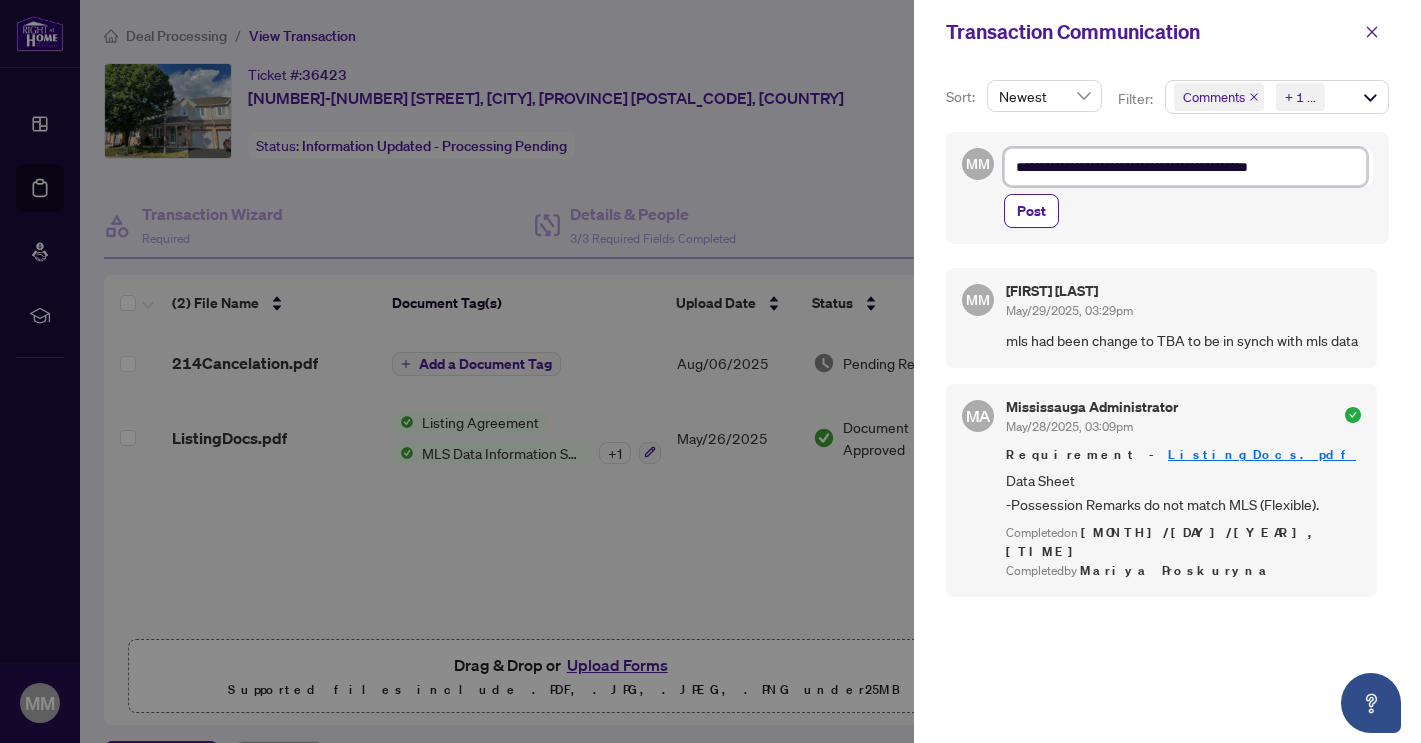 type on "**********" 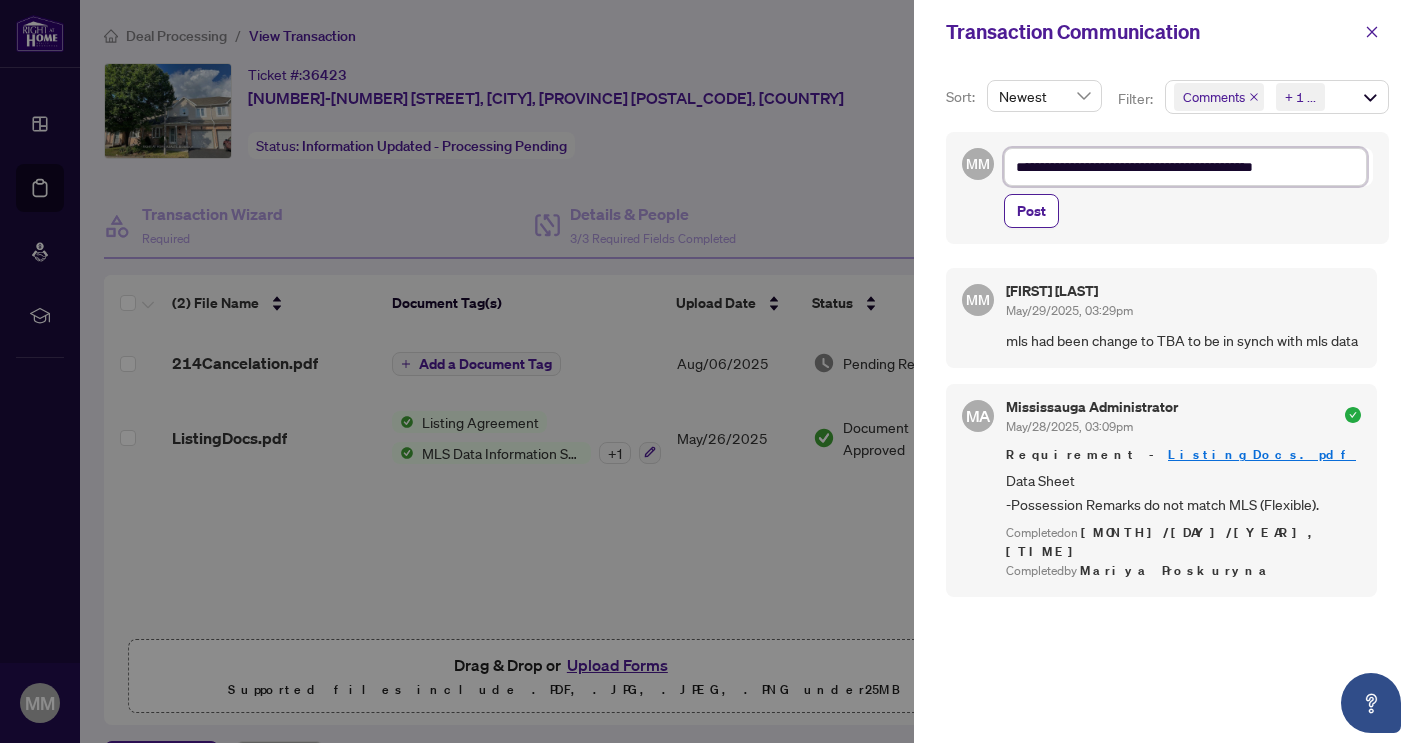 type on "**********" 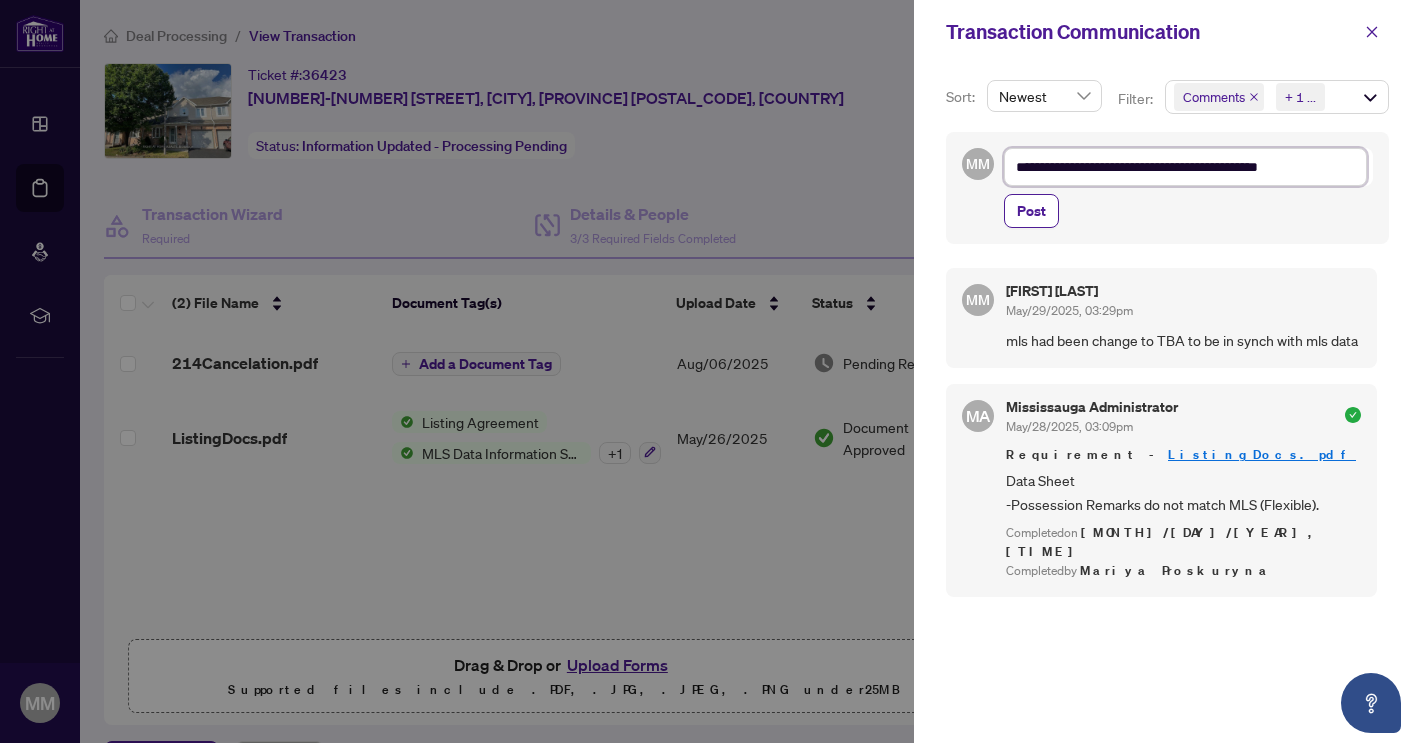 type on "**********" 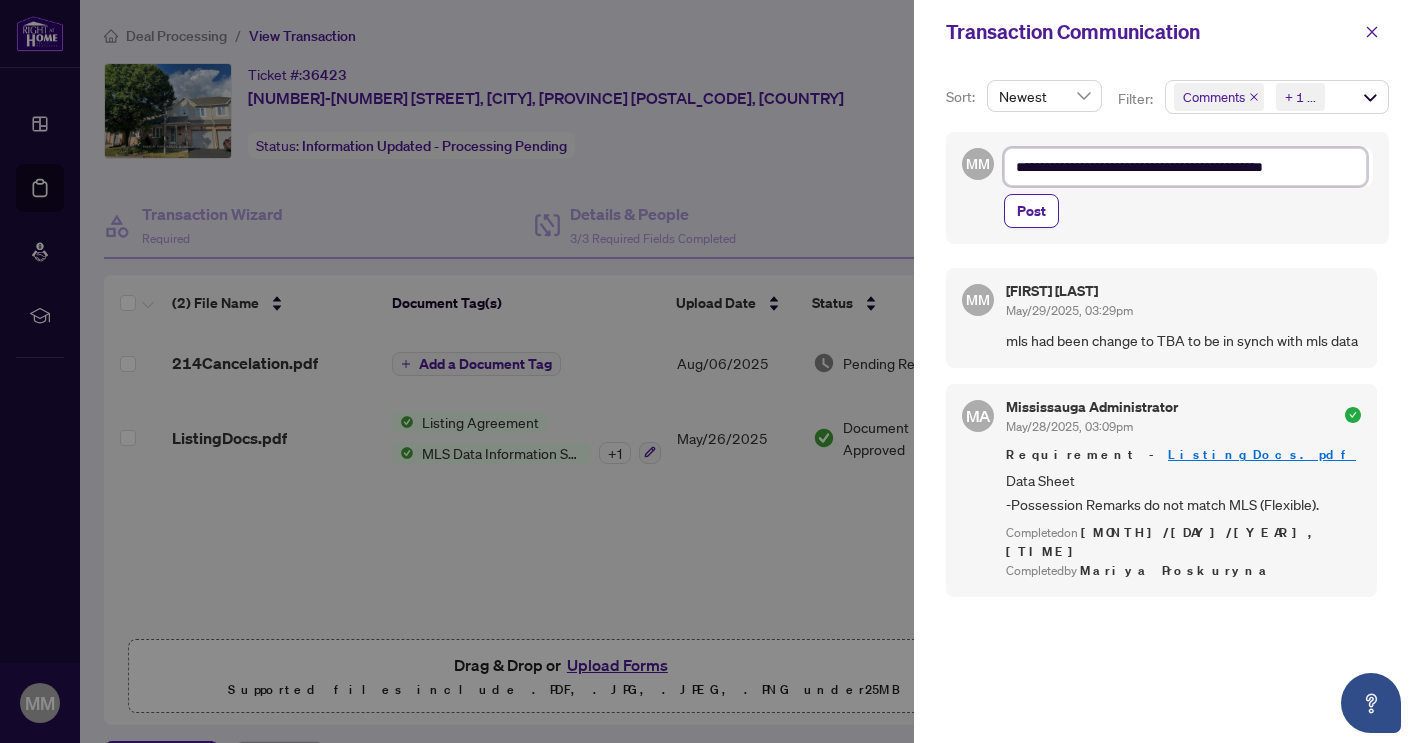 type on "**********" 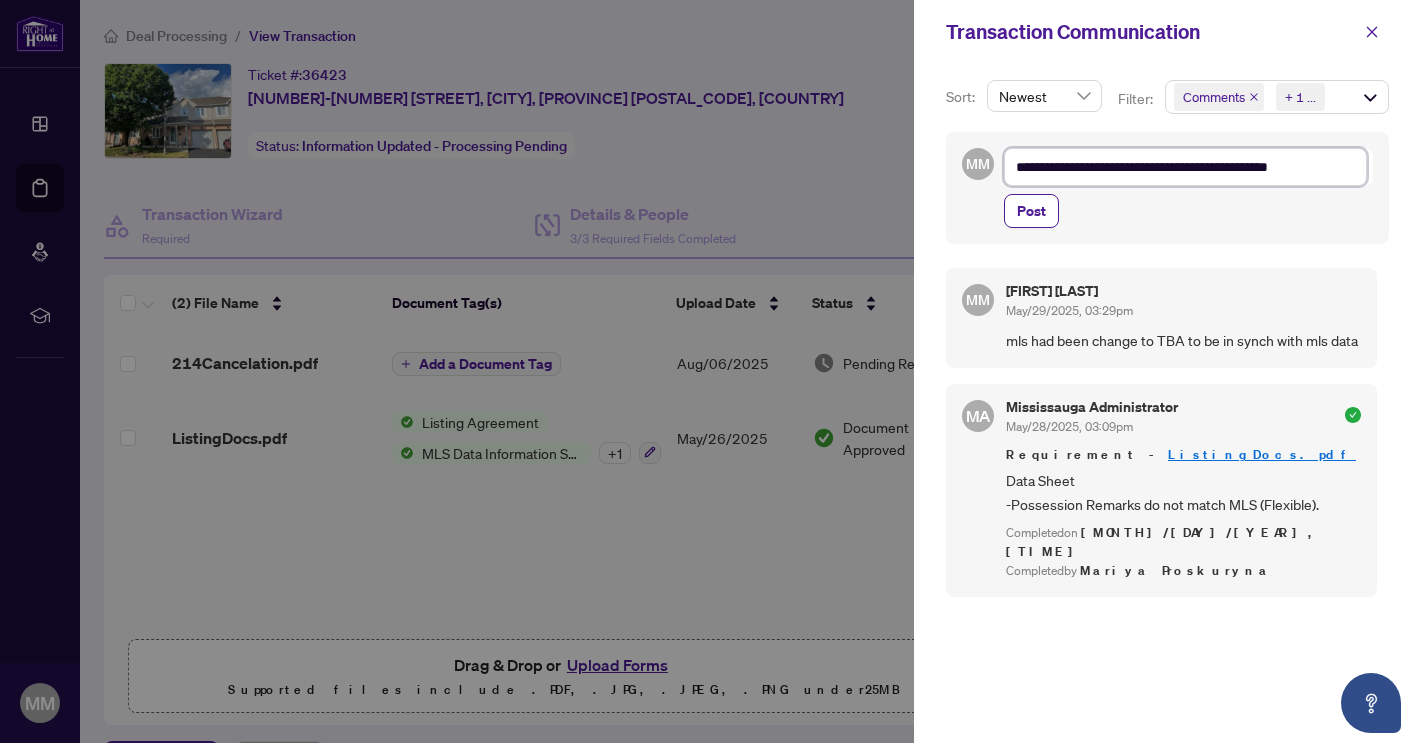 type on "**********" 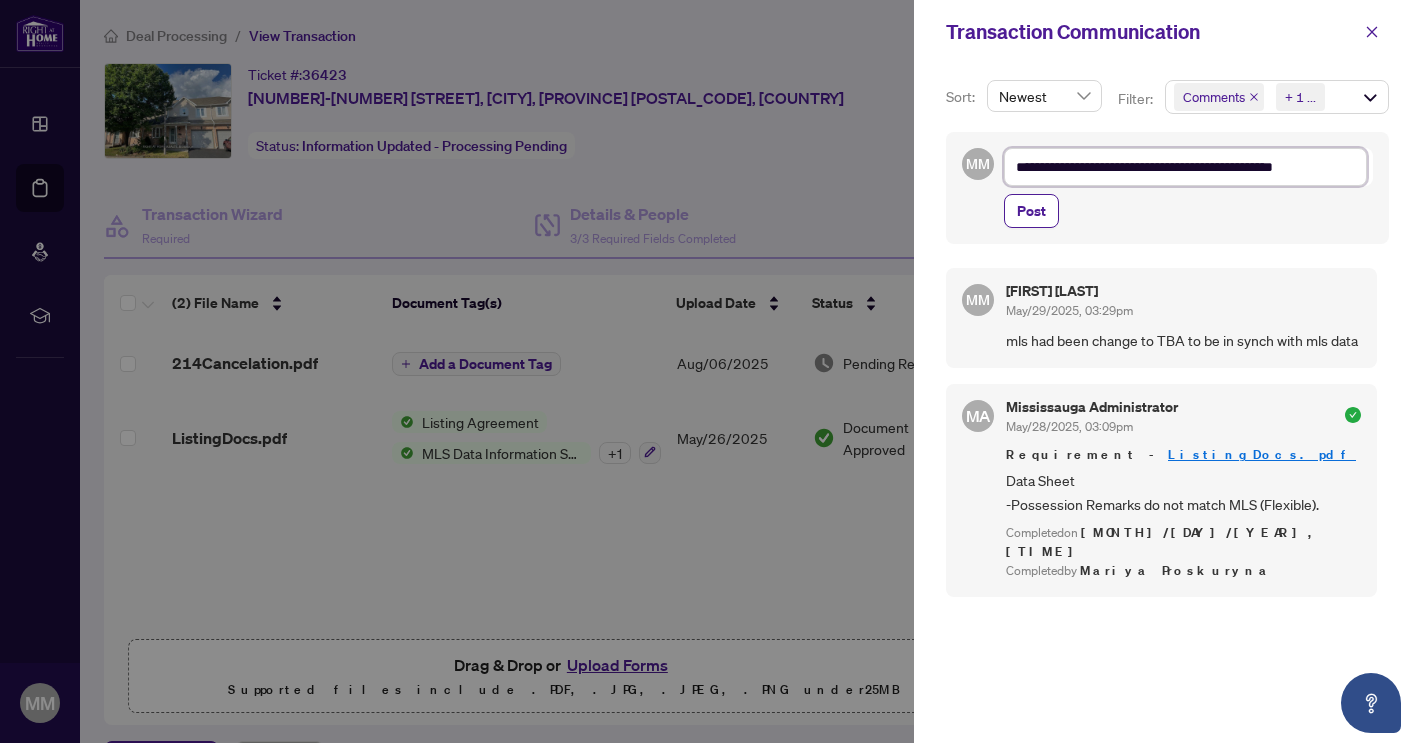 type on "**********" 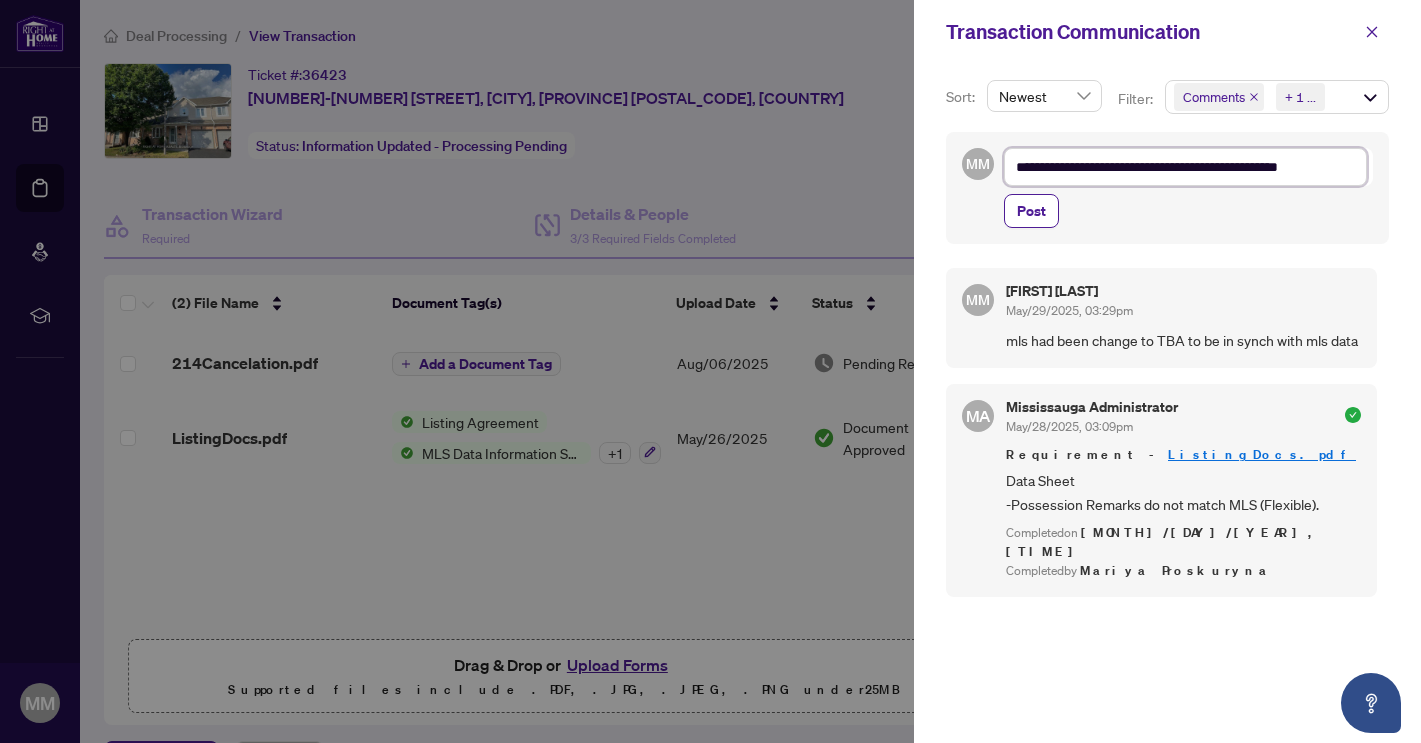 type on "**********" 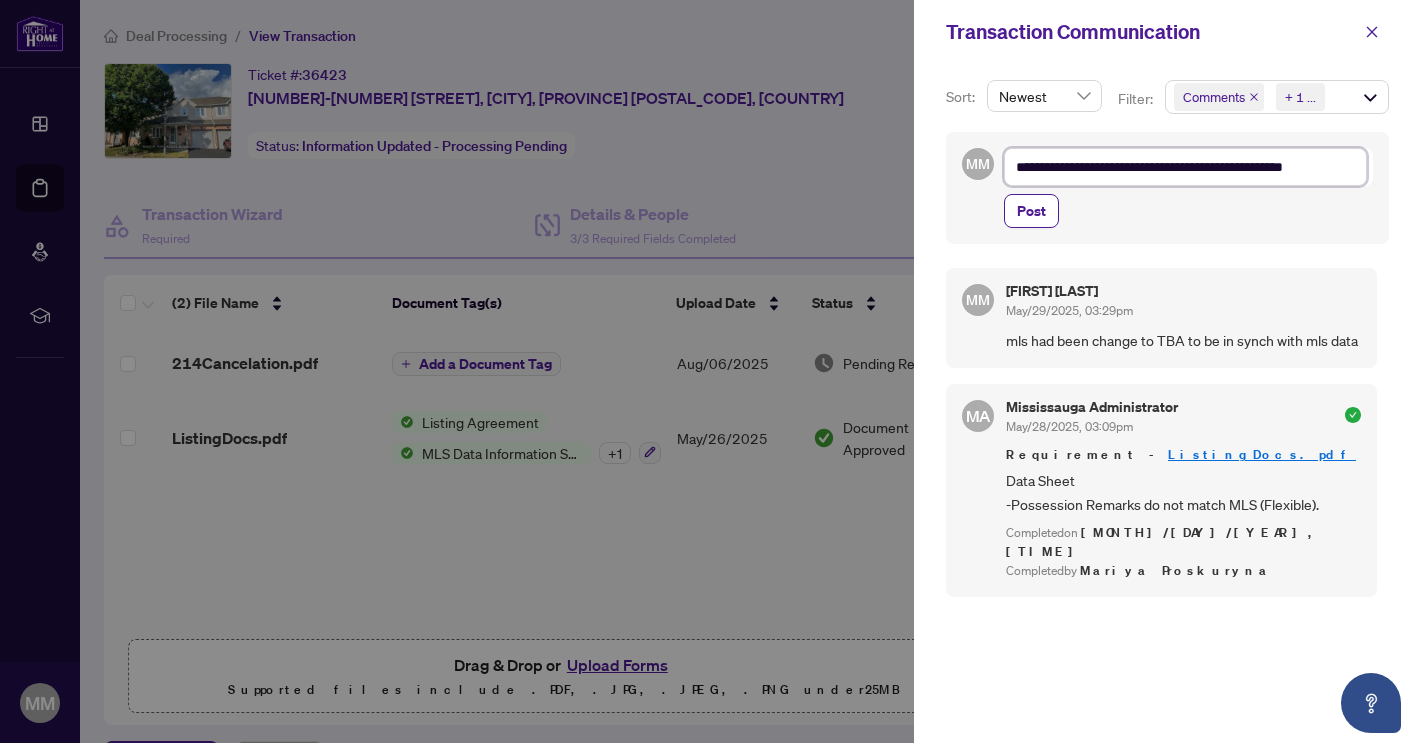 type on "**********" 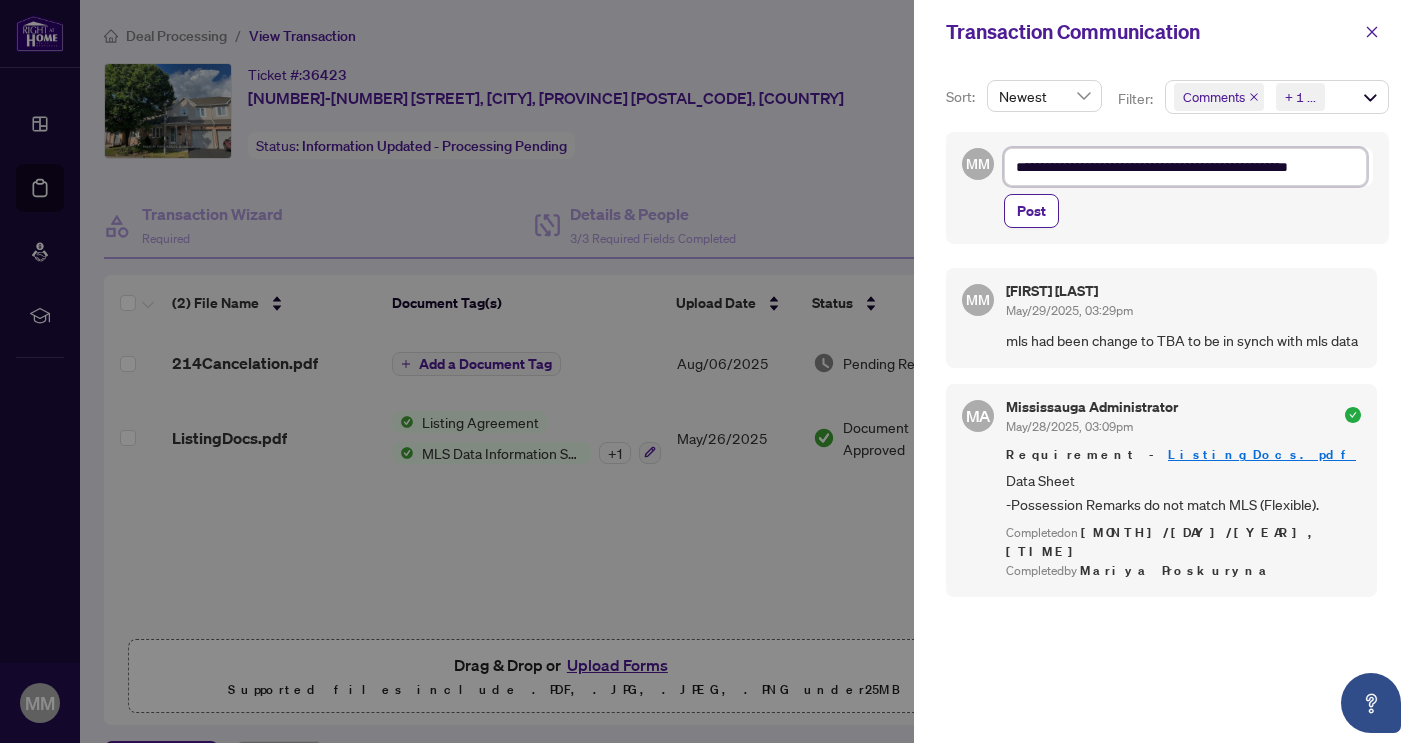 type on "**********" 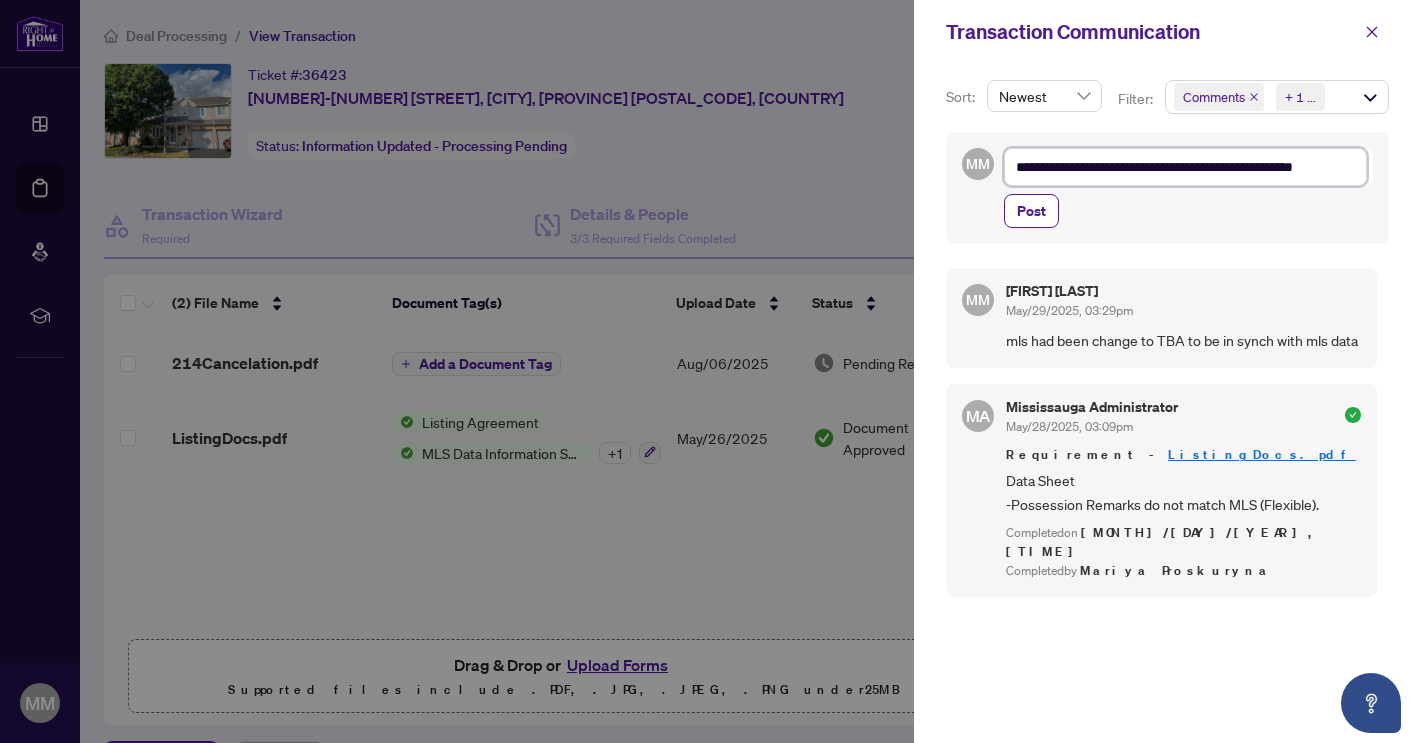 type on "**********" 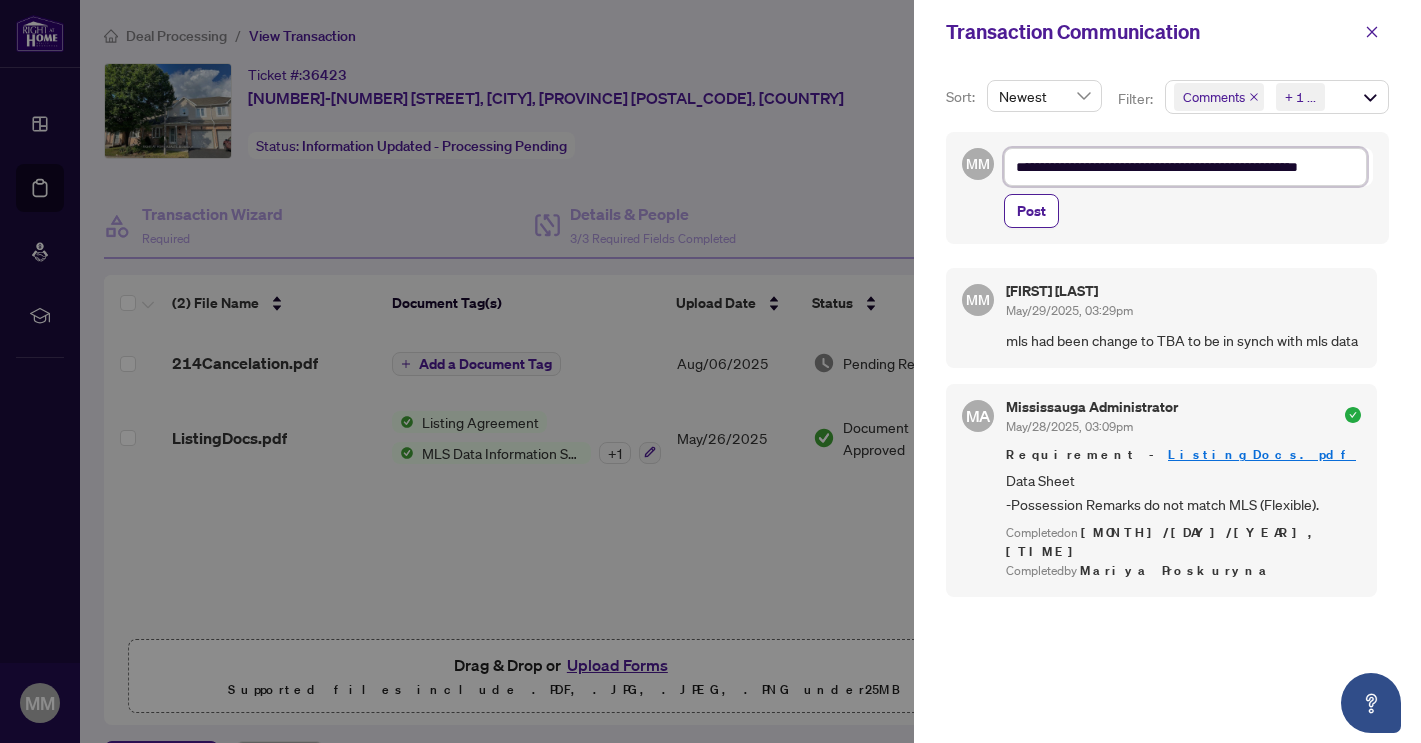 type on "**********" 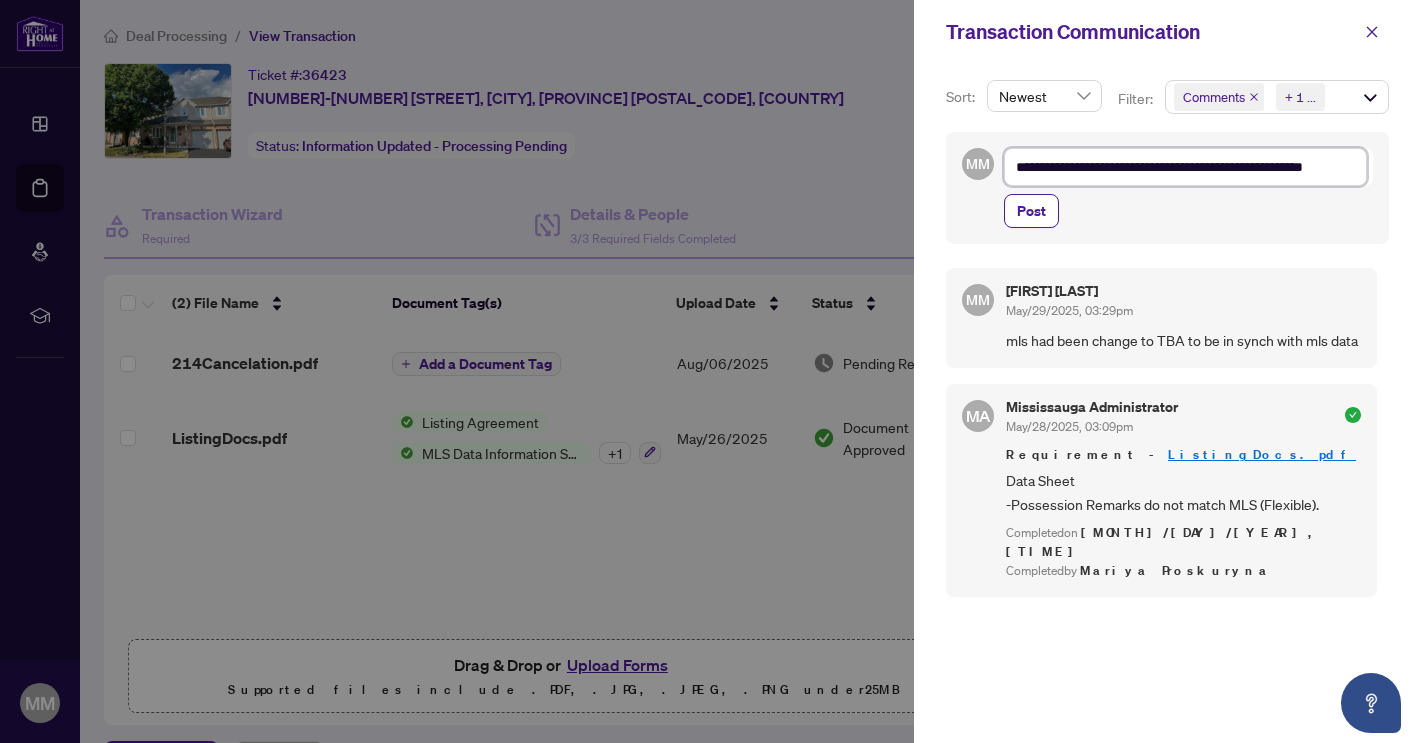 type on "**********" 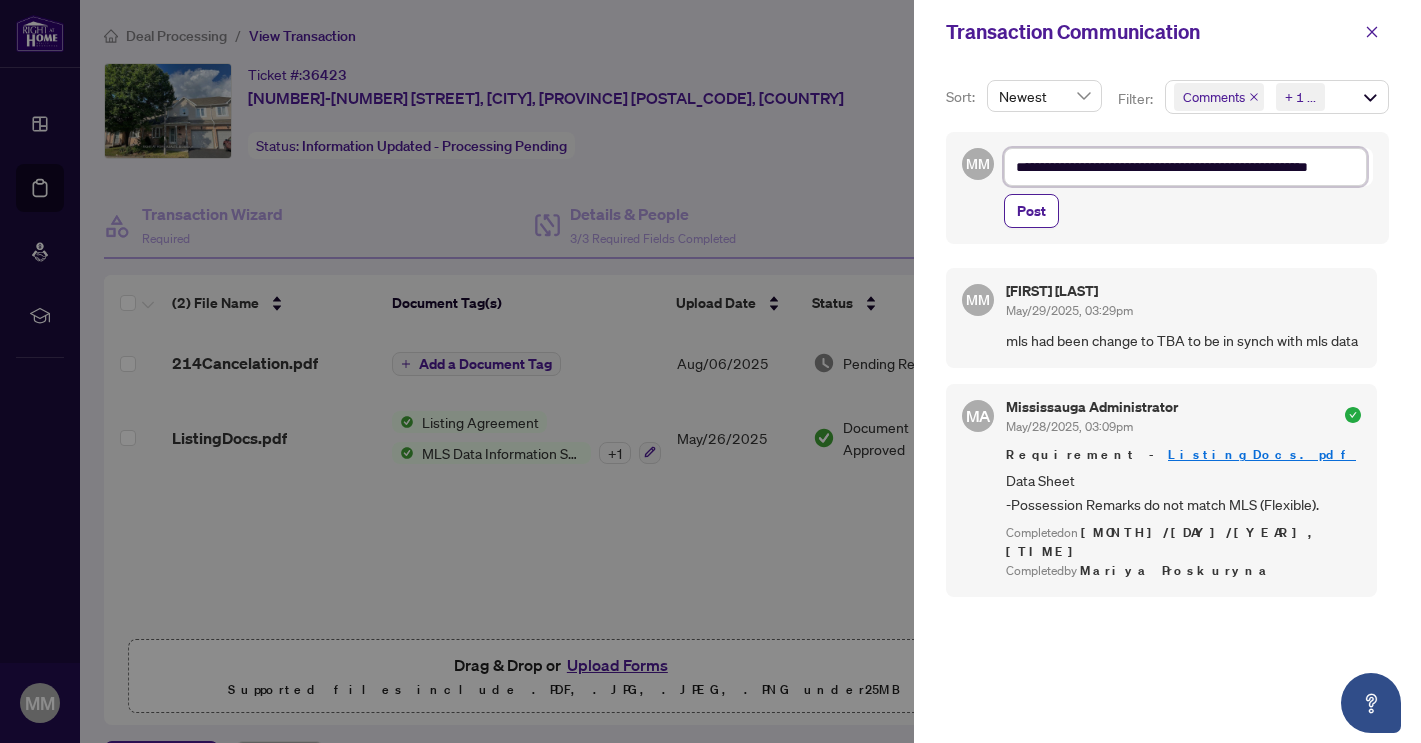 type on "**********" 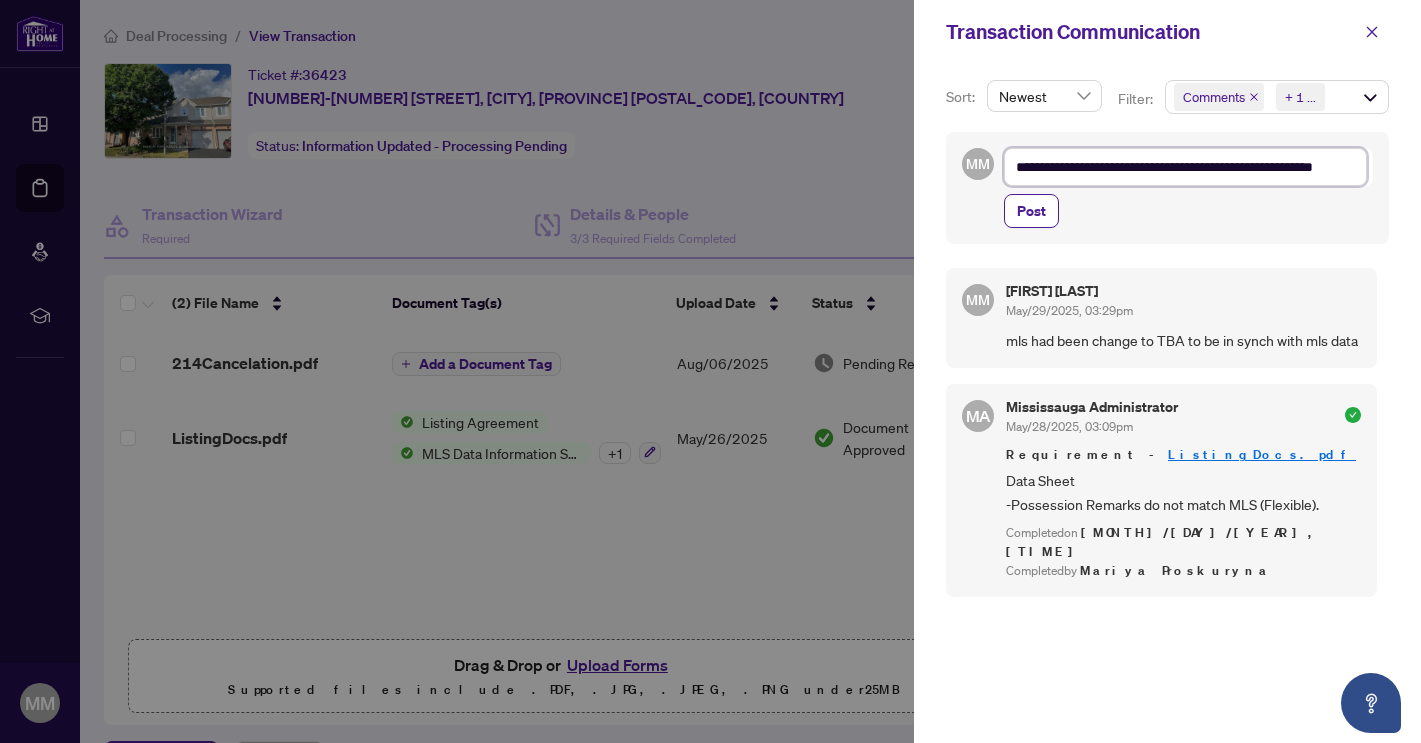 type on "**********" 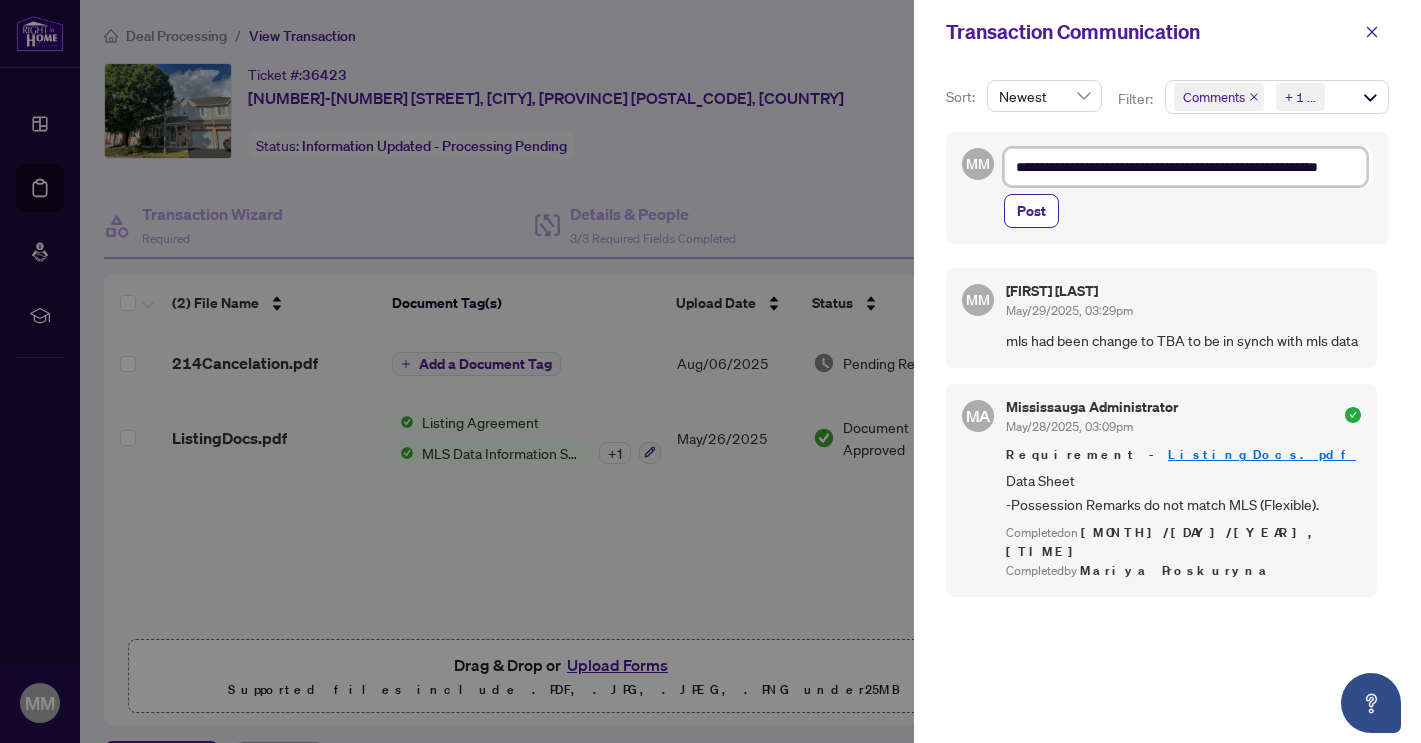 type on "**********" 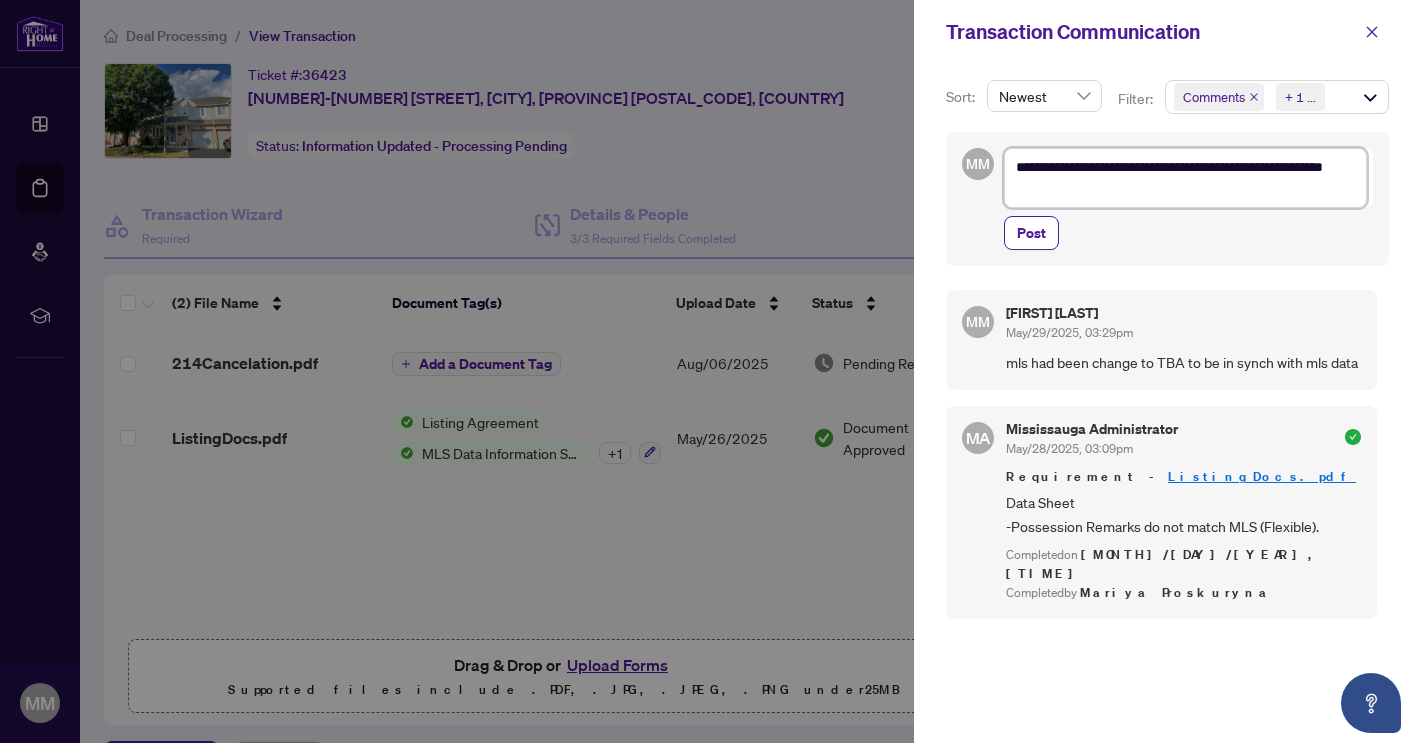 type on "**********" 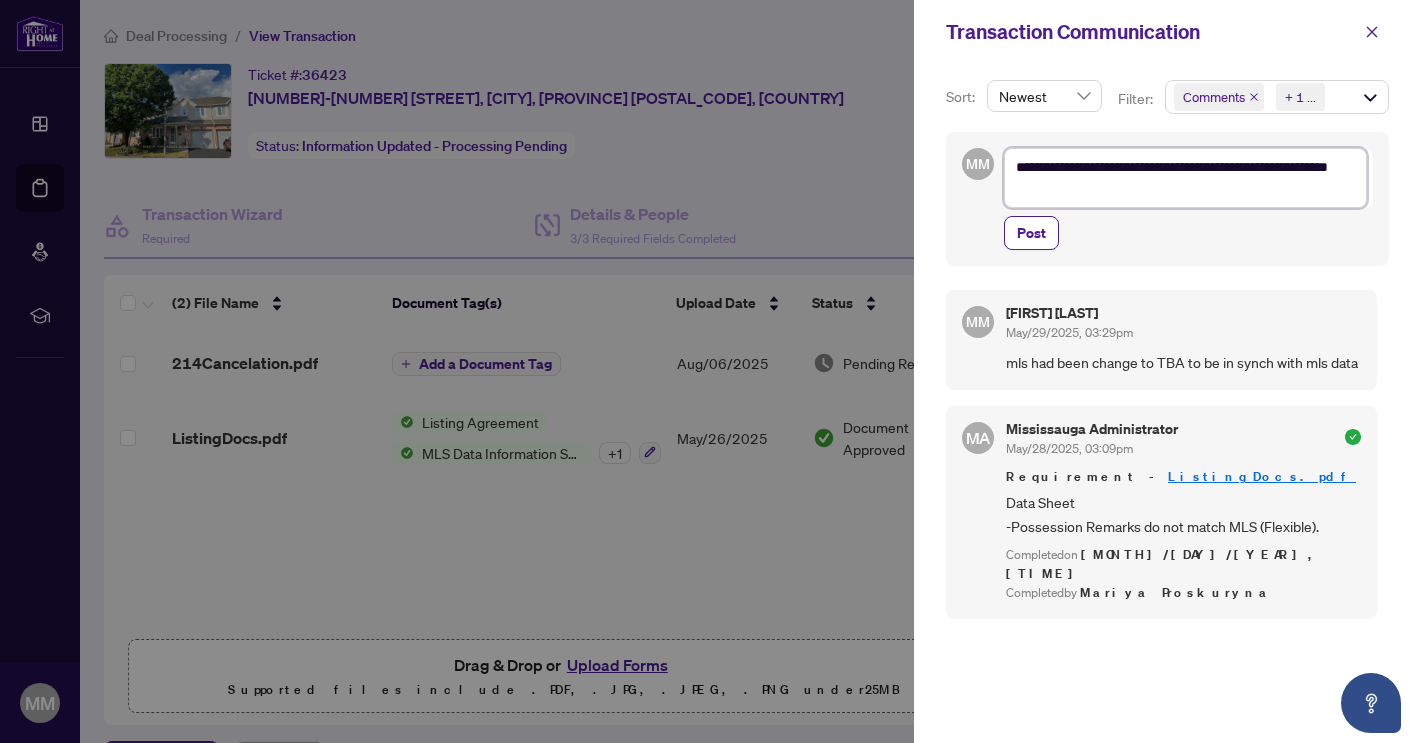 type on "**********" 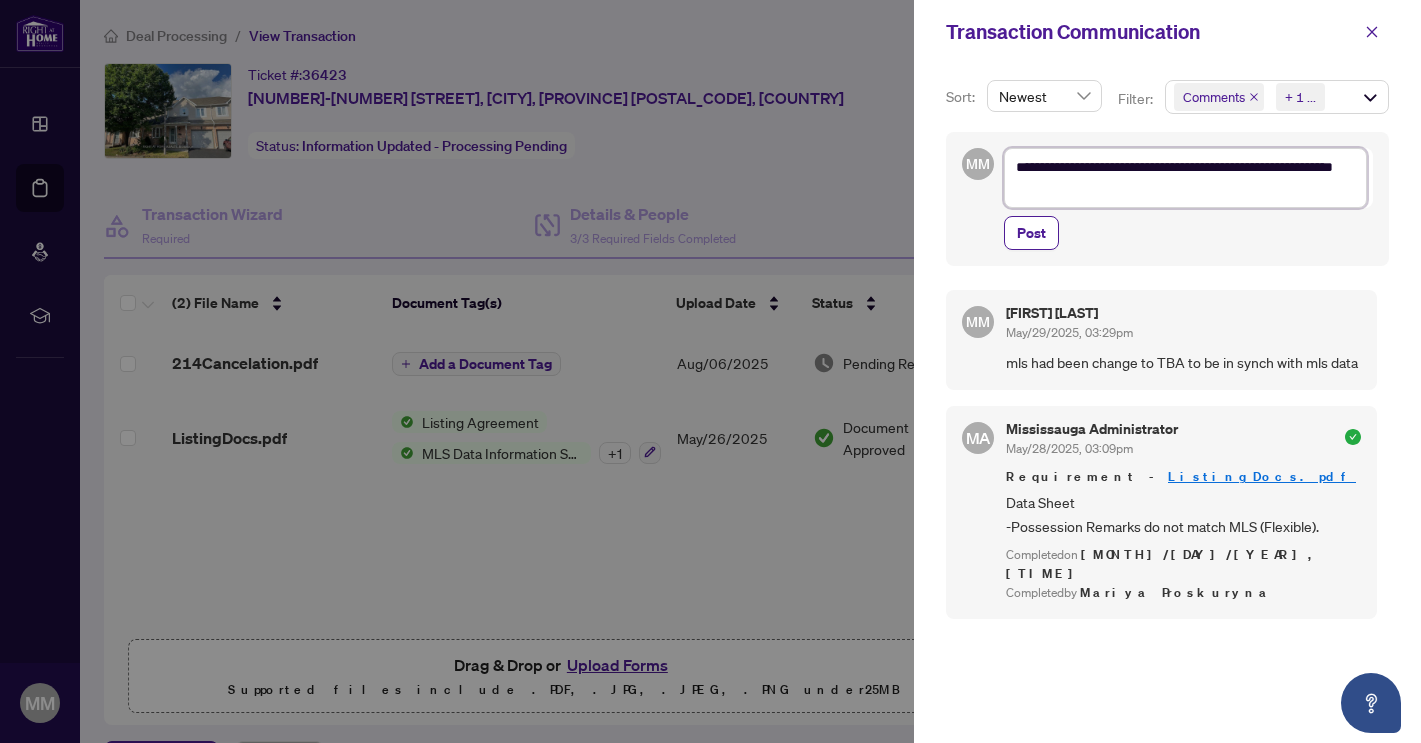 type on "**********" 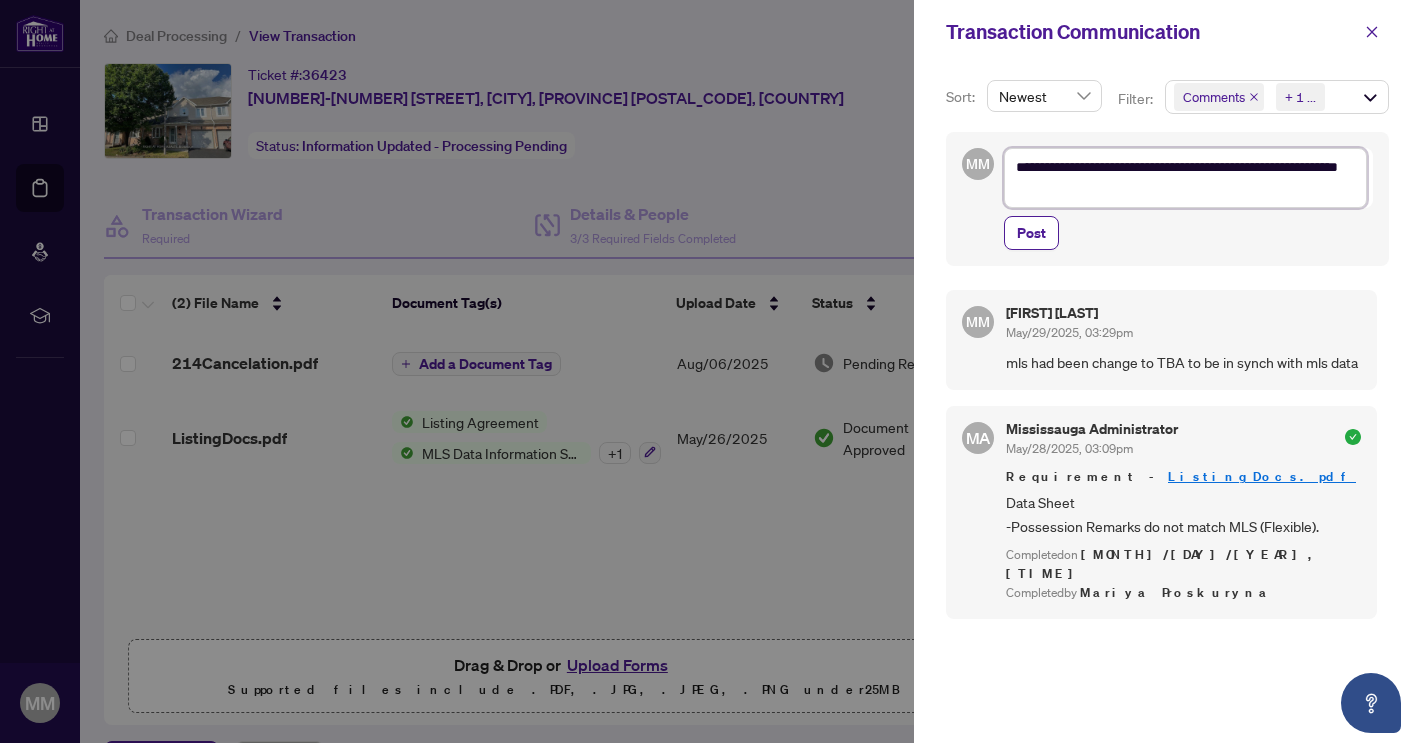 type on "**********" 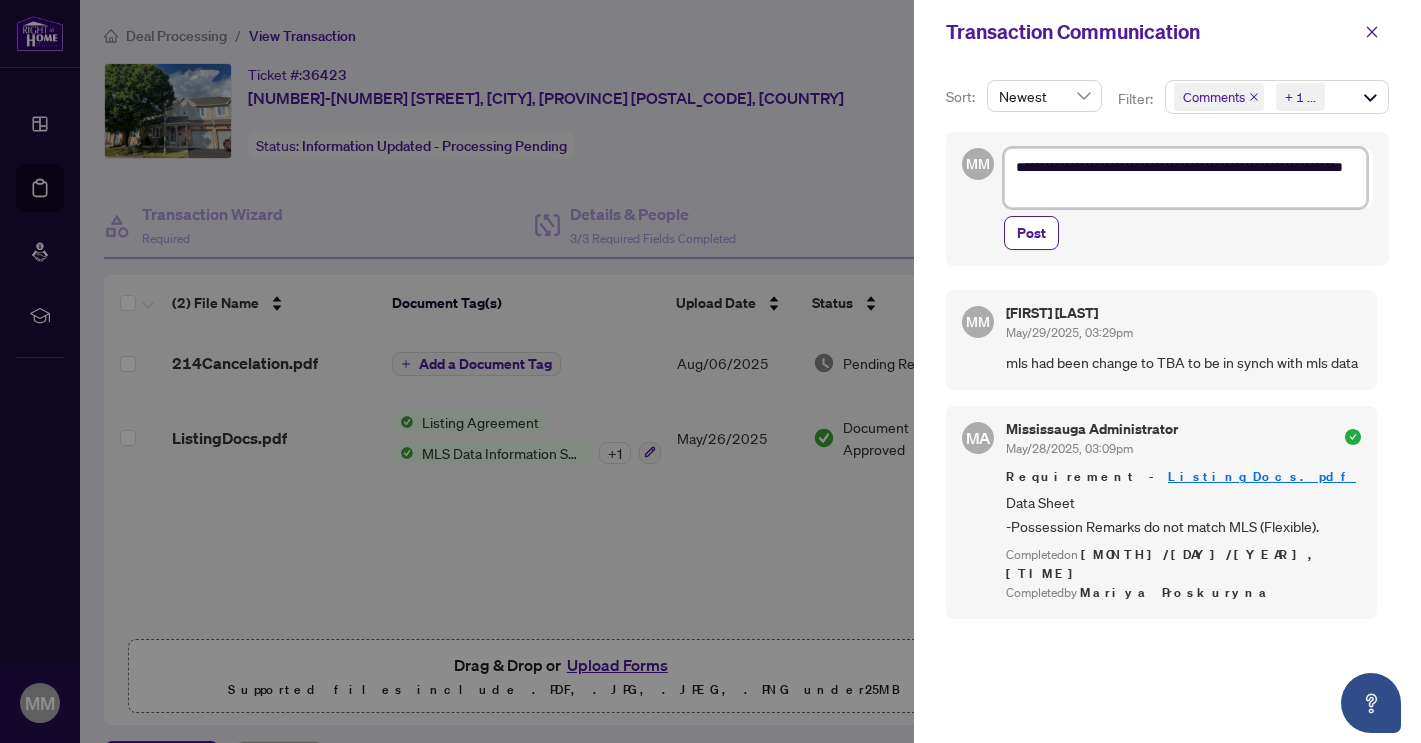 type on "**********" 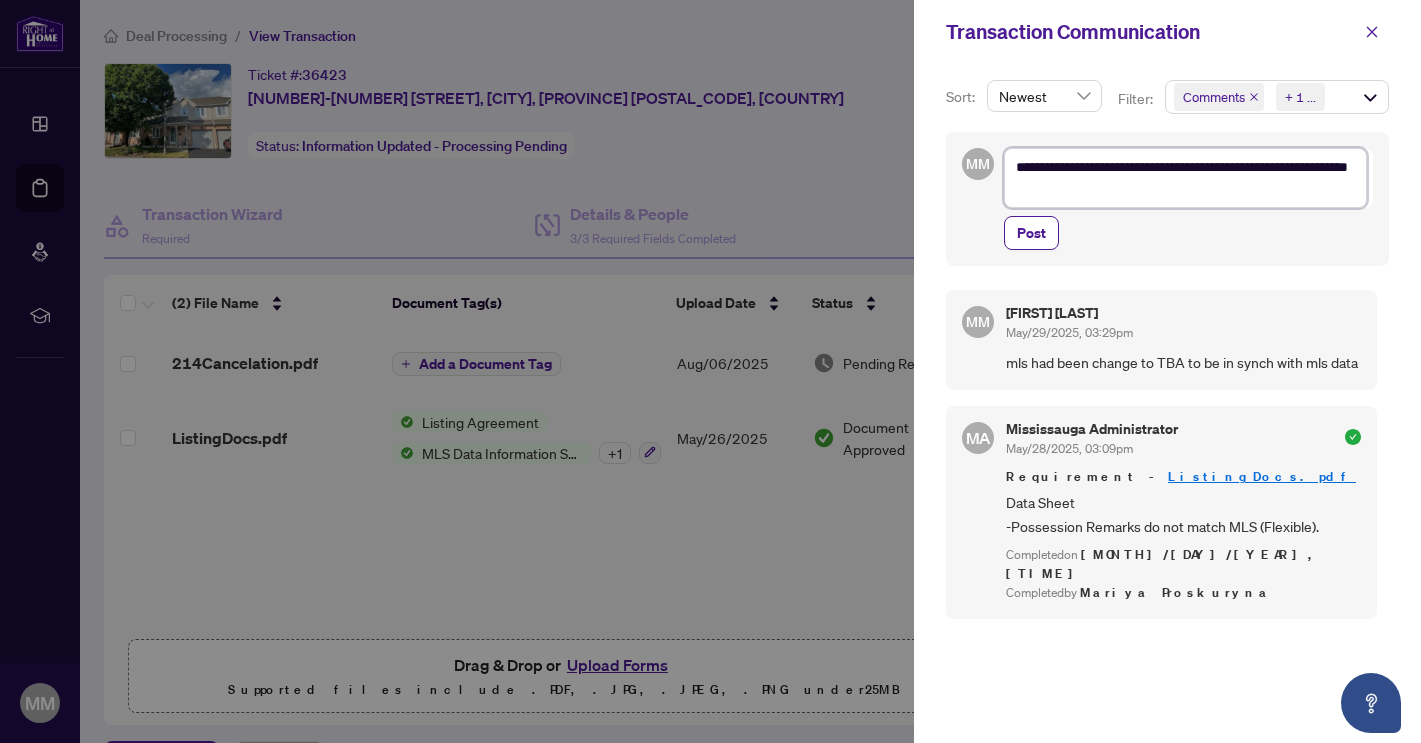 type on "**********" 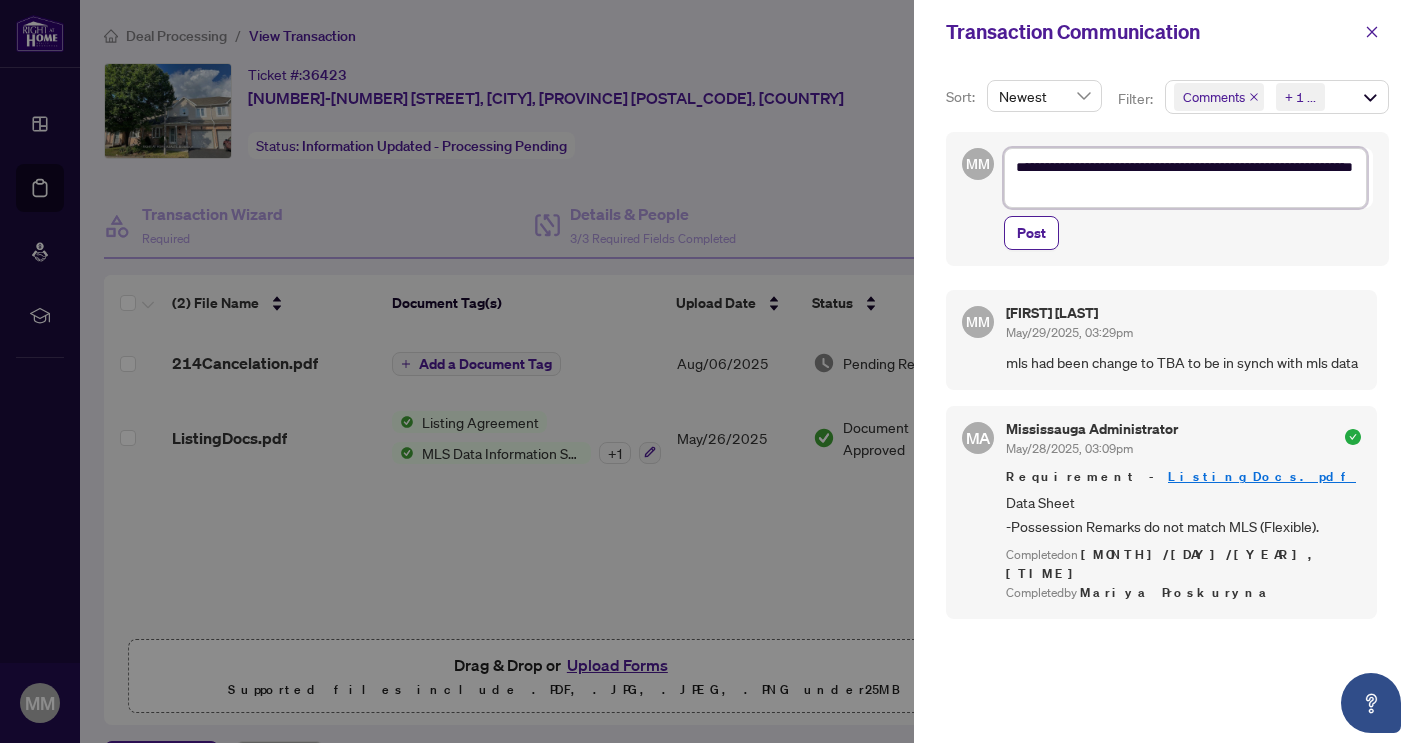 type on "**********" 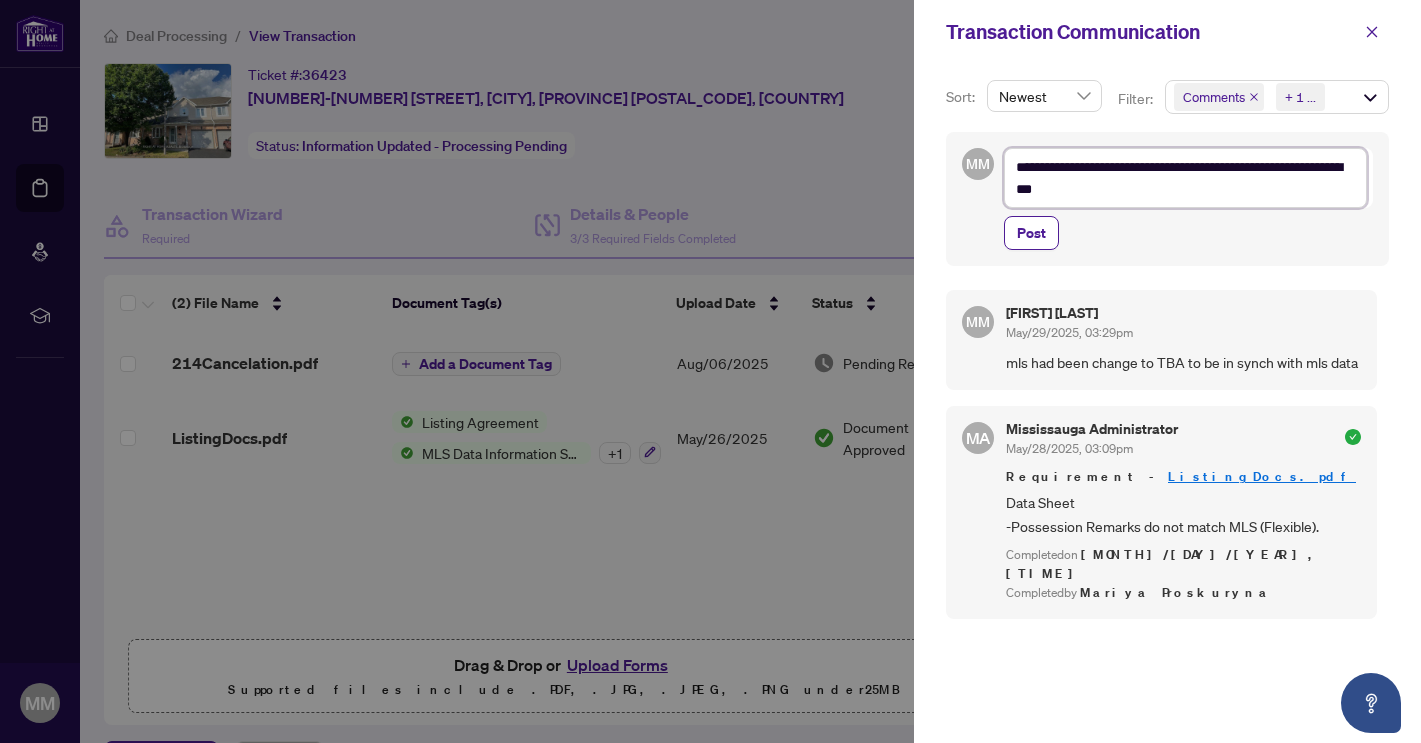 type on "**********" 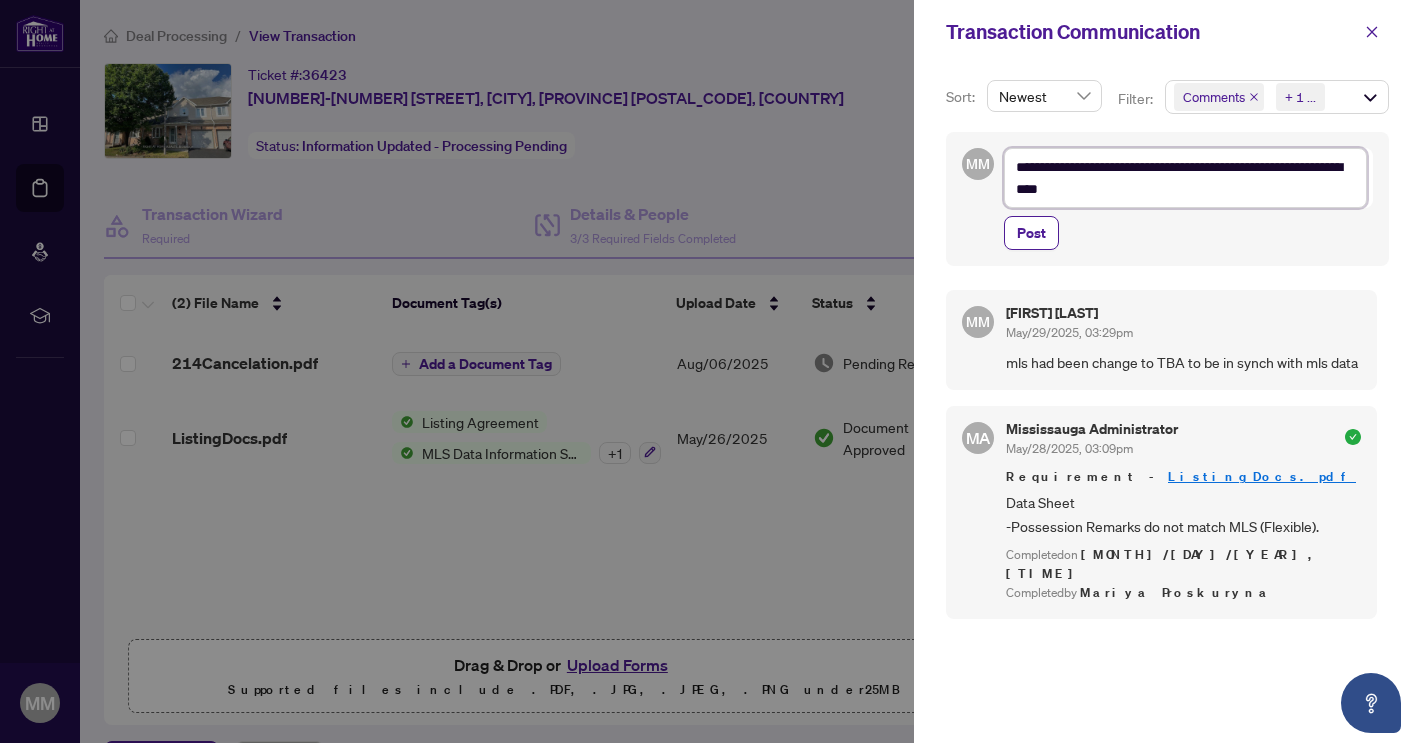 type on "**********" 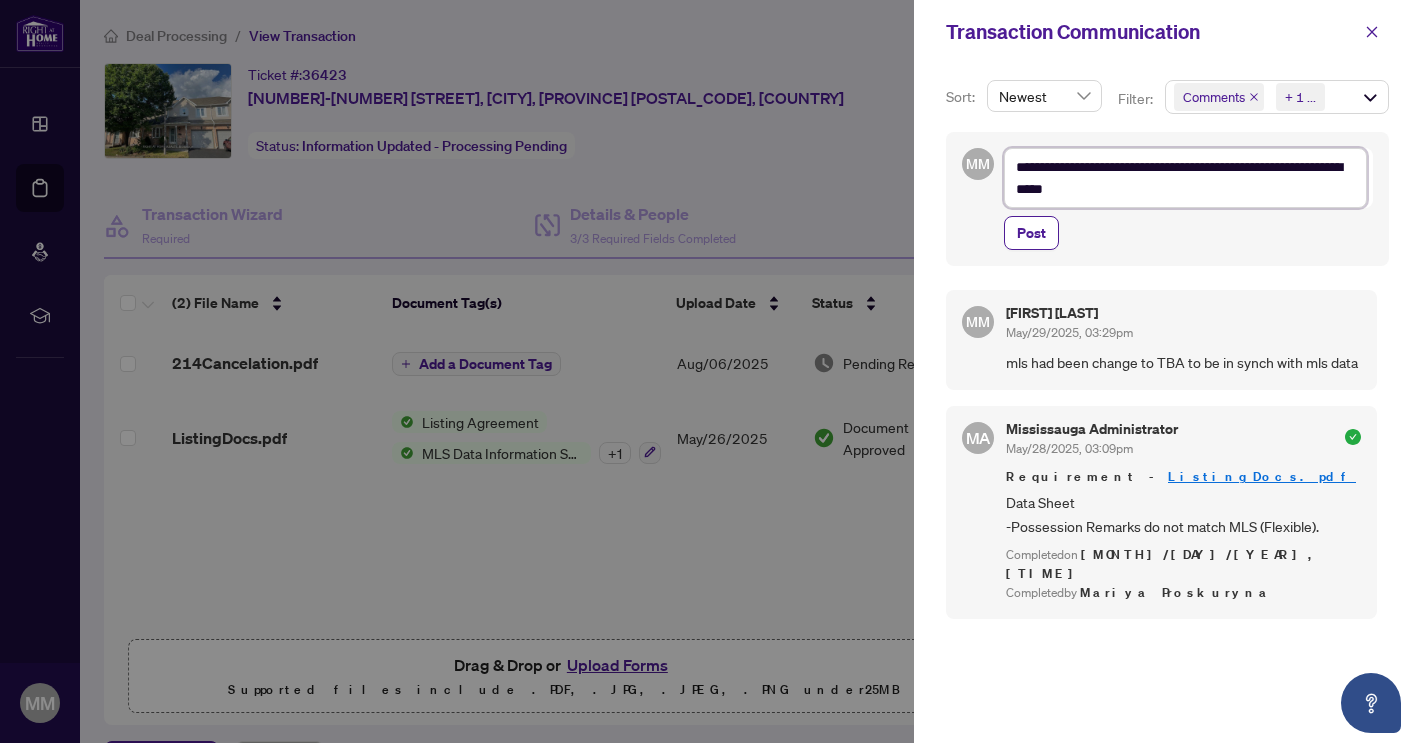 type on "**********" 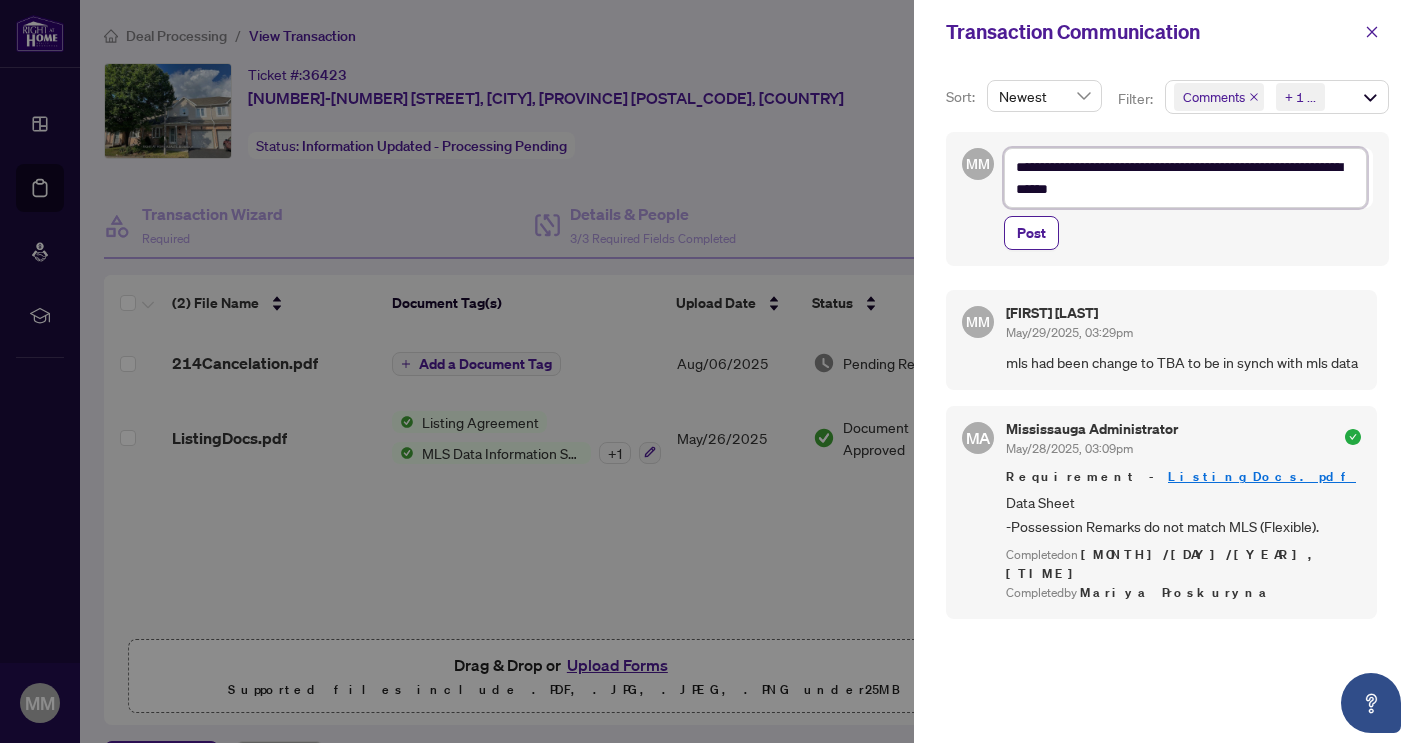 type on "**********" 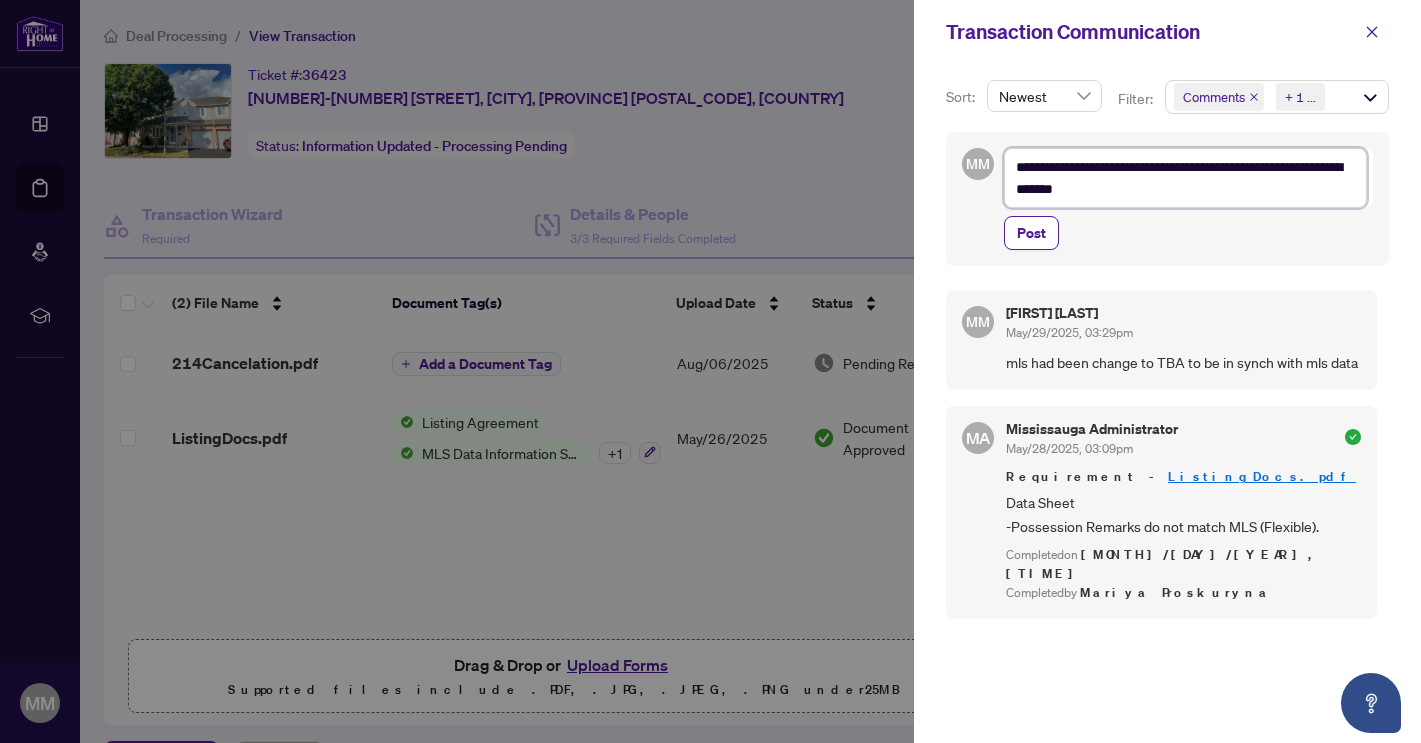 type on "**********" 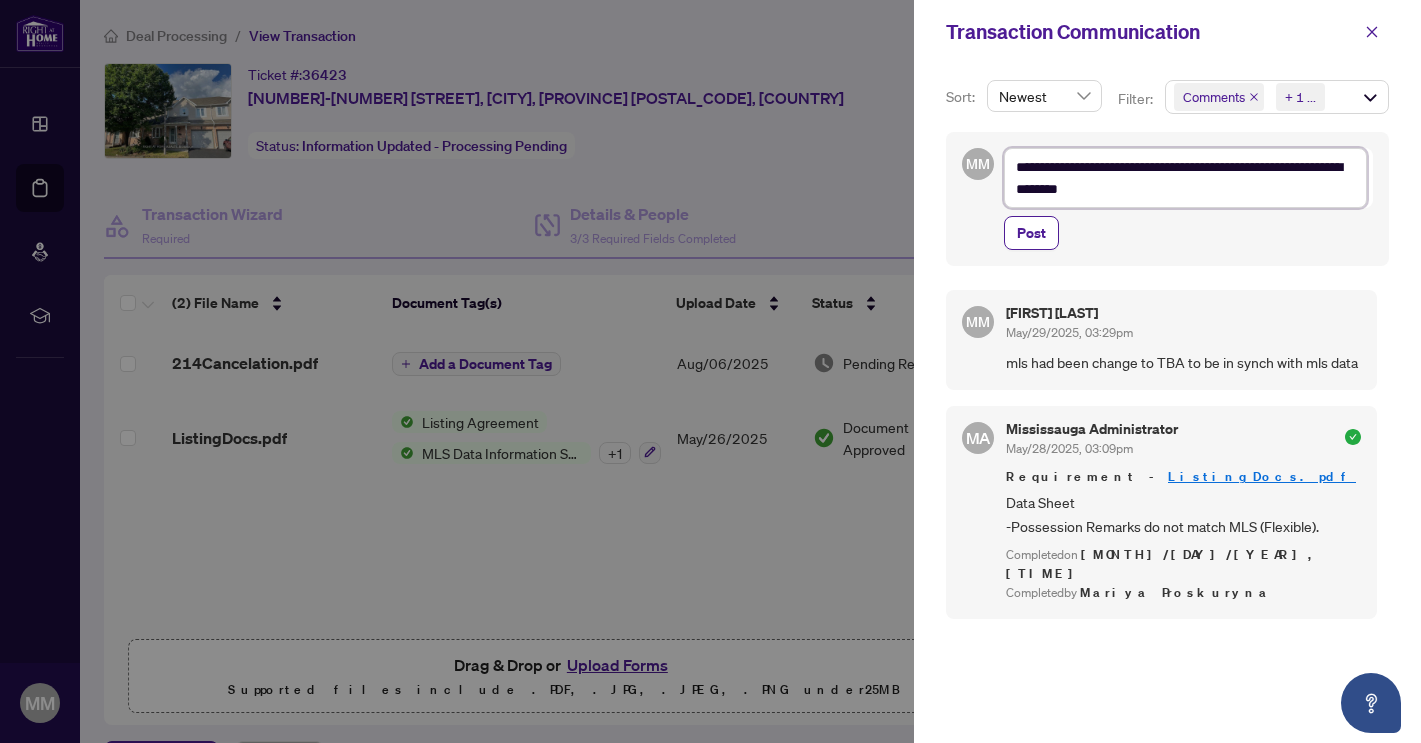 type on "**********" 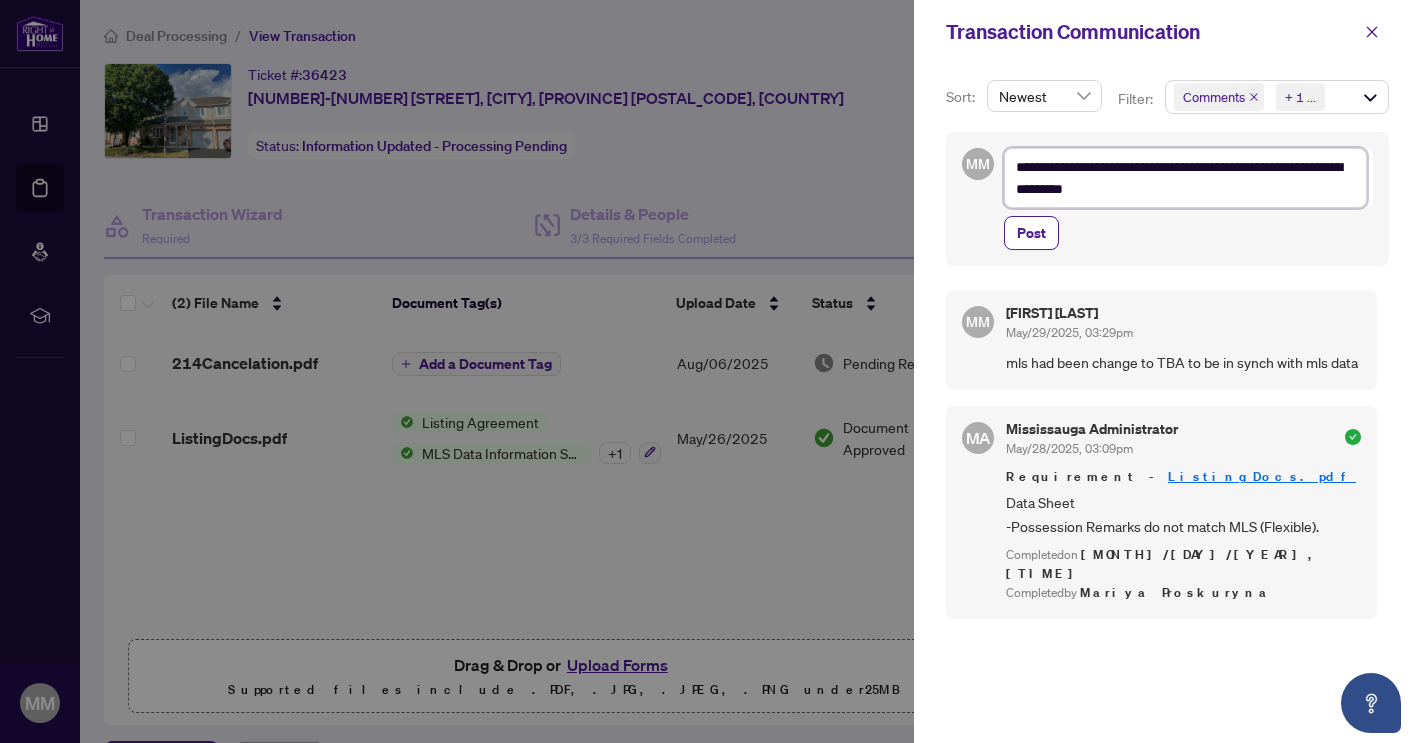 type on "**********" 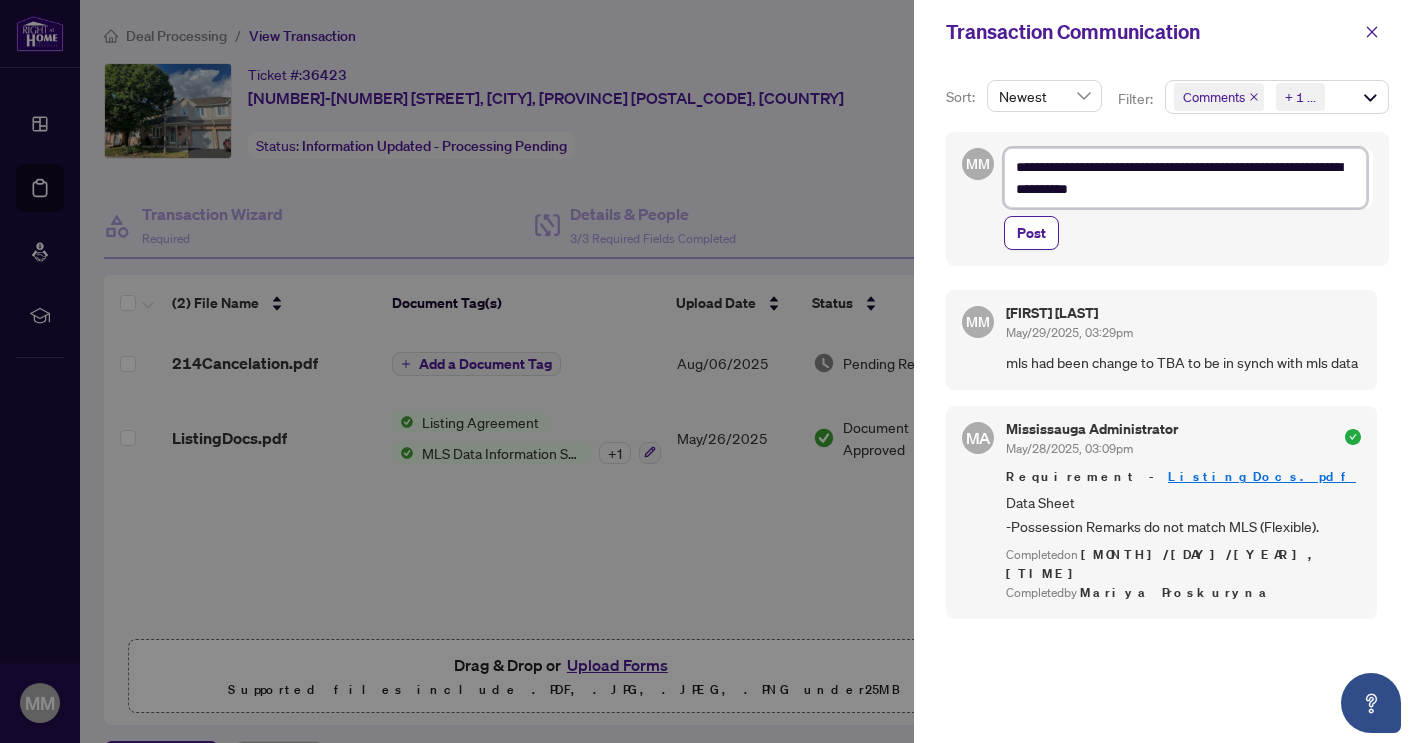 type on "**********" 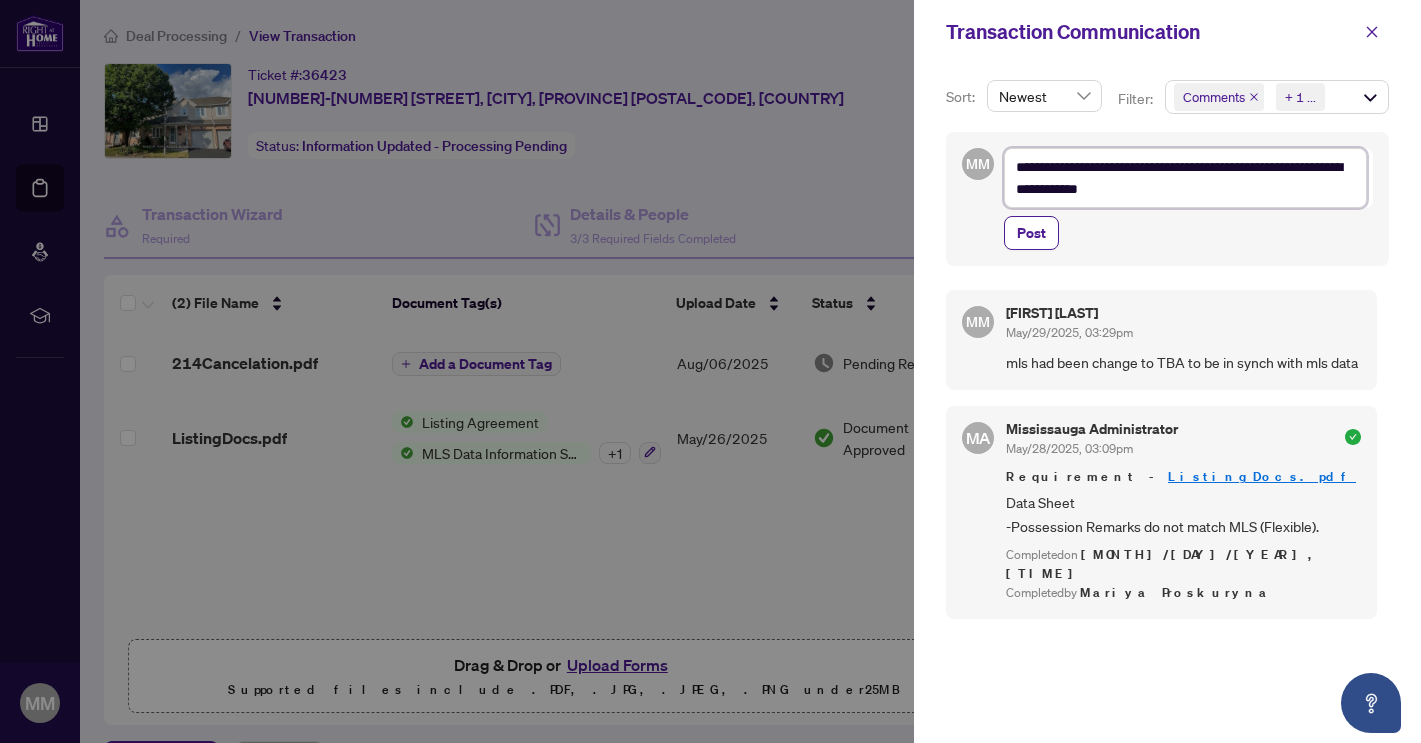 type on "**********" 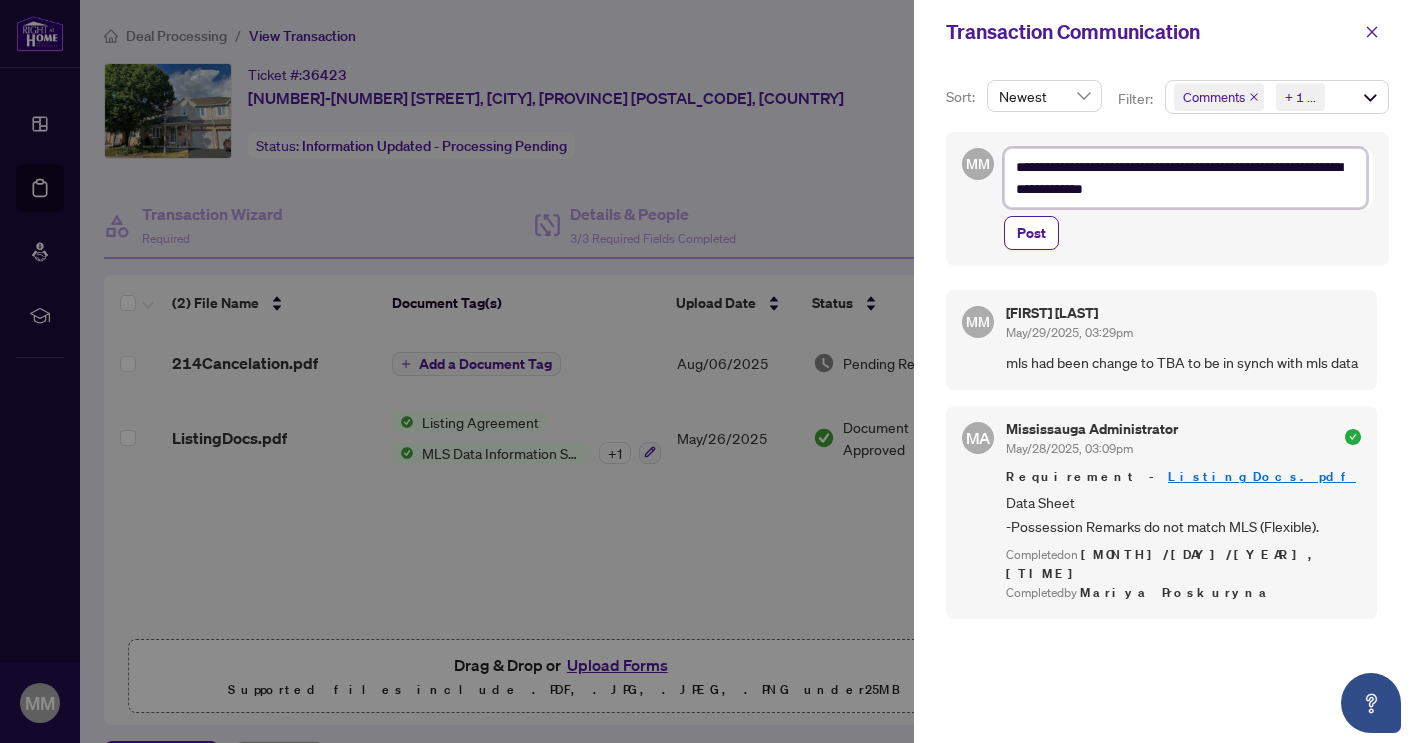 type on "**********" 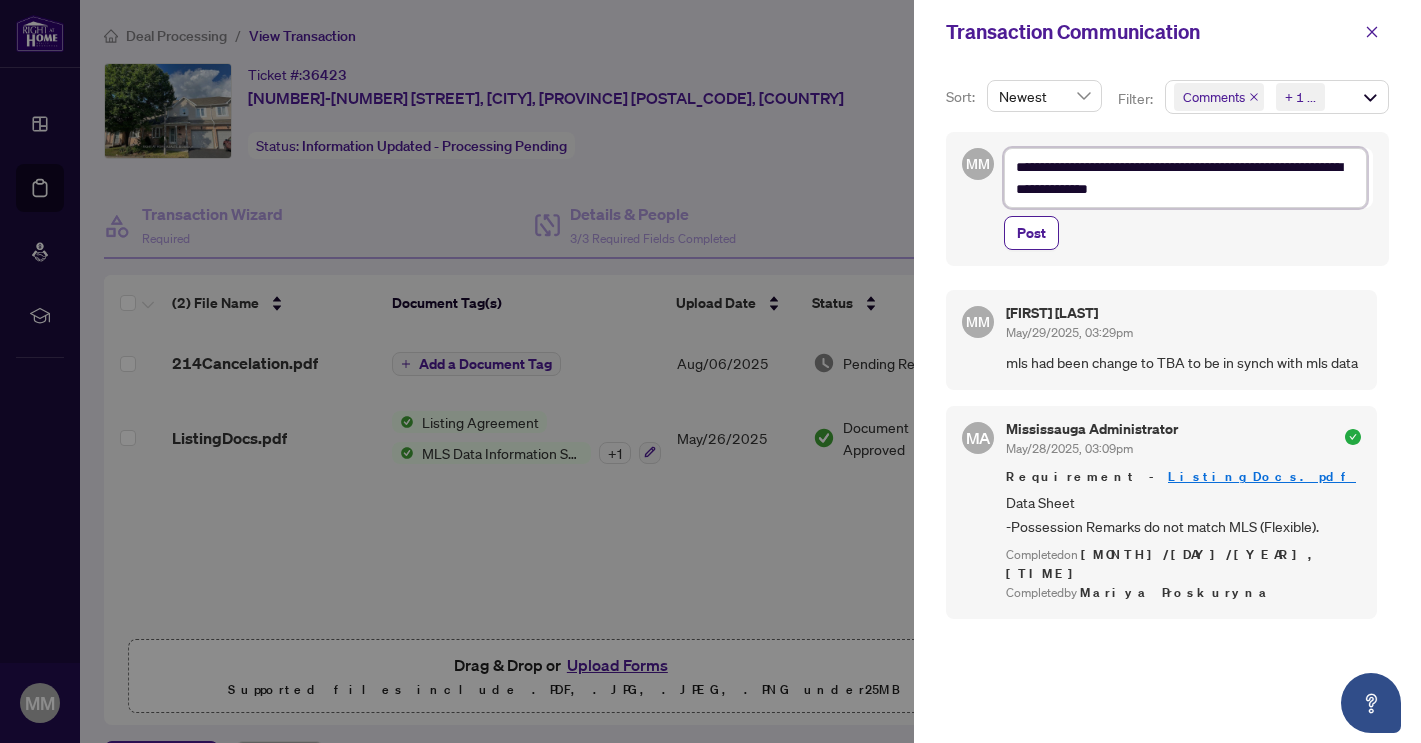 type on "**********" 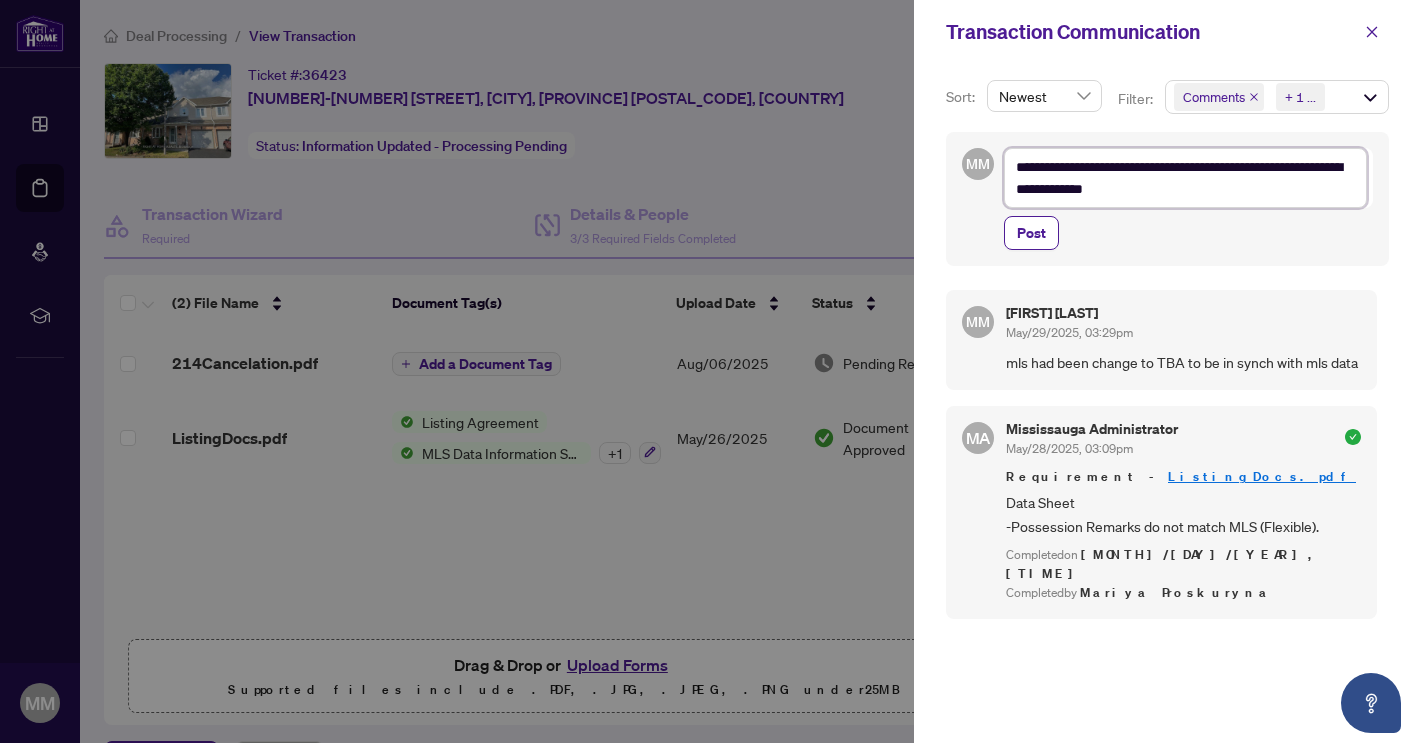 type on "**********" 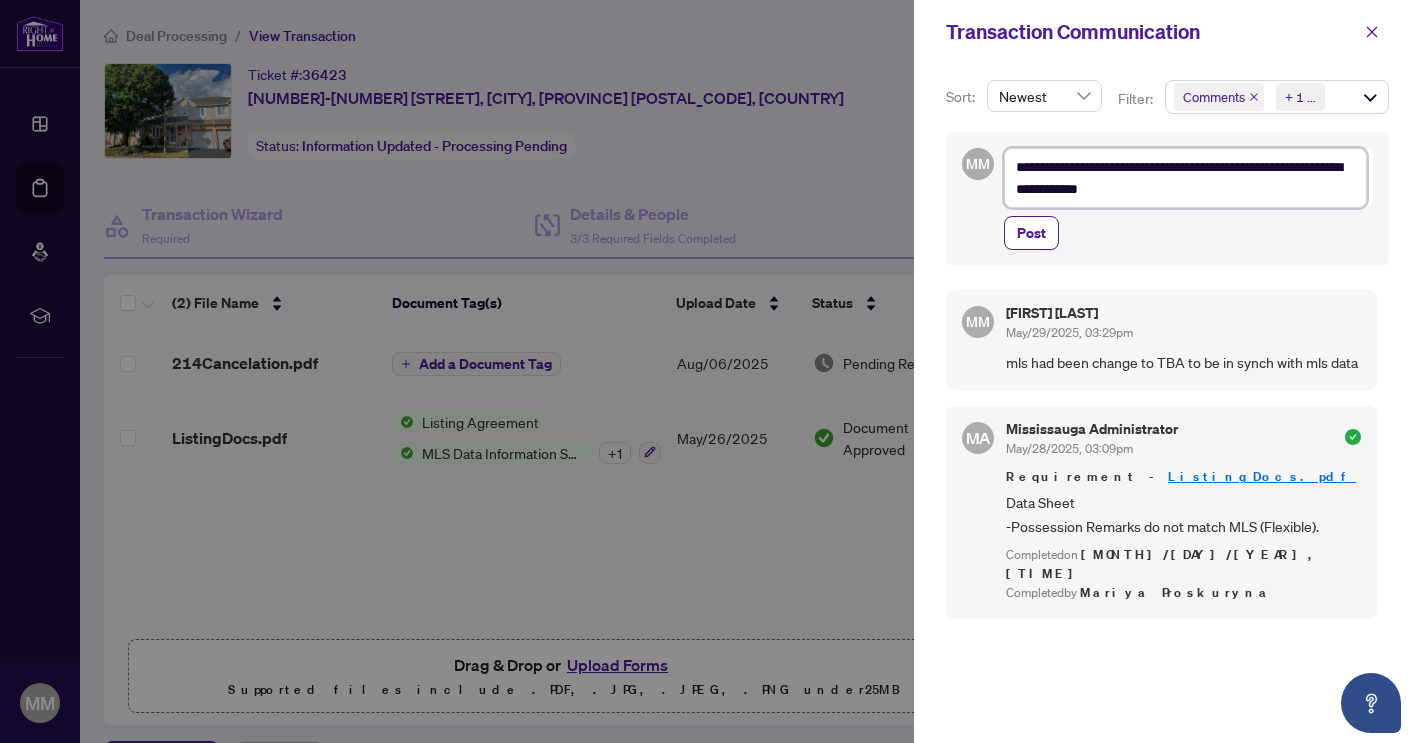 type on "**********" 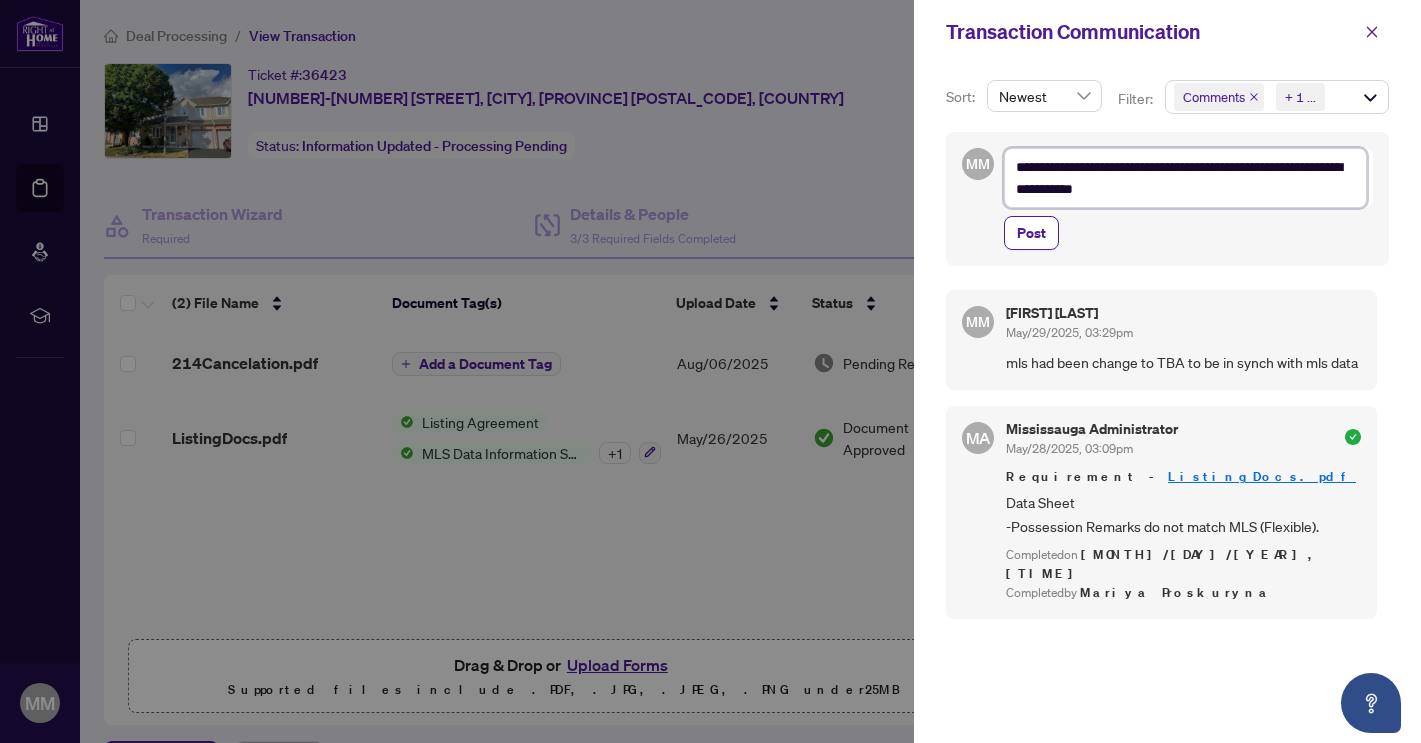 type on "**********" 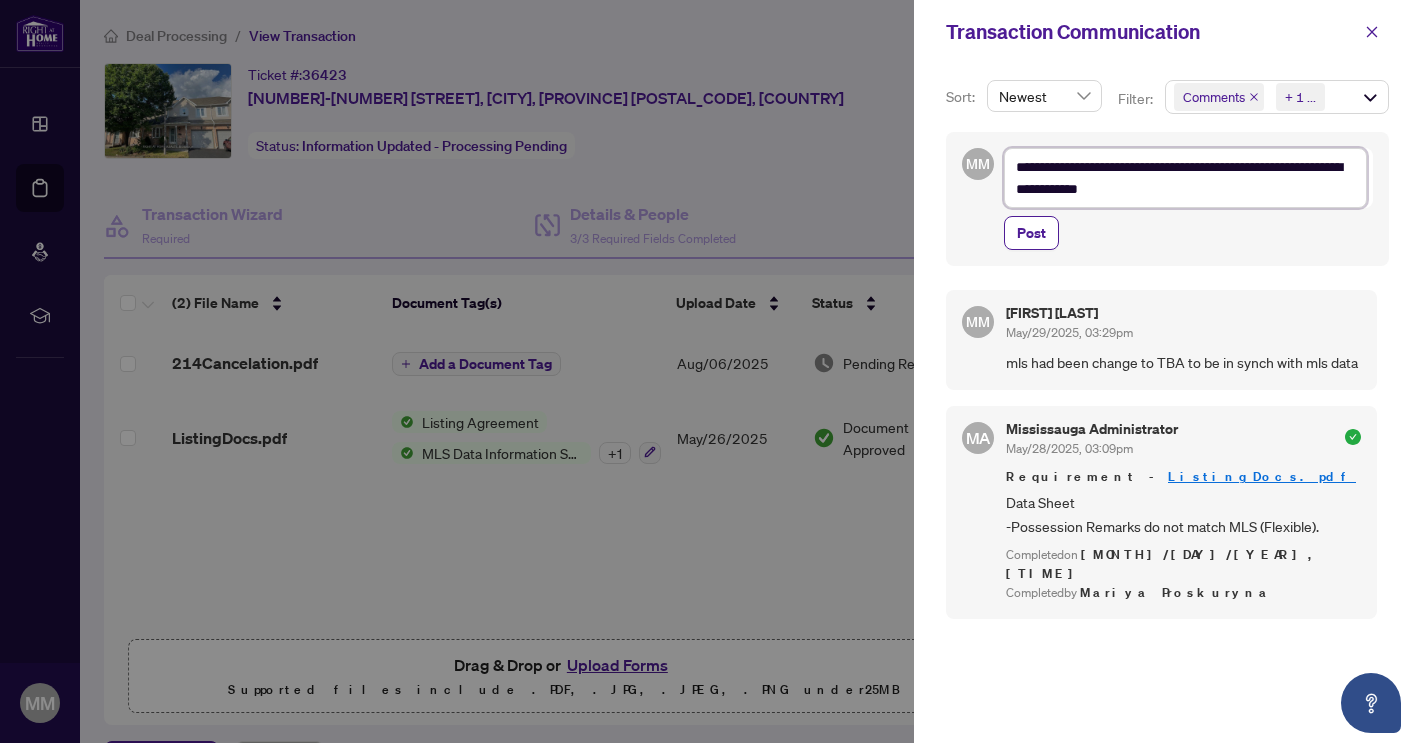 type on "**********" 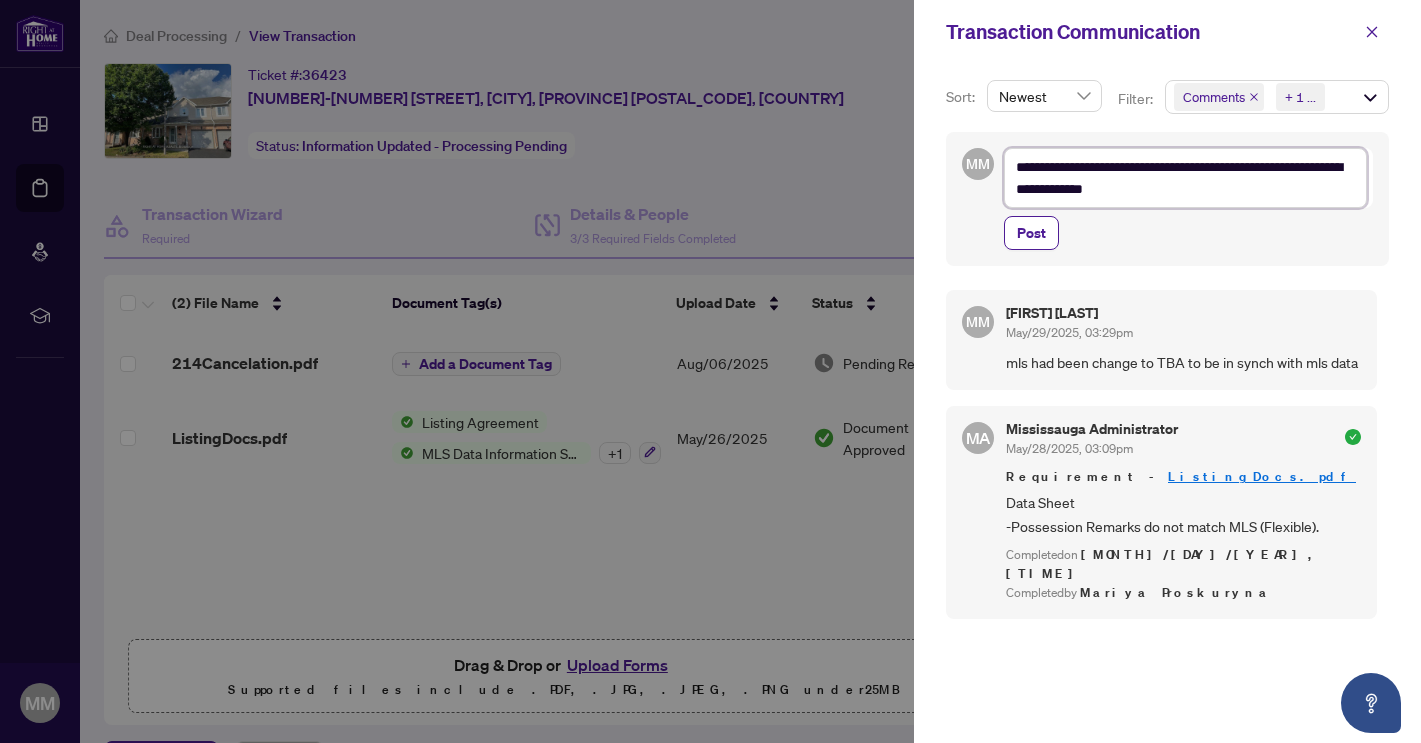 type on "**********" 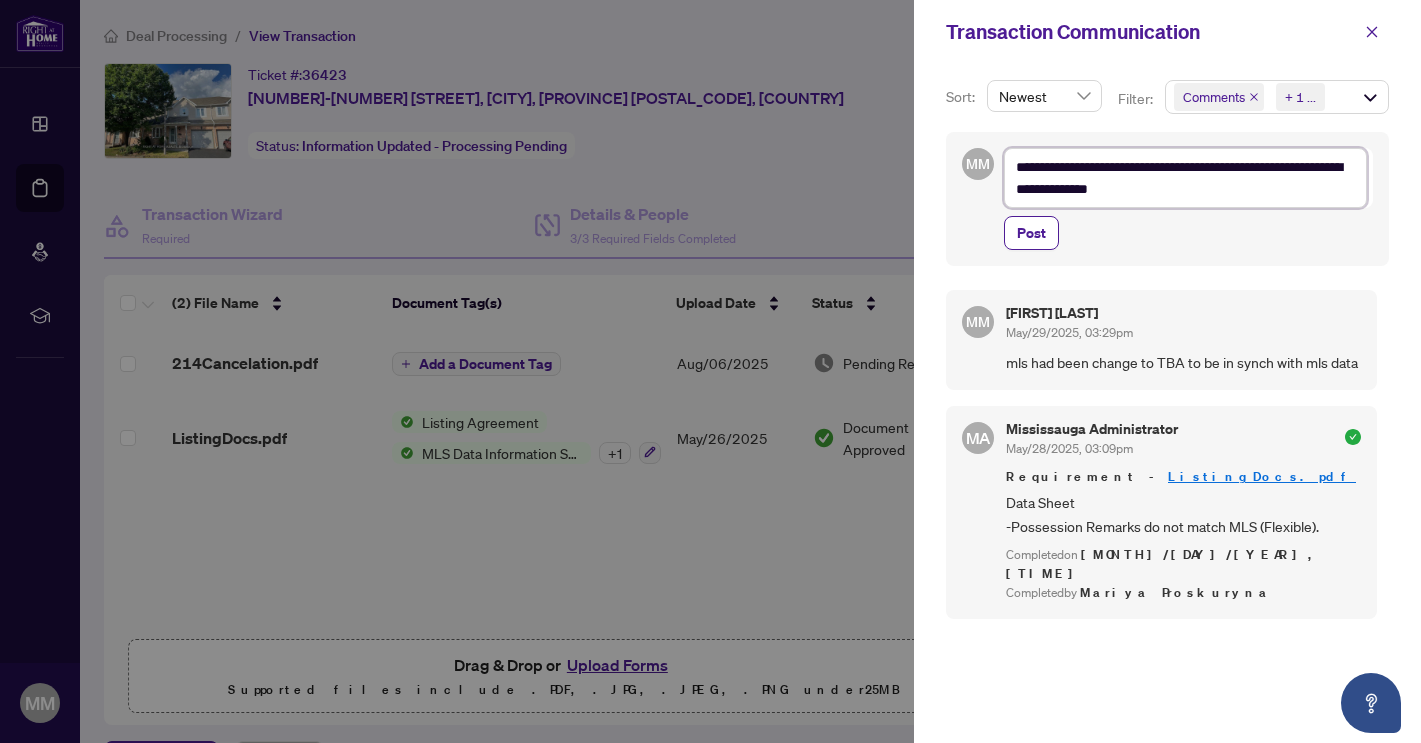 type on "**********" 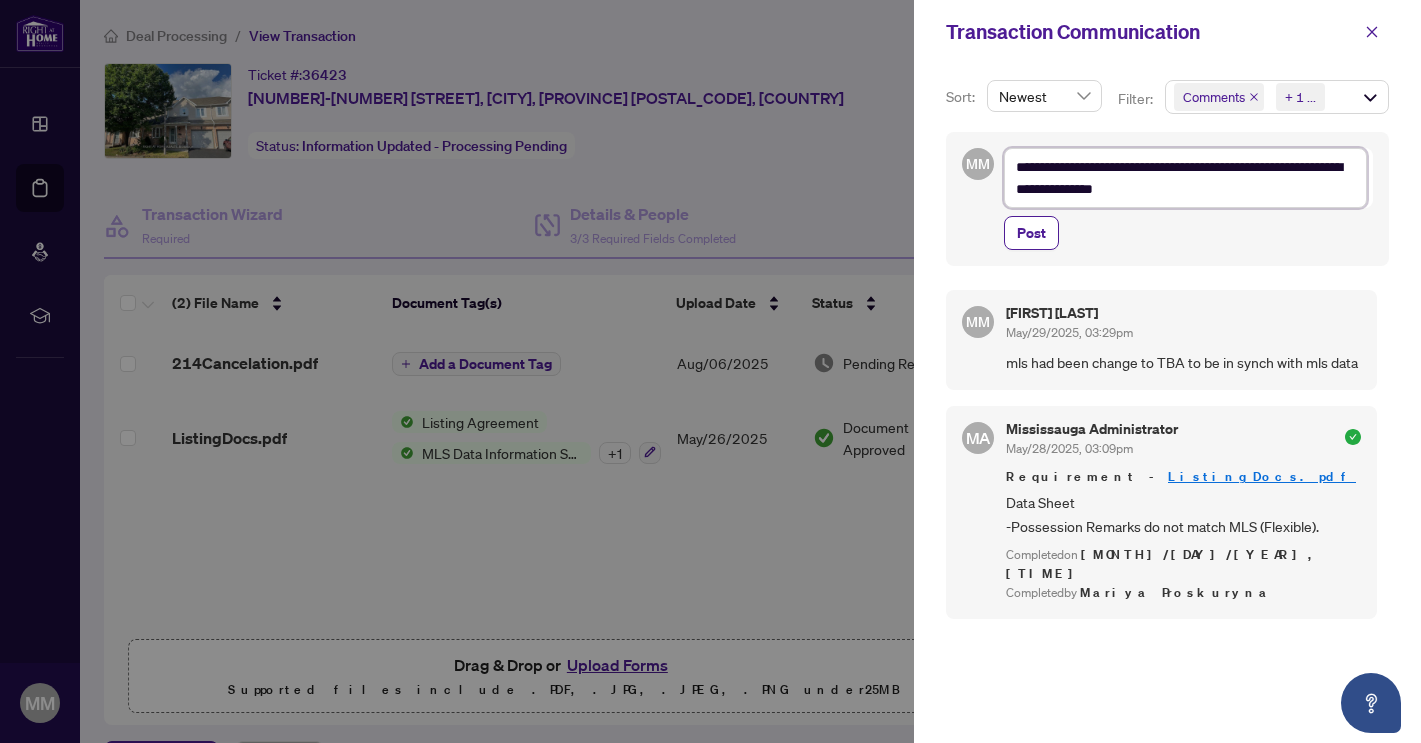 type on "**********" 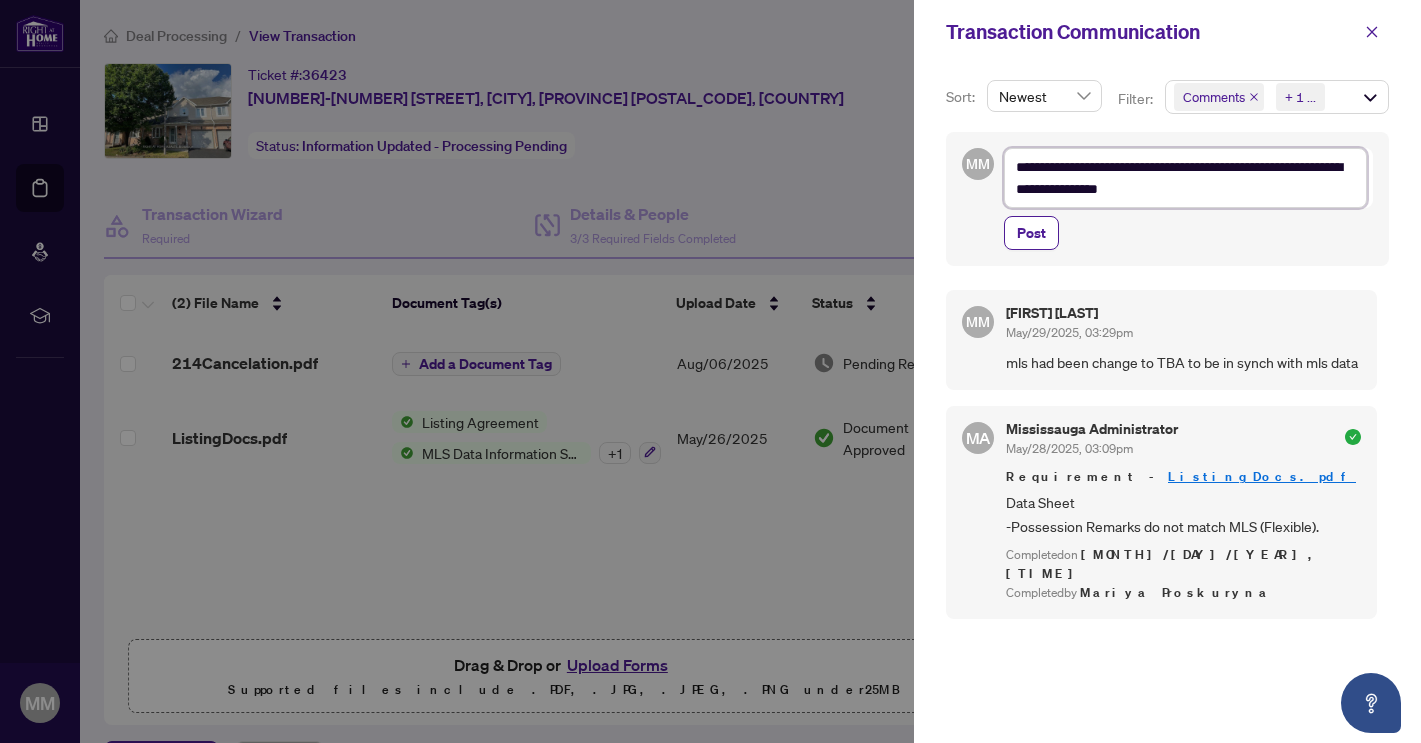 type on "**********" 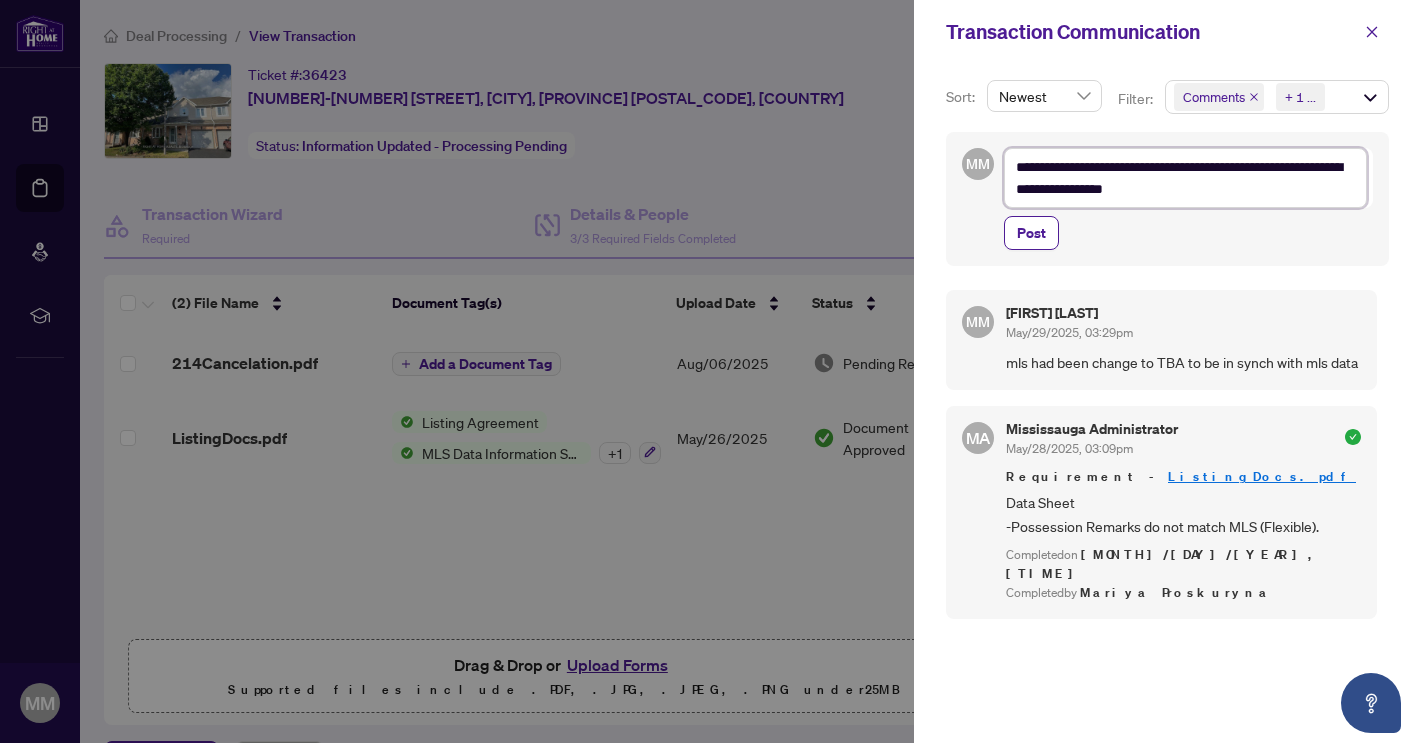 type on "**********" 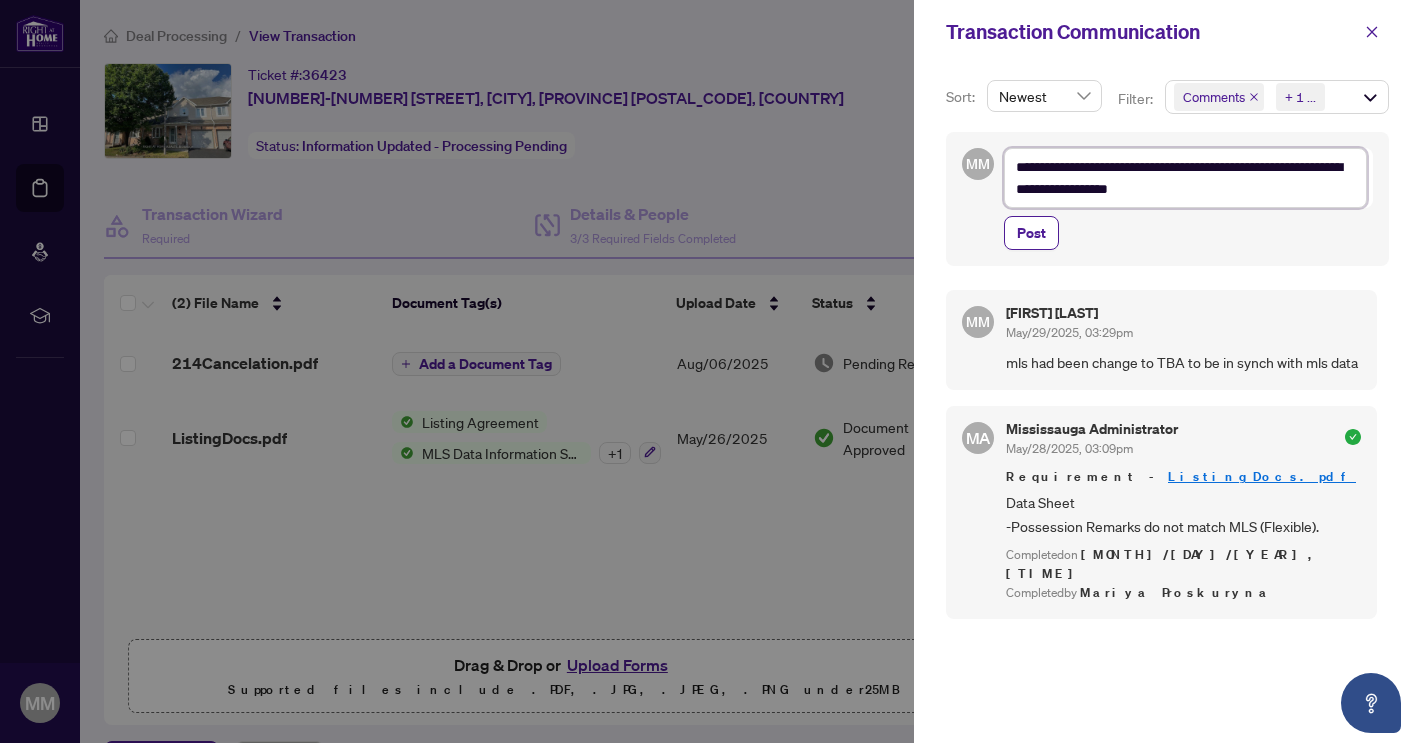 type on "**********" 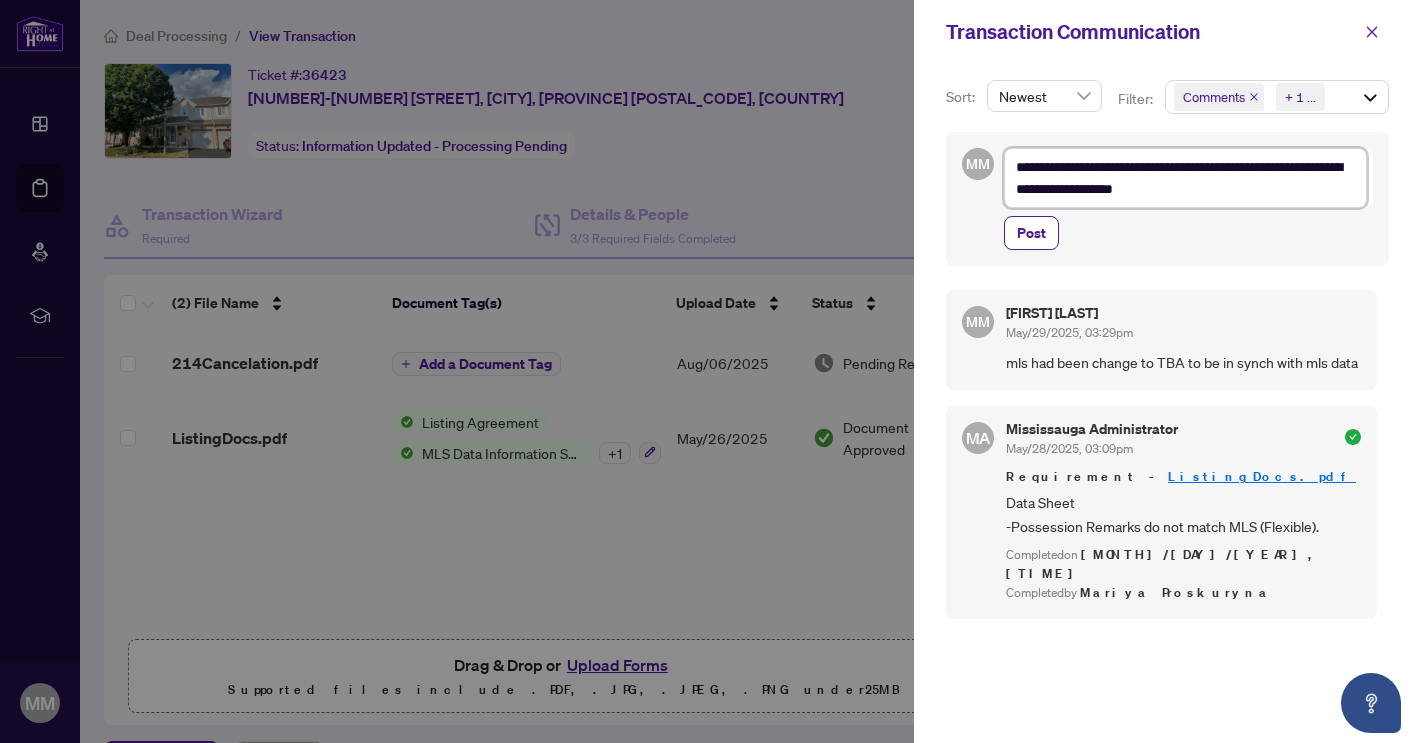 type on "**********" 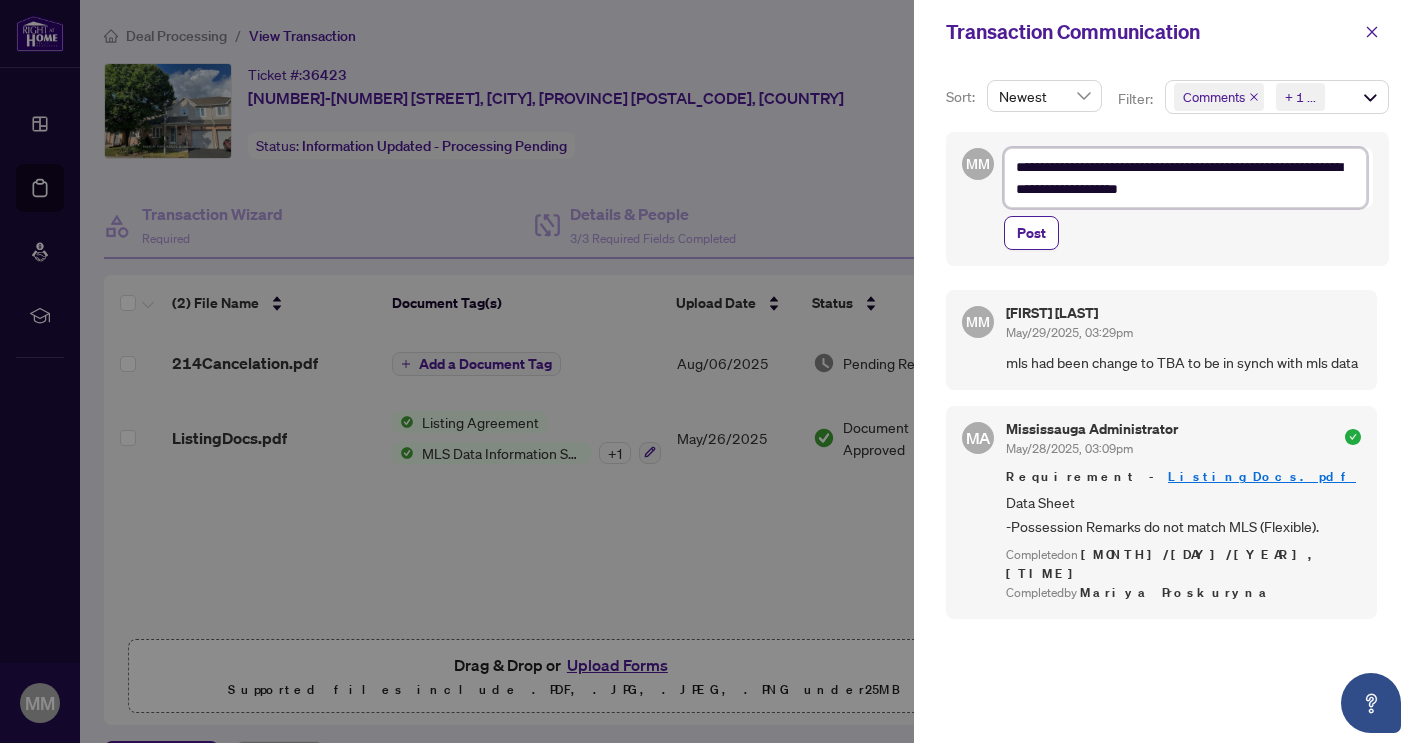 type 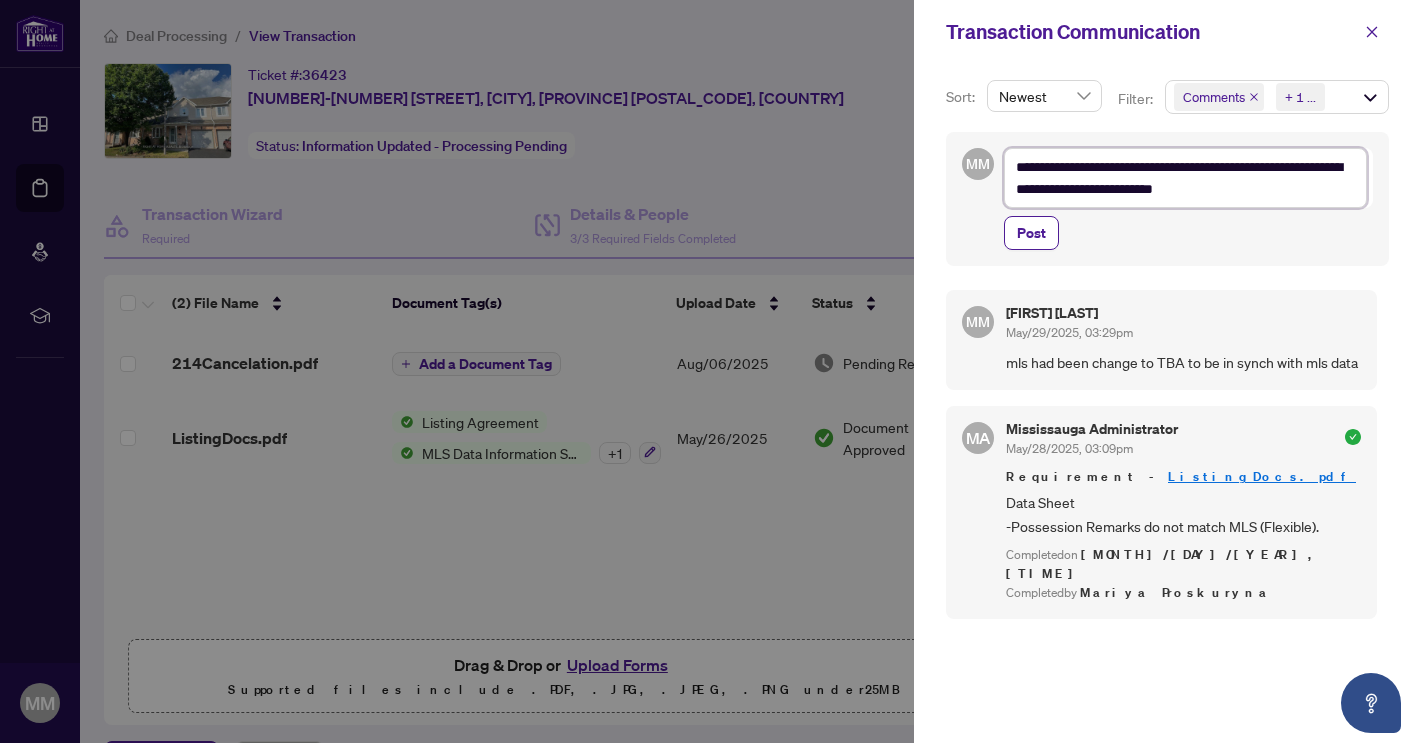 click on "**********" at bounding box center (1185, 178) 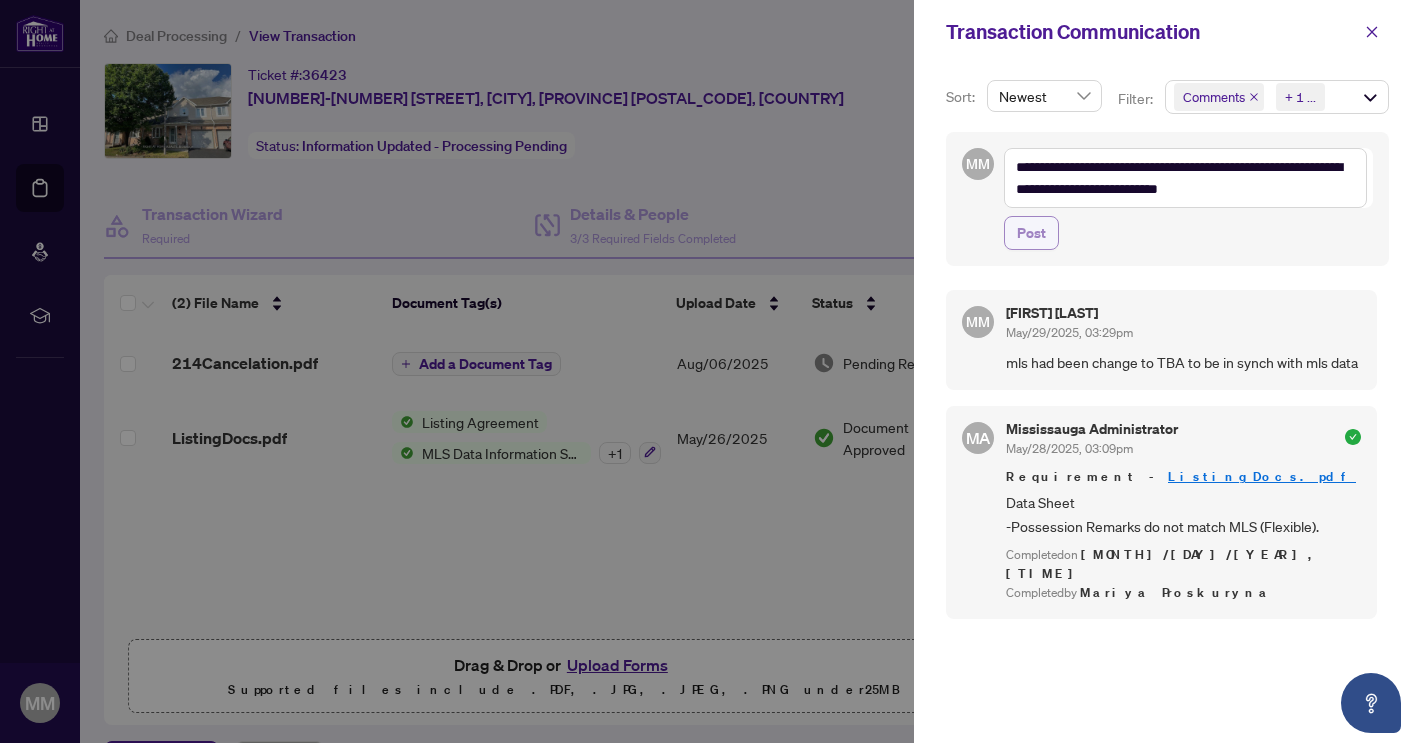 click on "Post" at bounding box center [1031, 233] 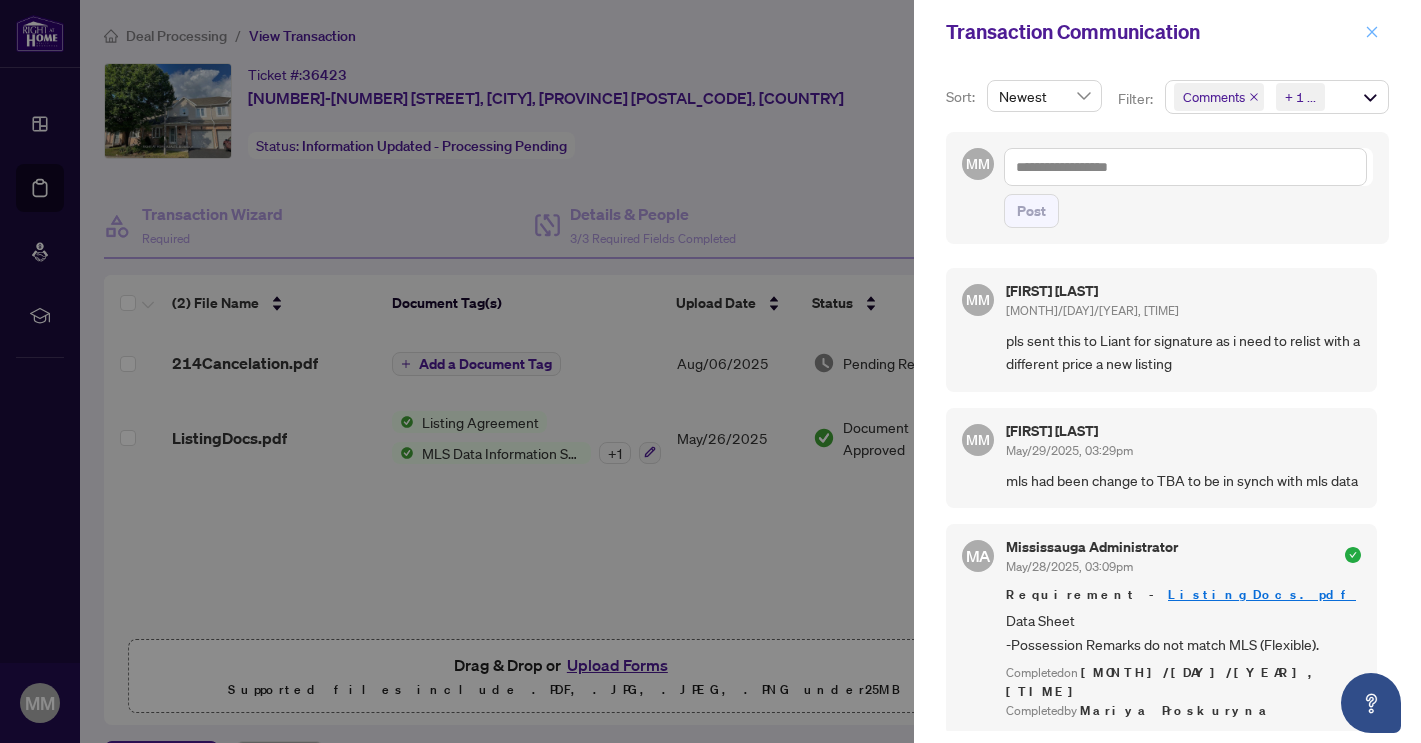 click at bounding box center (1372, 32) 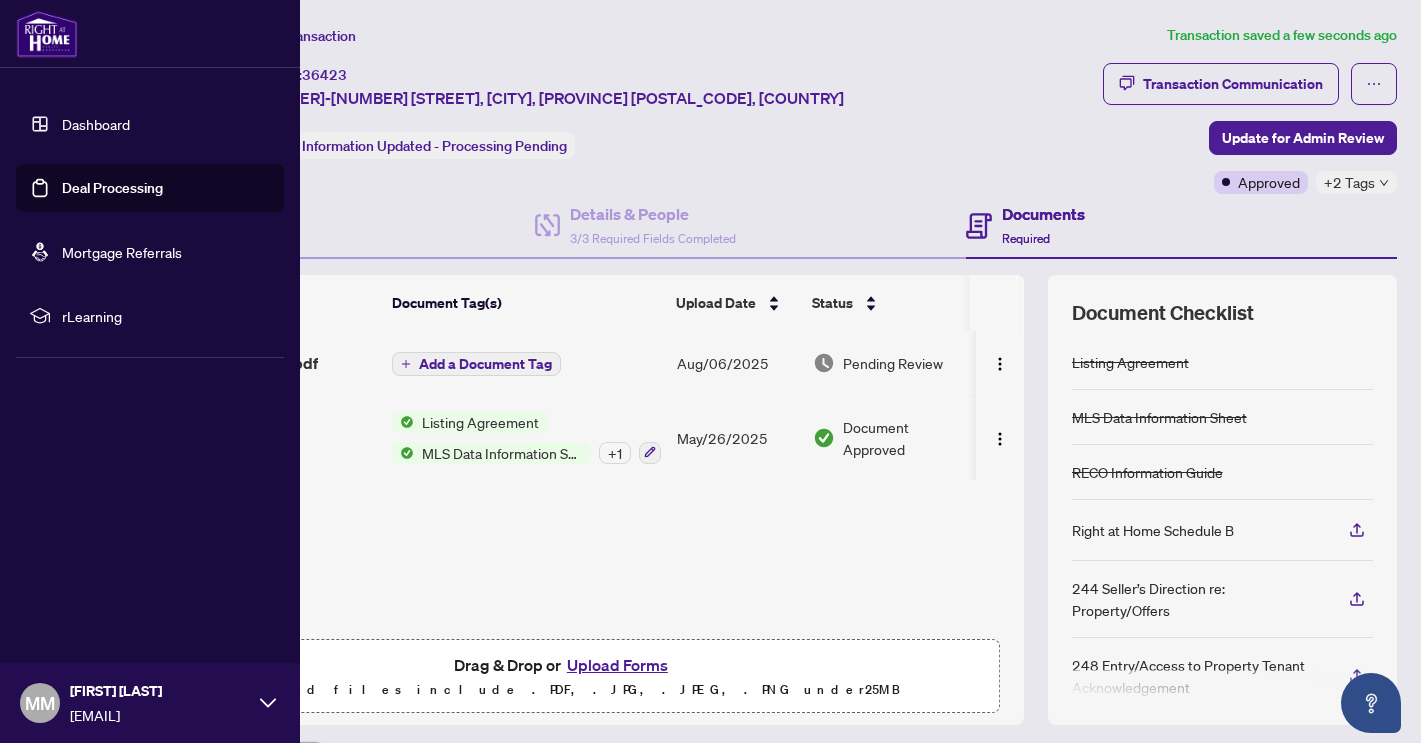 click on "Dashboard" at bounding box center [96, 124] 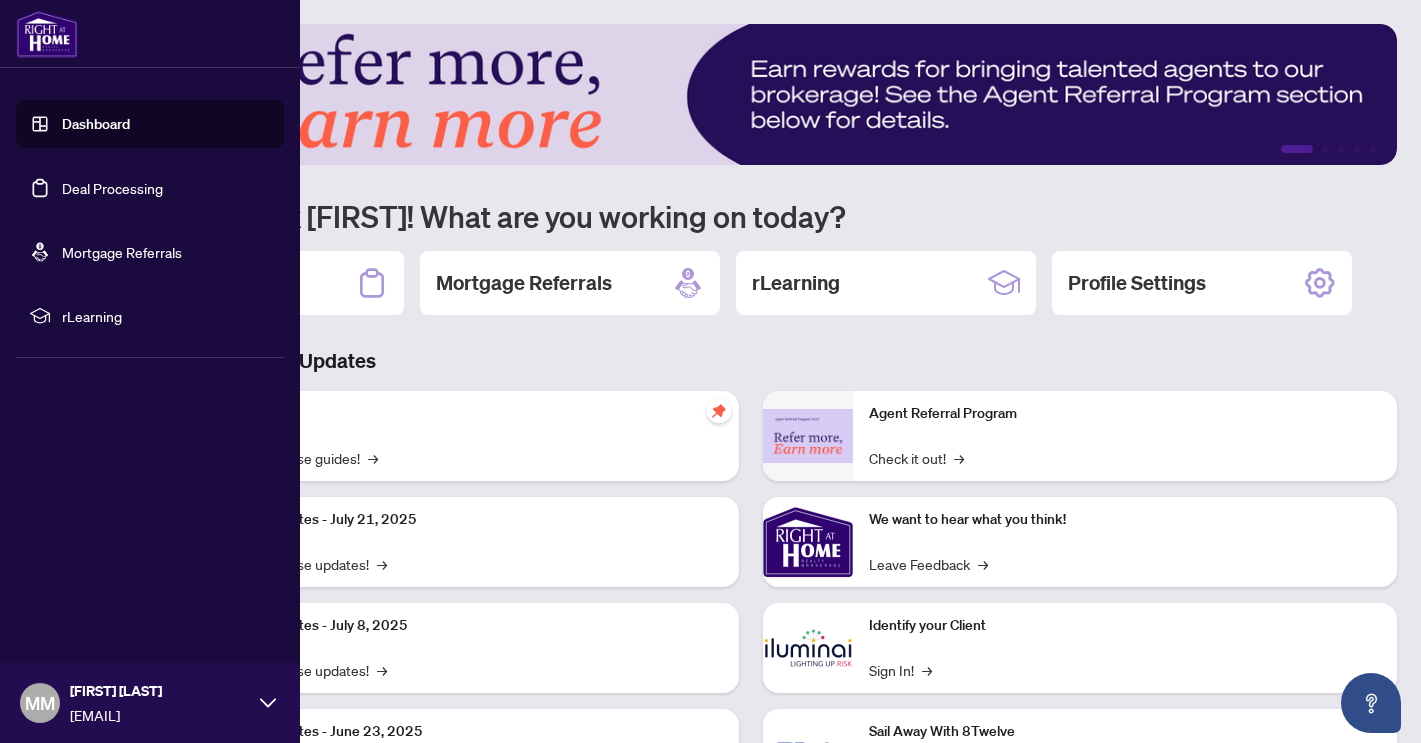click on "Deal Processing" at bounding box center [112, 188] 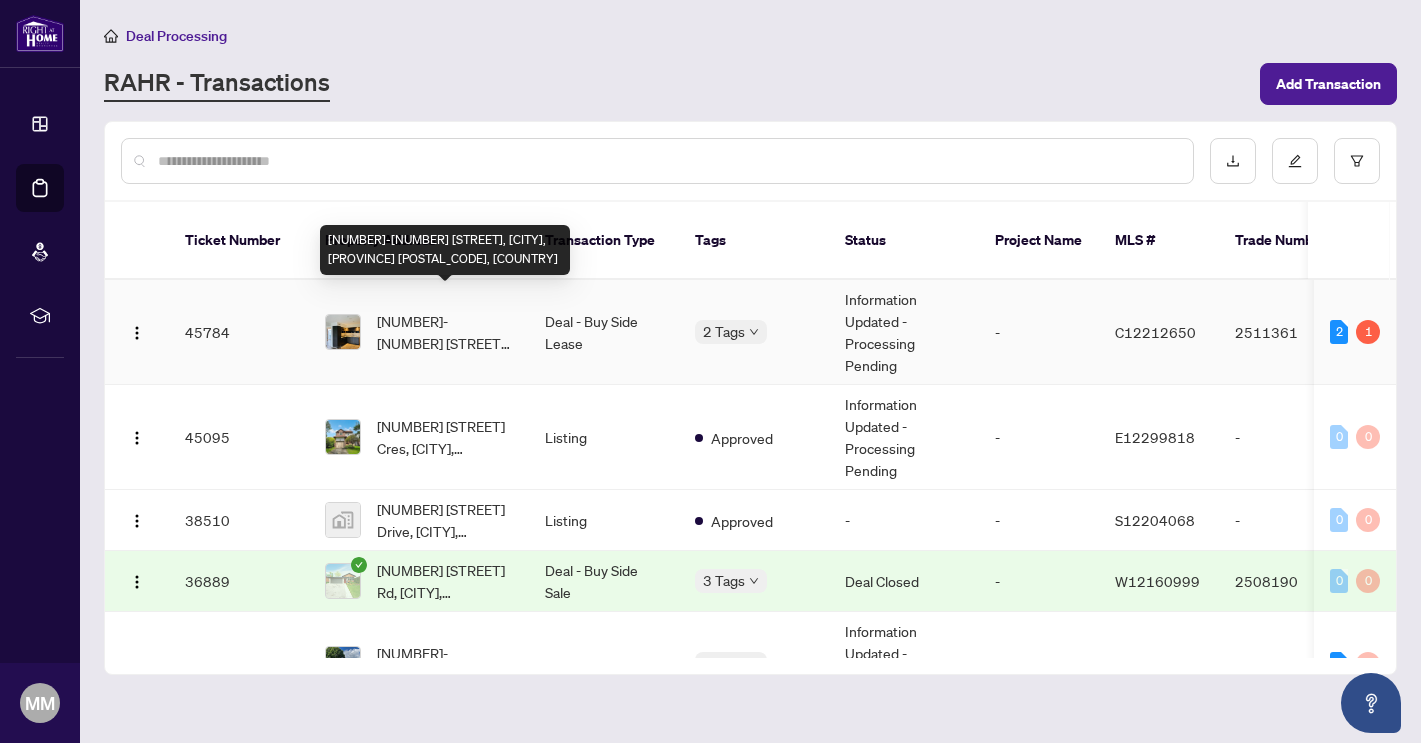 click on "[NUMBER]-[NUMBER] [STREET], [CITY], [PROVINCE] [POSTAL_CODE], [COUNTRY]" at bounding box center (445, 332) 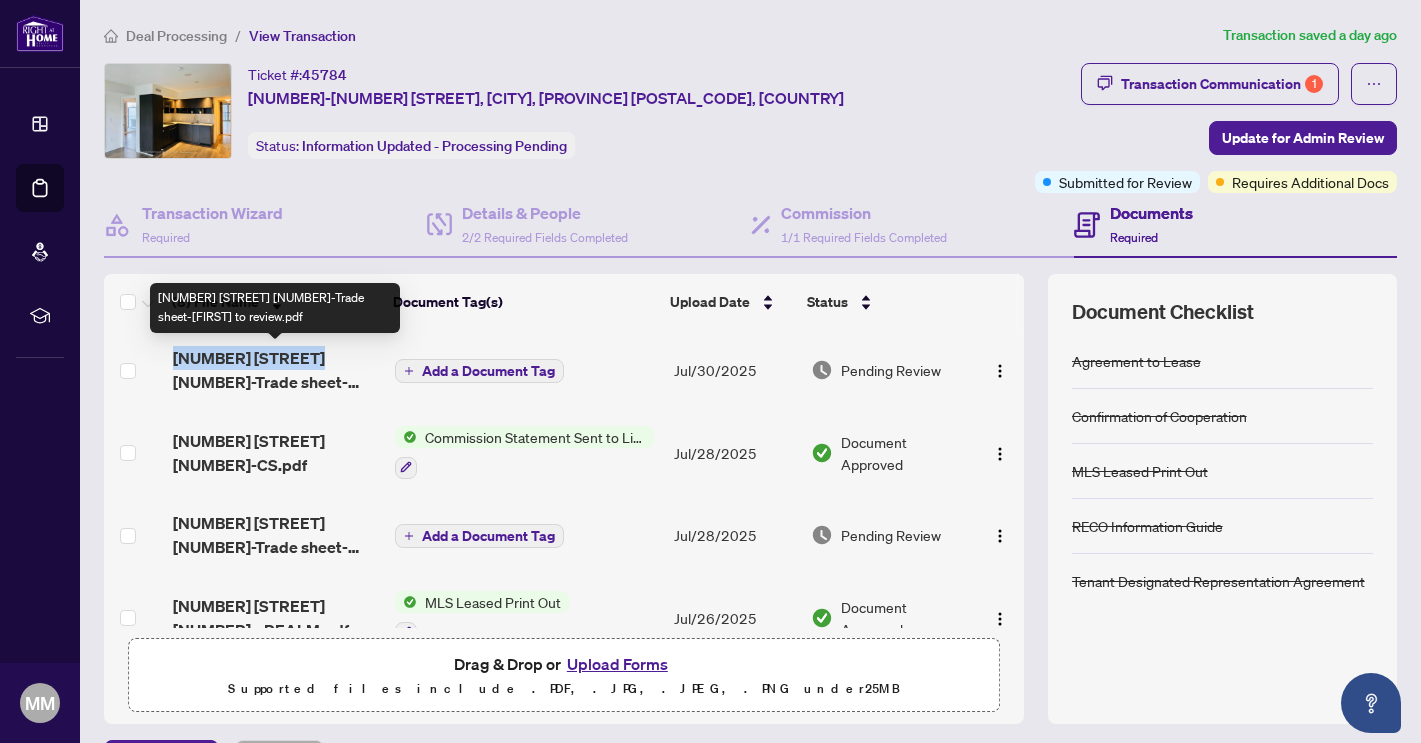 drag, startPoint x: 161, startPoint y: 351, endPoint x: 299, endPoint y: 353, distance: 138.0145 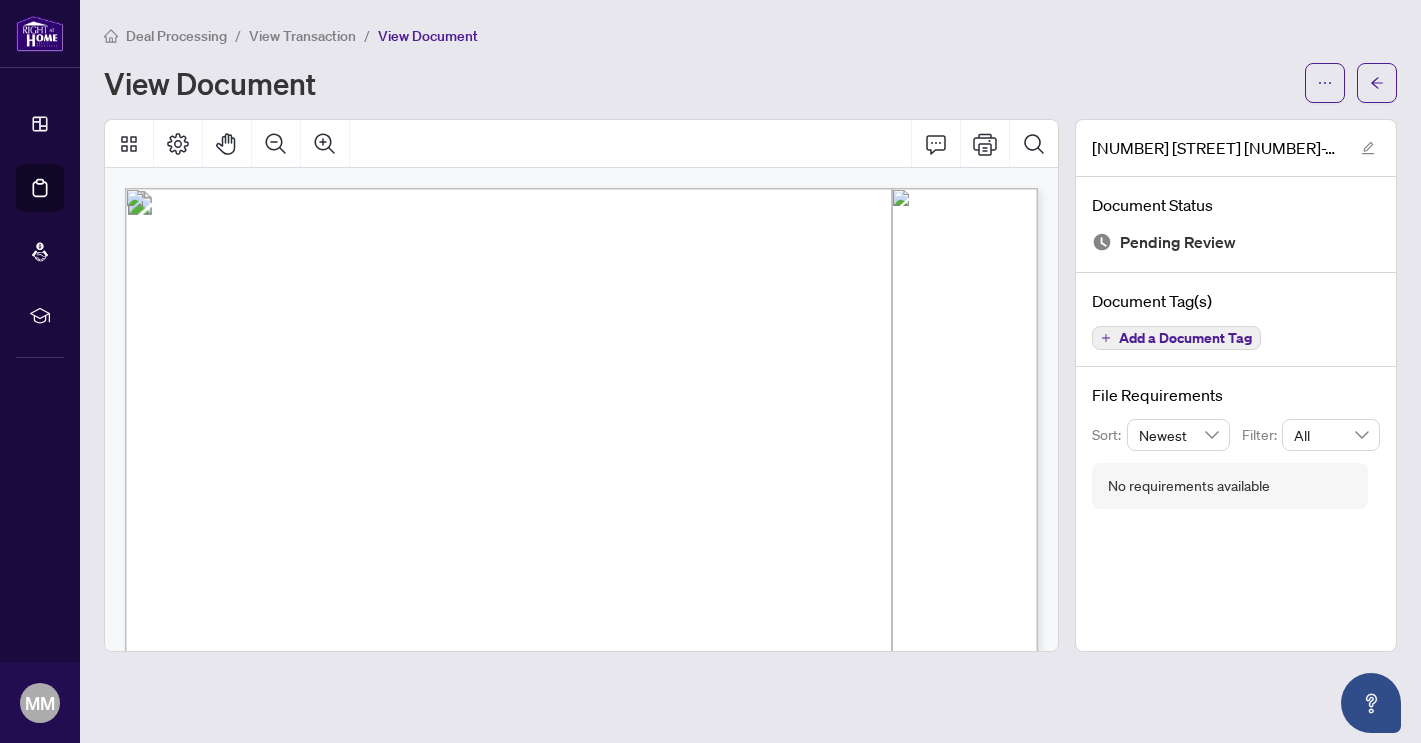 drag, startPoint x: 846, startPoint y: 242, endPoint x: 997, endPoint y: 247, distance: 151.08276 